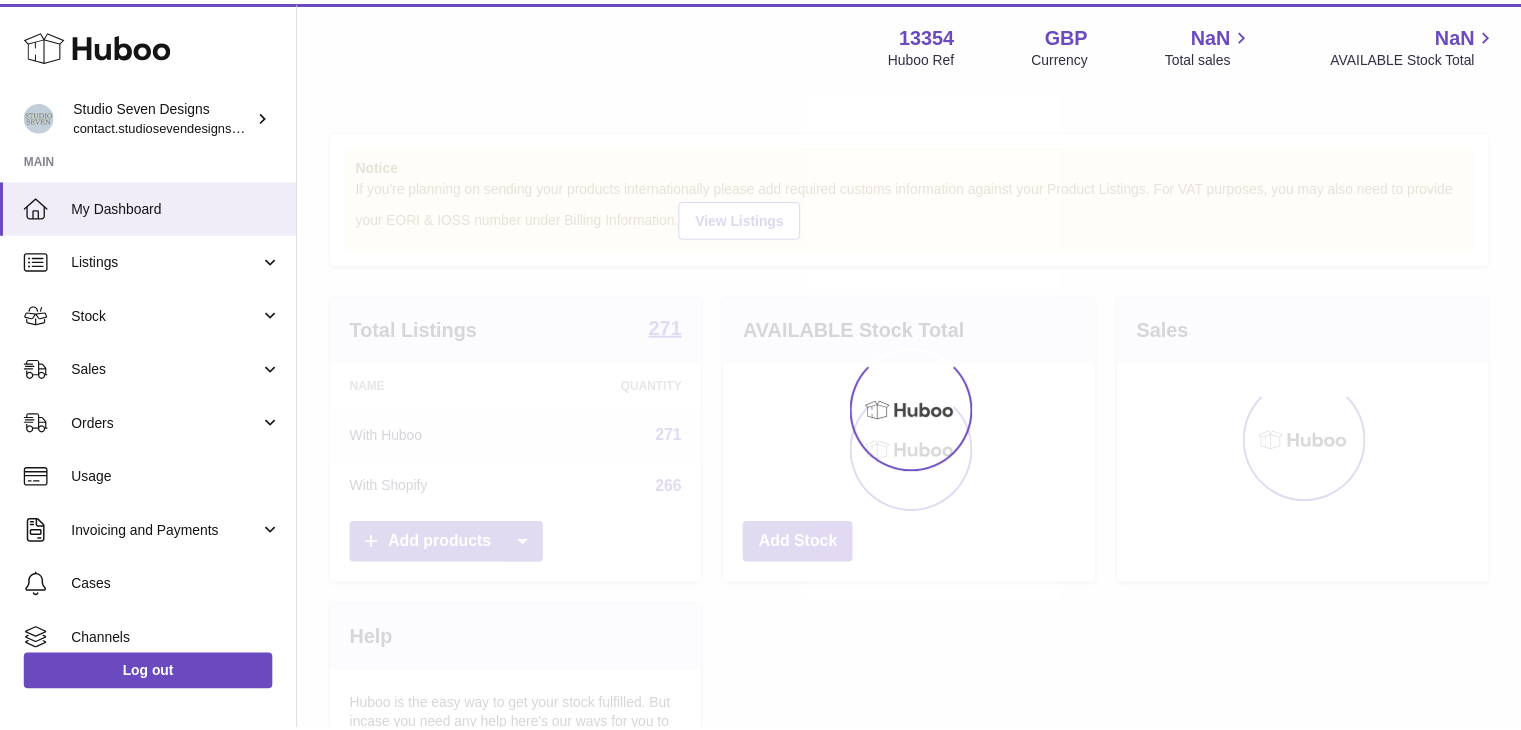 scroll, scrollTop: 0, scrollLeft: 0, axis: both 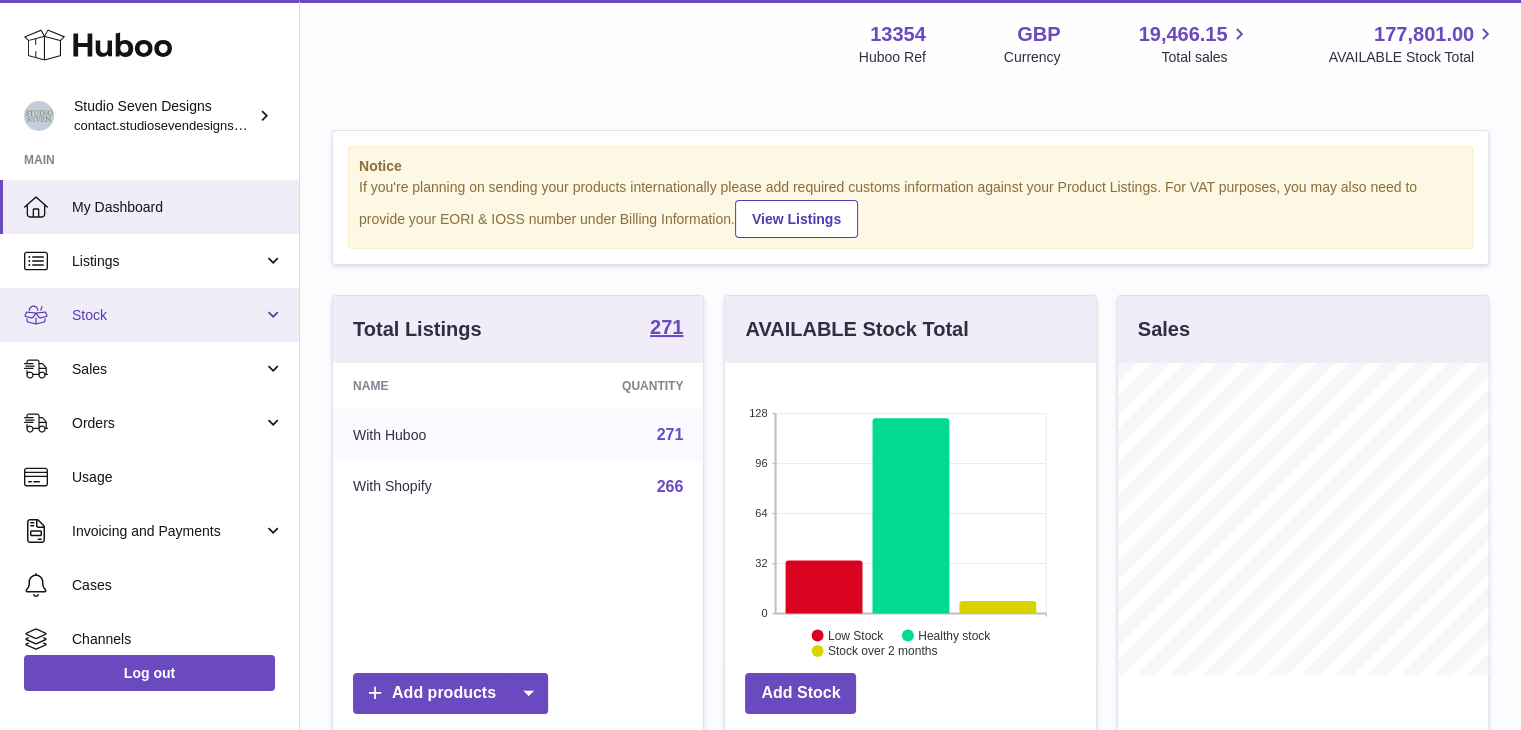 click on "Stock" at bounding box center [149, 315] 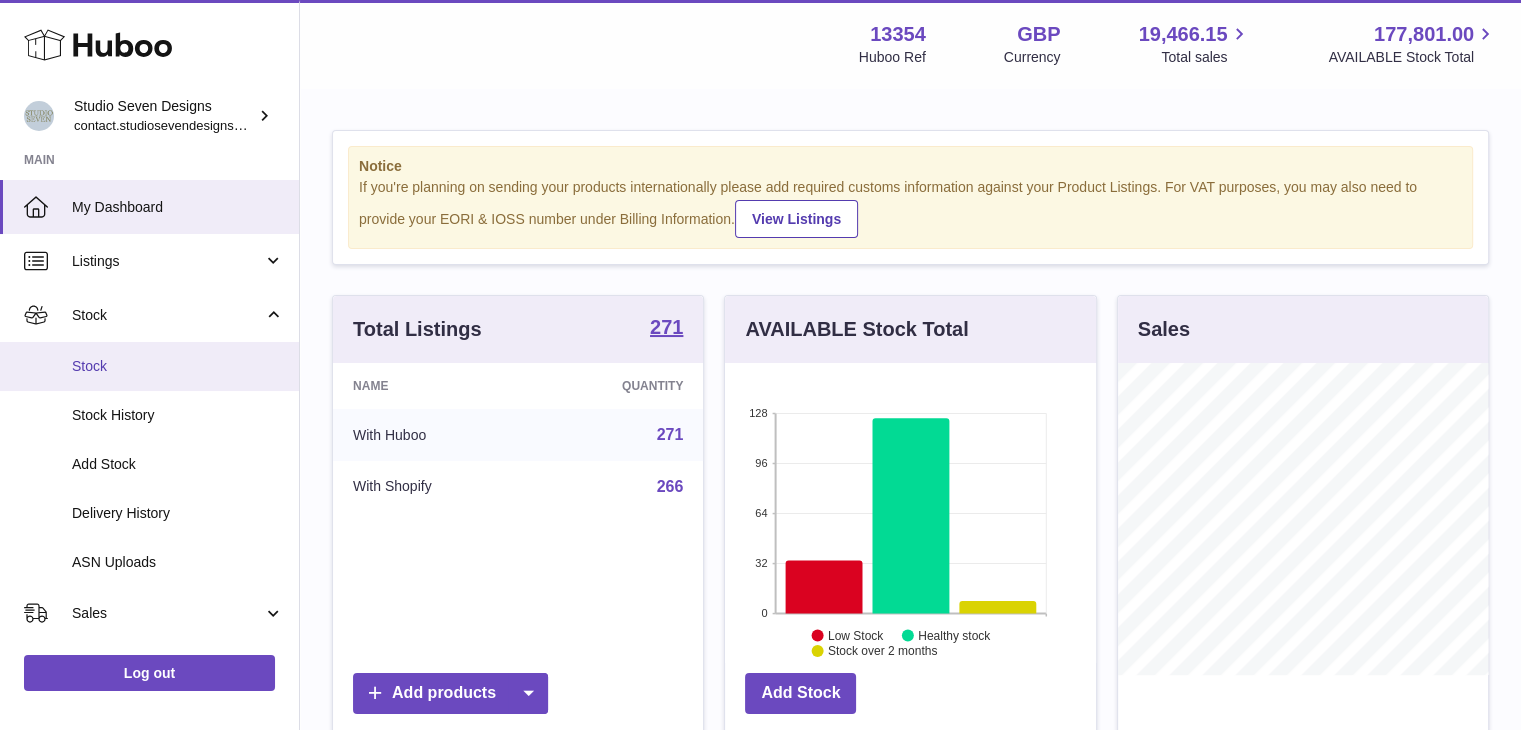 click on "Stock" at bounding box center [178, 366] 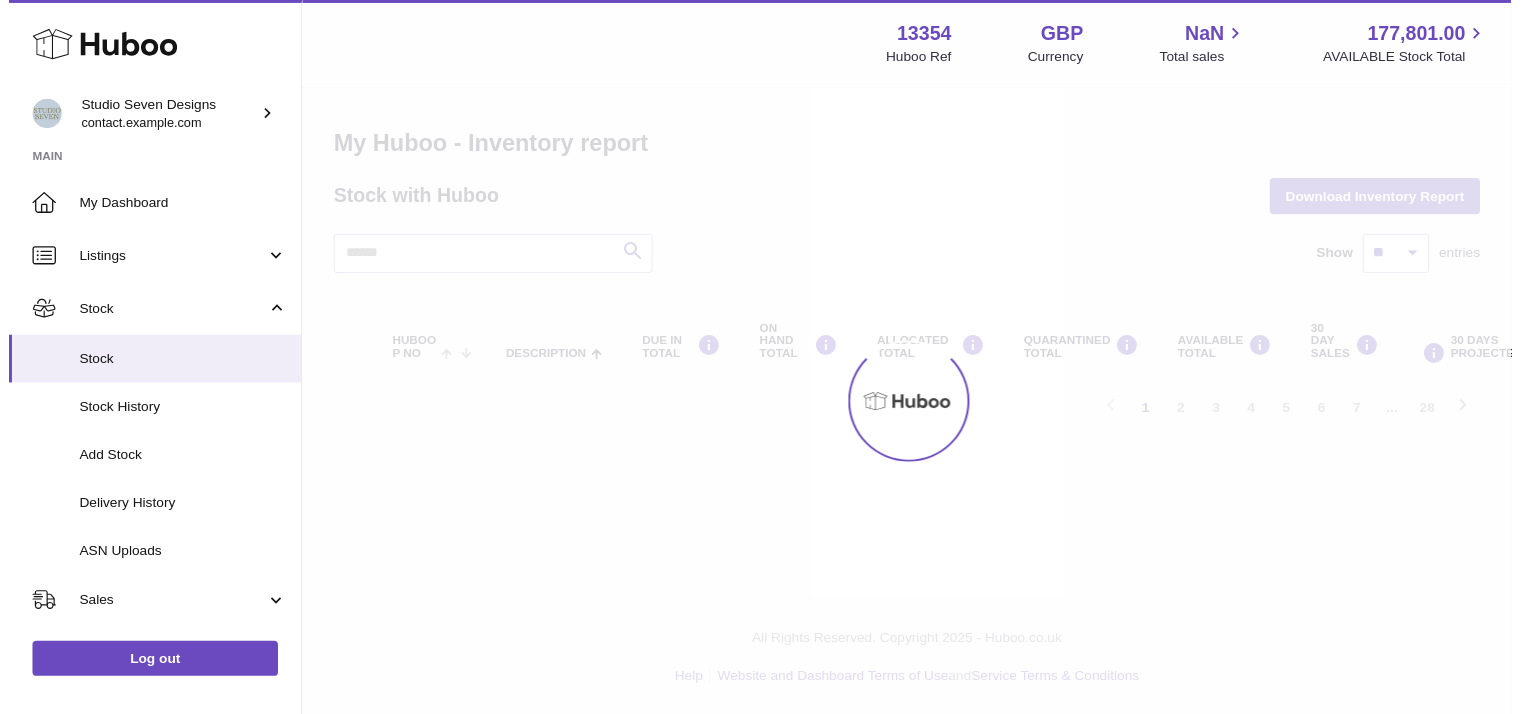 scroll, scrollTop: 0, scrollLeft: 0, axis: both 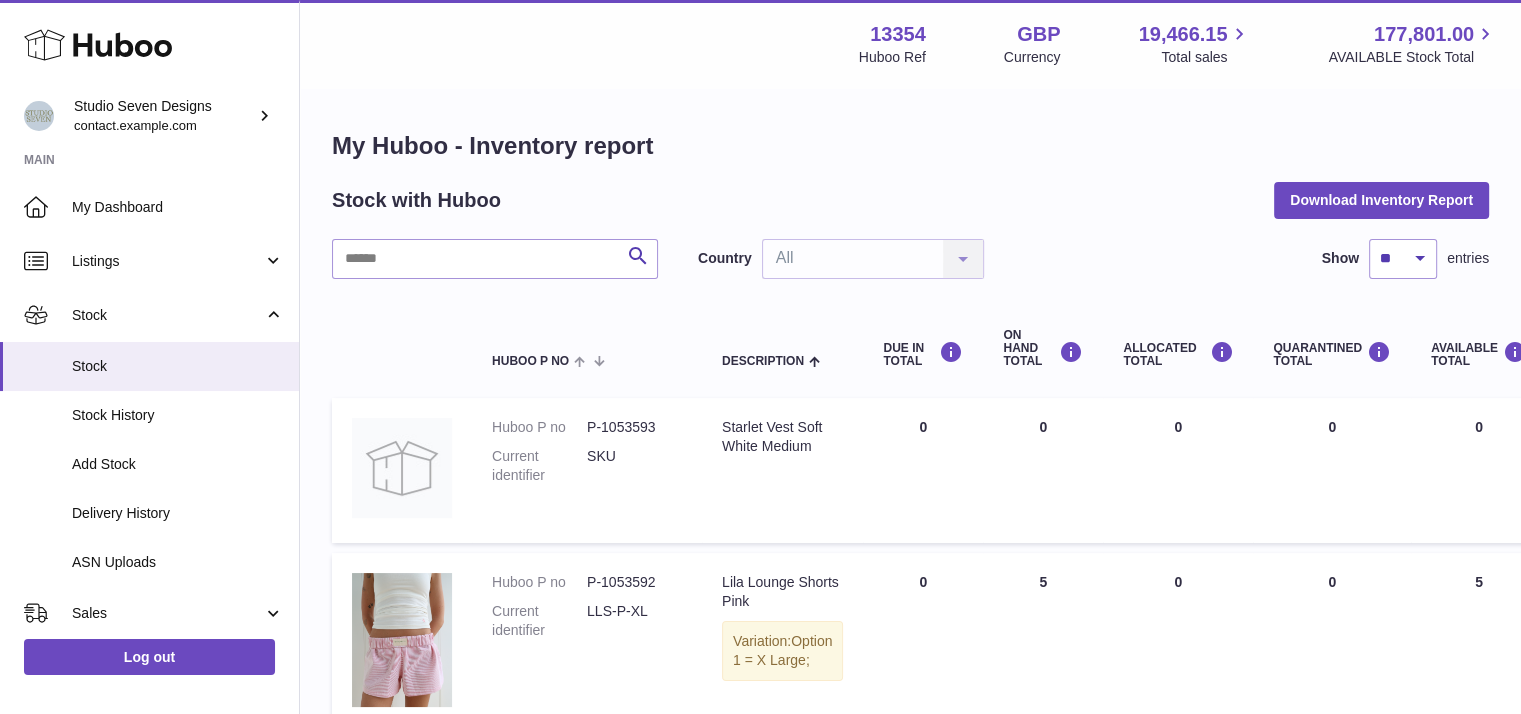 click on "My Huboo - Inventory report     Stock with Huboo
Download Inventory Report
Search
Country
All         All     No elements found. Consider changing the search query.   List is empty.
Show
** ** ** ***
entries
Huboo P no       Description
DUE IN TOTAL
ON HAND Total
ALLOCATED Total
QUARANTINED Total
AVAILABLE Total
30 DAY SALES
30 DAYS PROJECTED       Total stock value
Action
Huboo P no   P-1053593   Current identifier   SKU       Description   Starlet Vest Soft White Medium     DUE IN Total
0
ON HAND Total
0
ALLOCATED Total
0
QUARANTINED Total" at bounding box center (910, 1134) 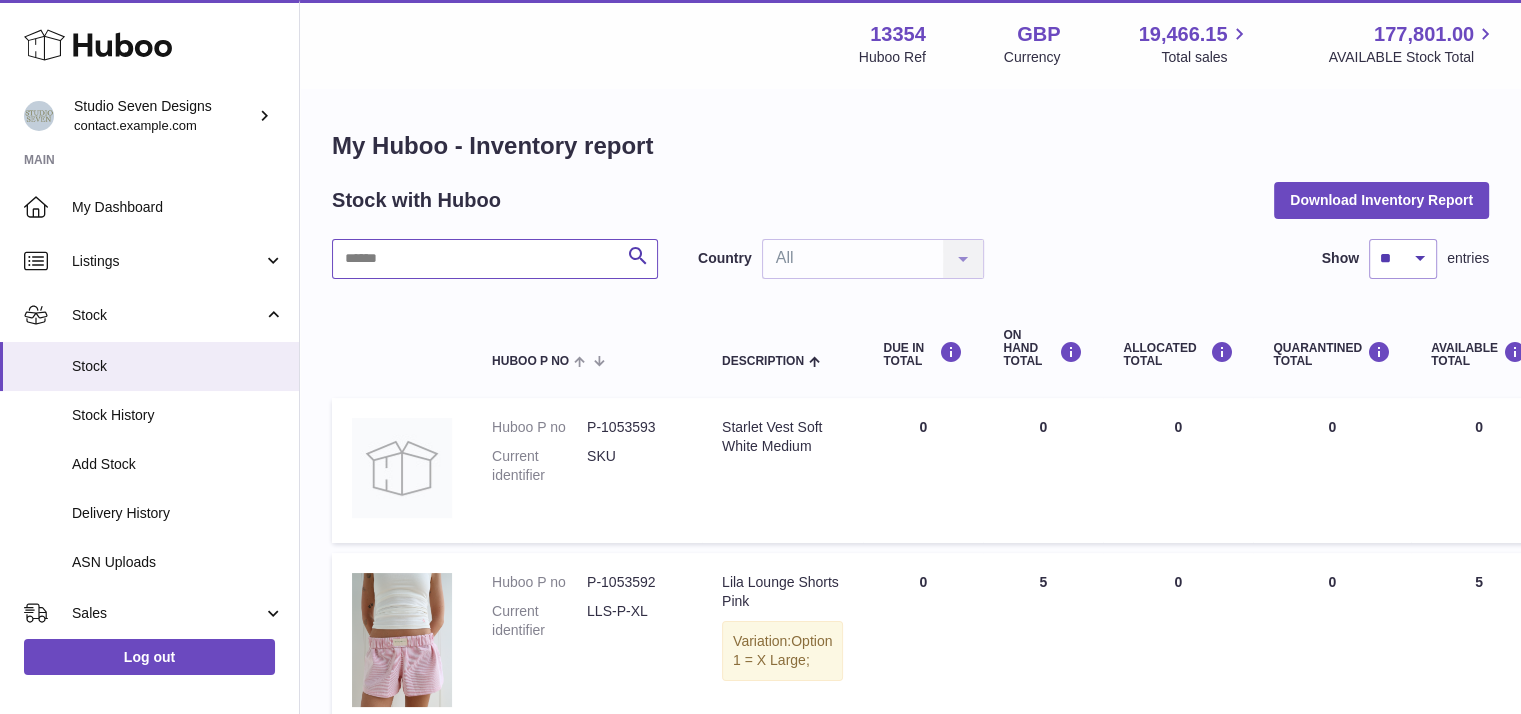click at bounding box center (495, 259) 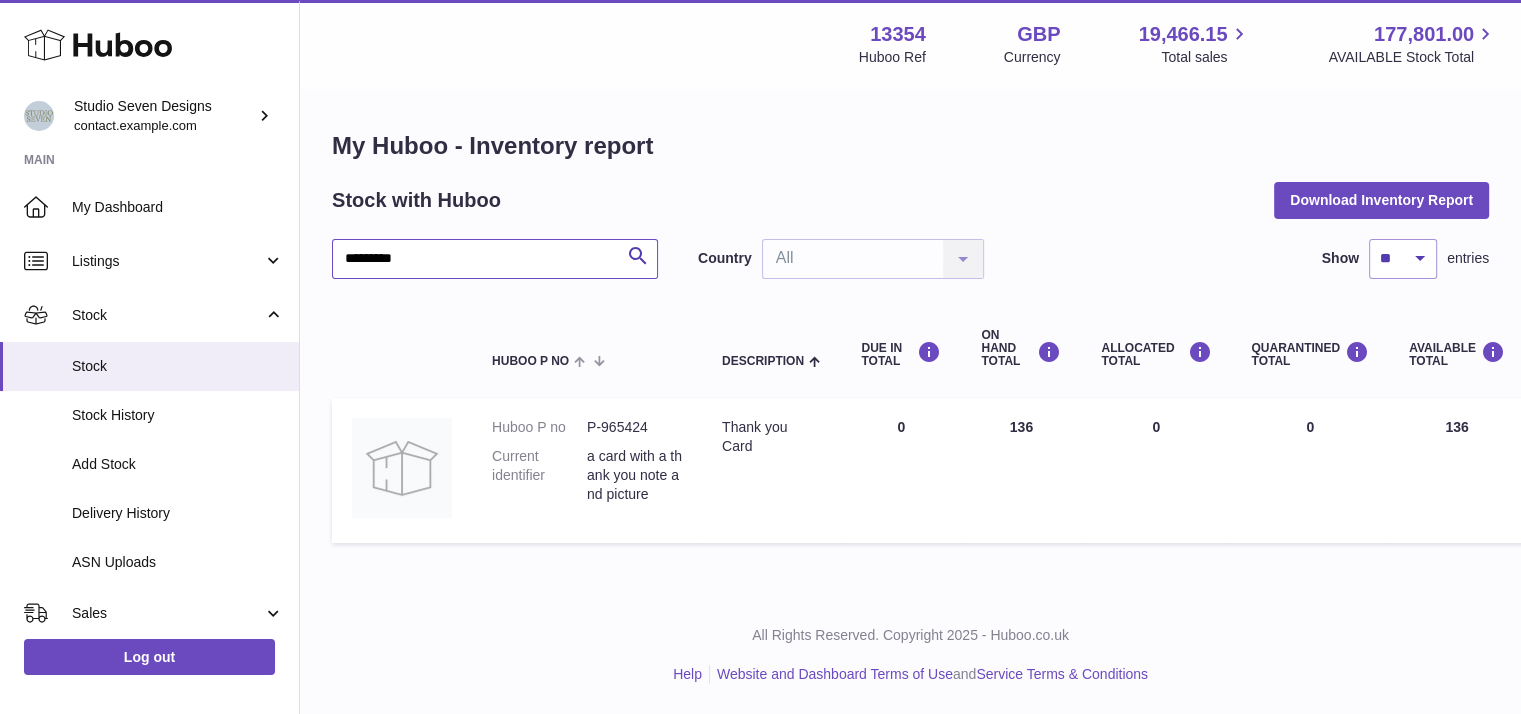 type on "*********" 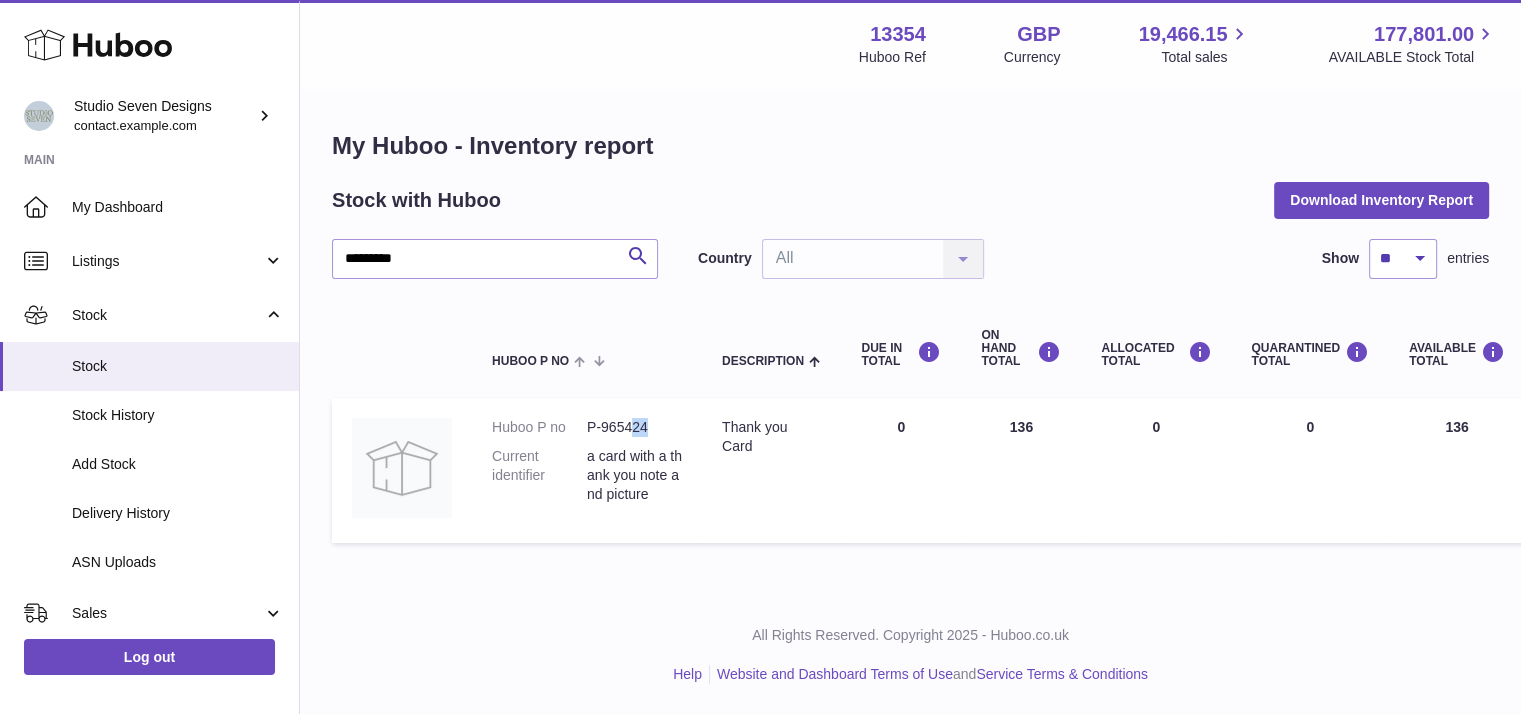 drag, startPoint x: 653, startPoint y: 424, endPoint x: 637, endPoint y: 431, distance: 17.464249 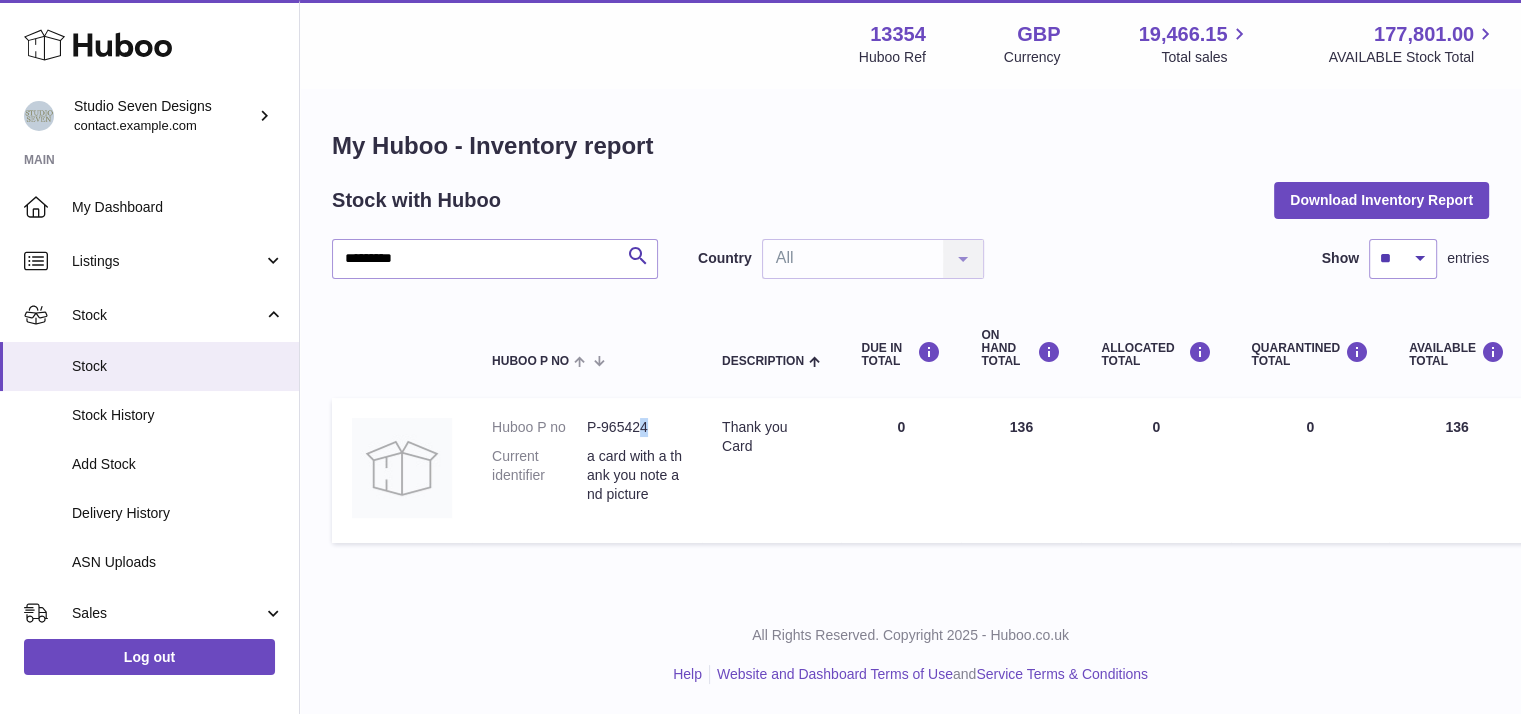 click on "P-965424" at bounding box center (634, 427) 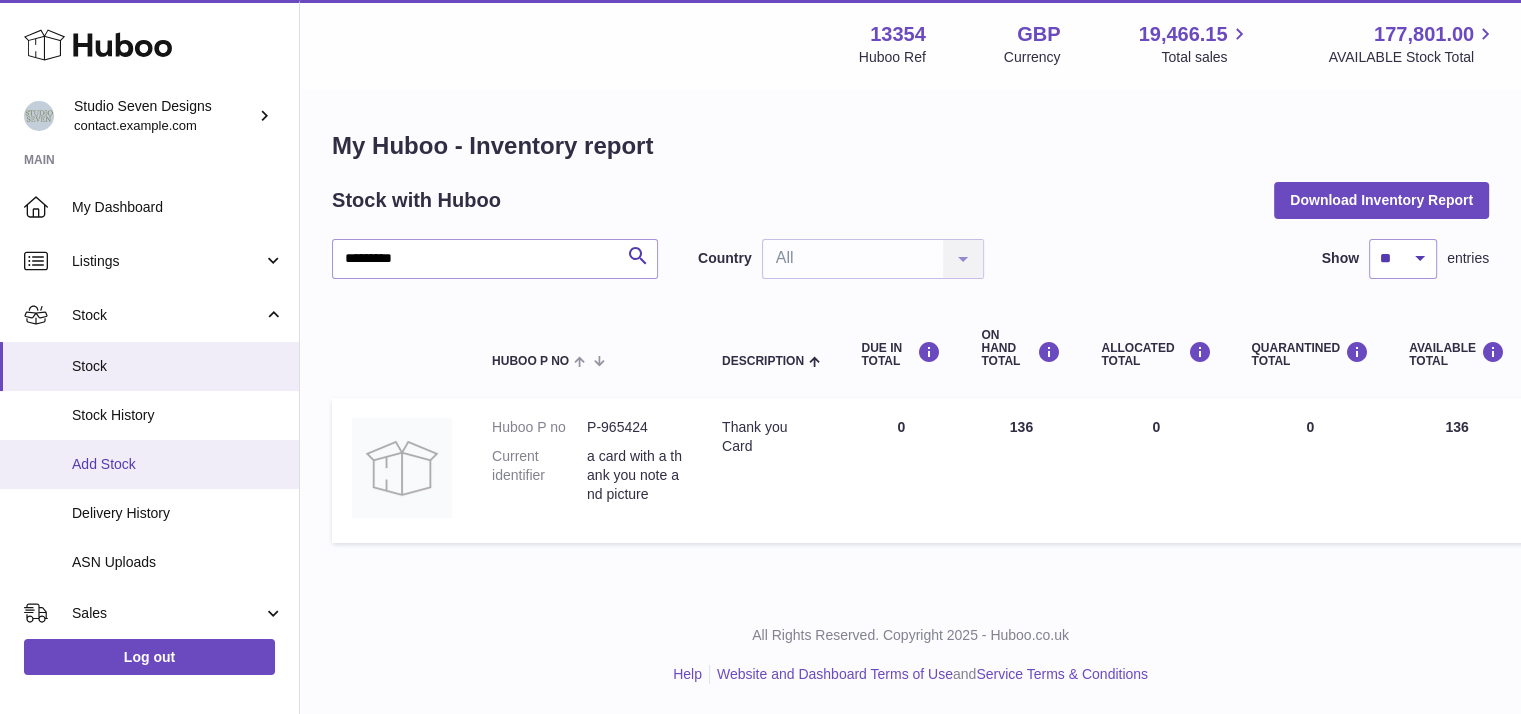 click on "Add Stock" at bounding box center [178, 464] 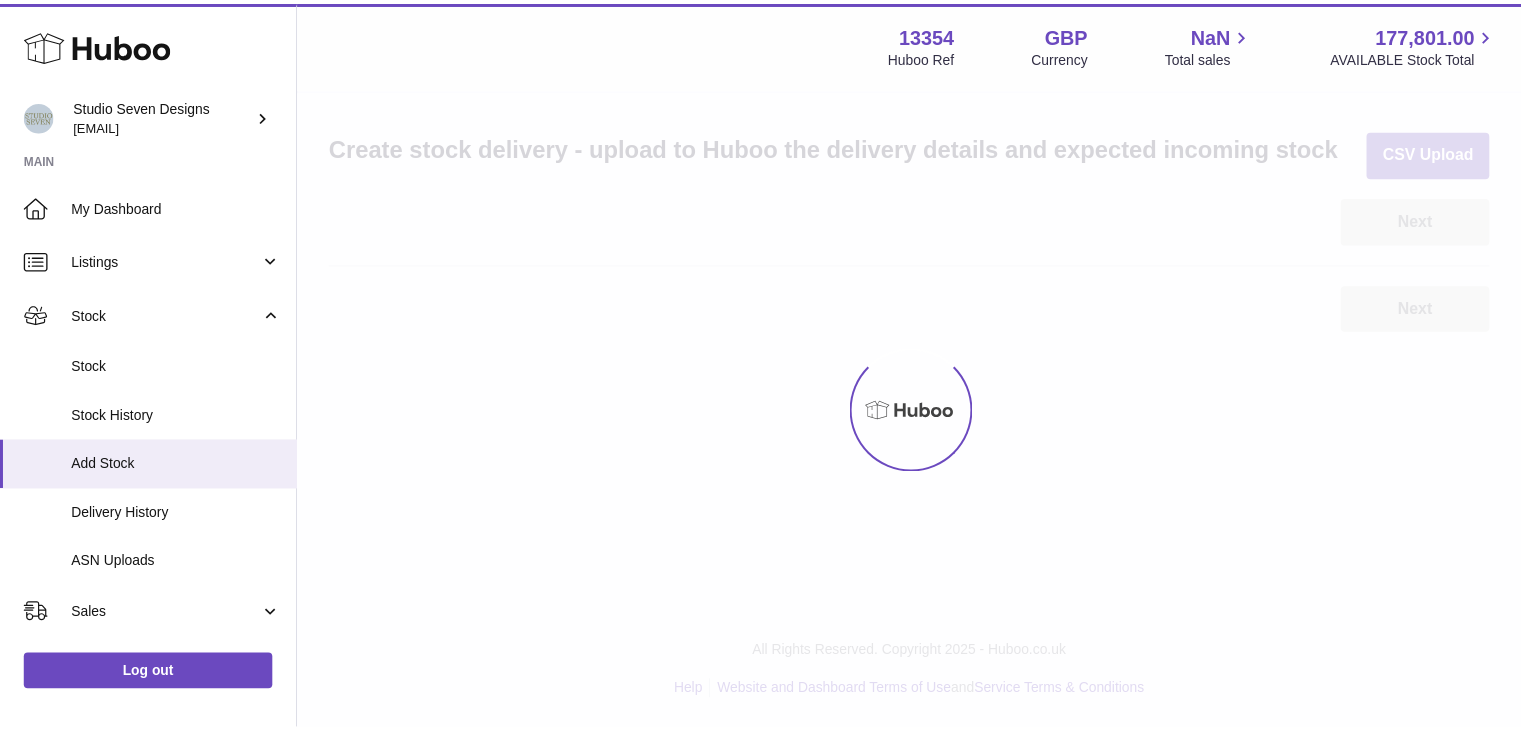 scroll, scrollTop: 0, scrollLeft: 0, axis: both 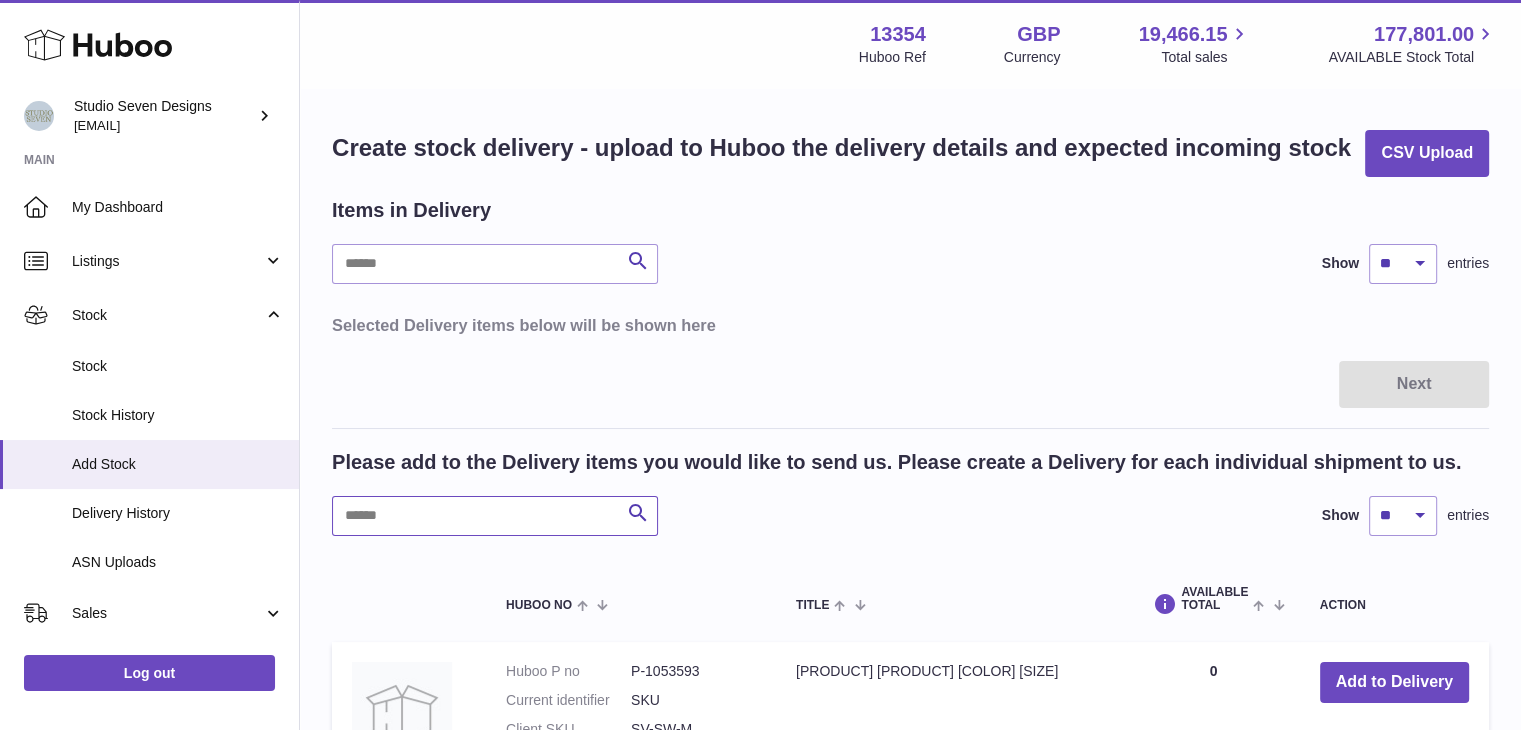 click at bounding box center (495, 516) 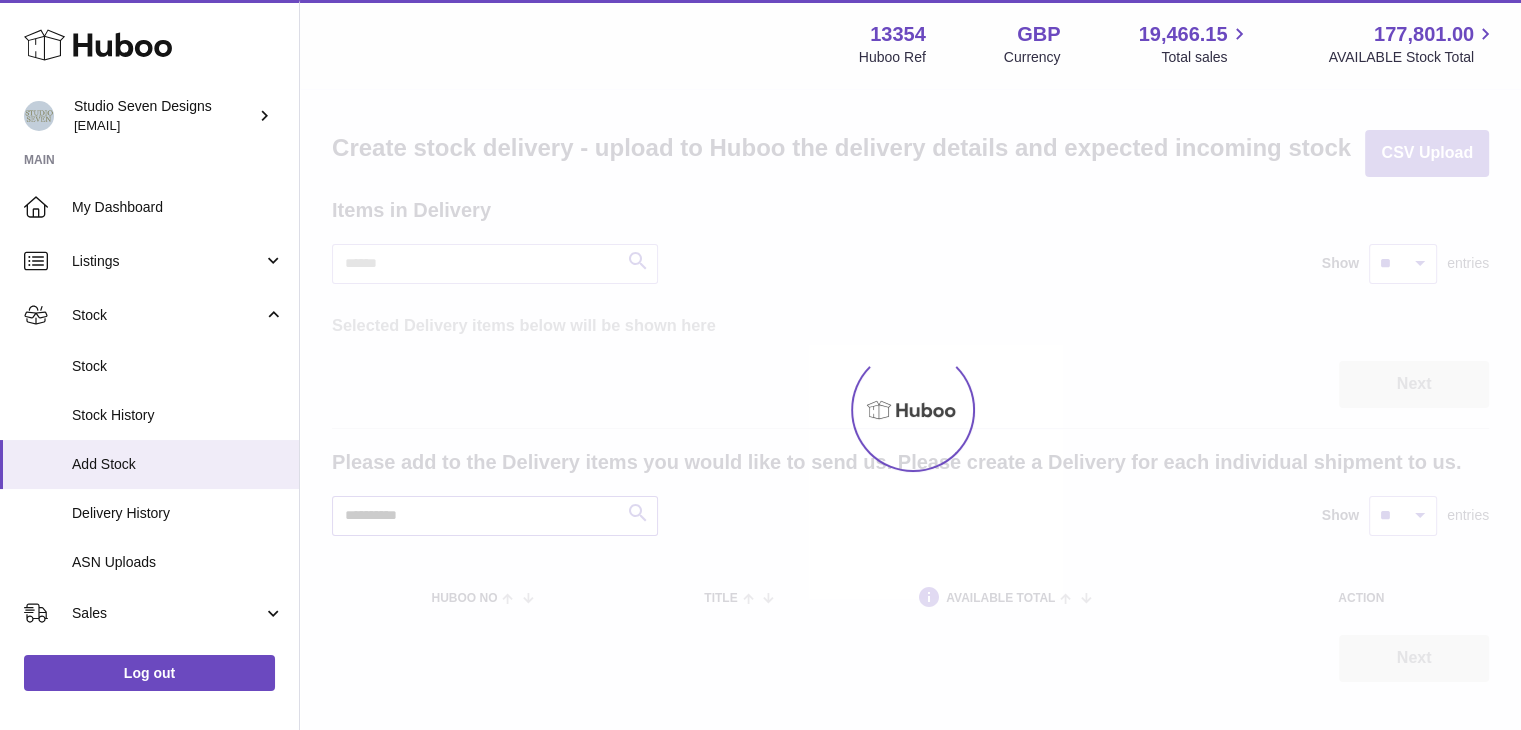 scroll, scrollTop: 108, scrollLeft: 0, axis: vertical 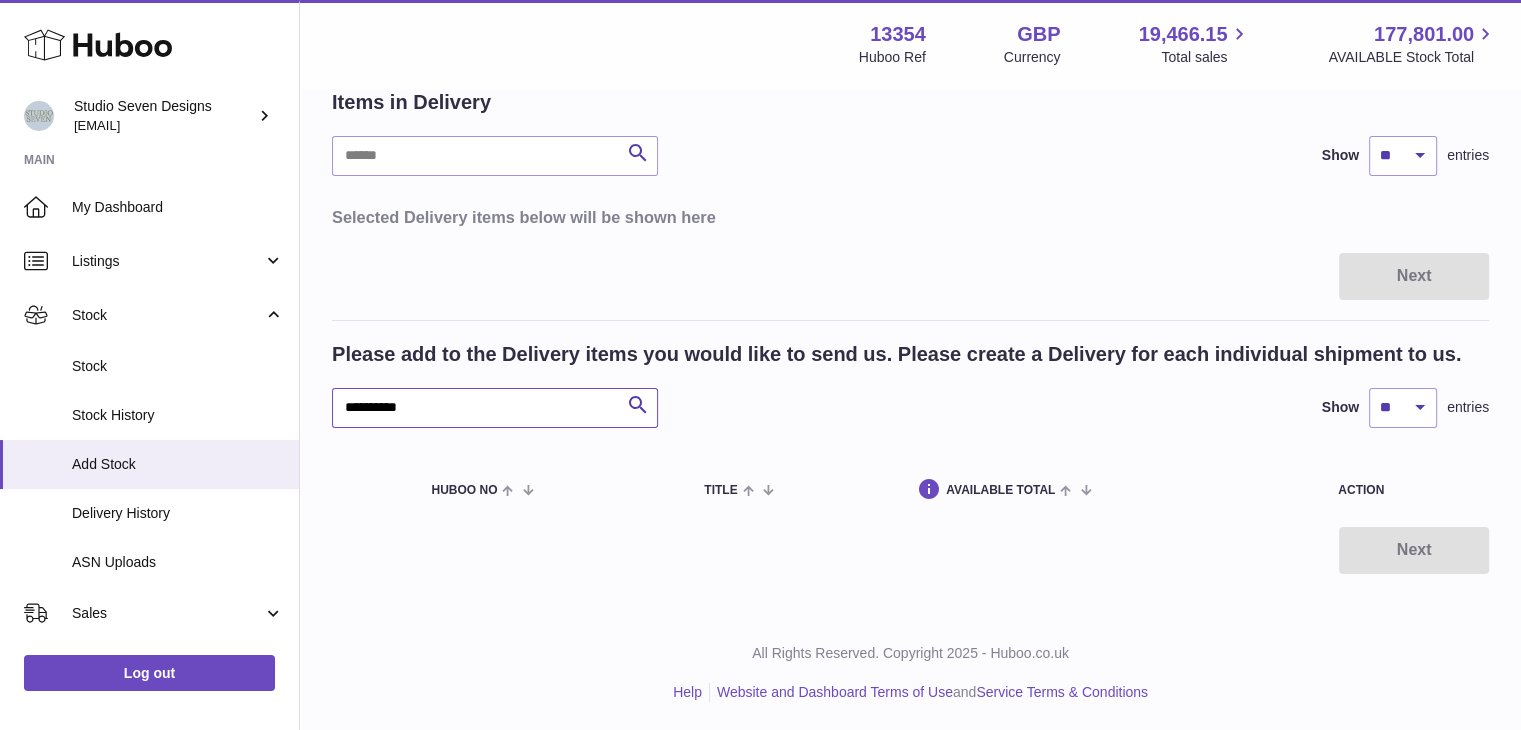 click on "**********" at bounding box center [495, 408] 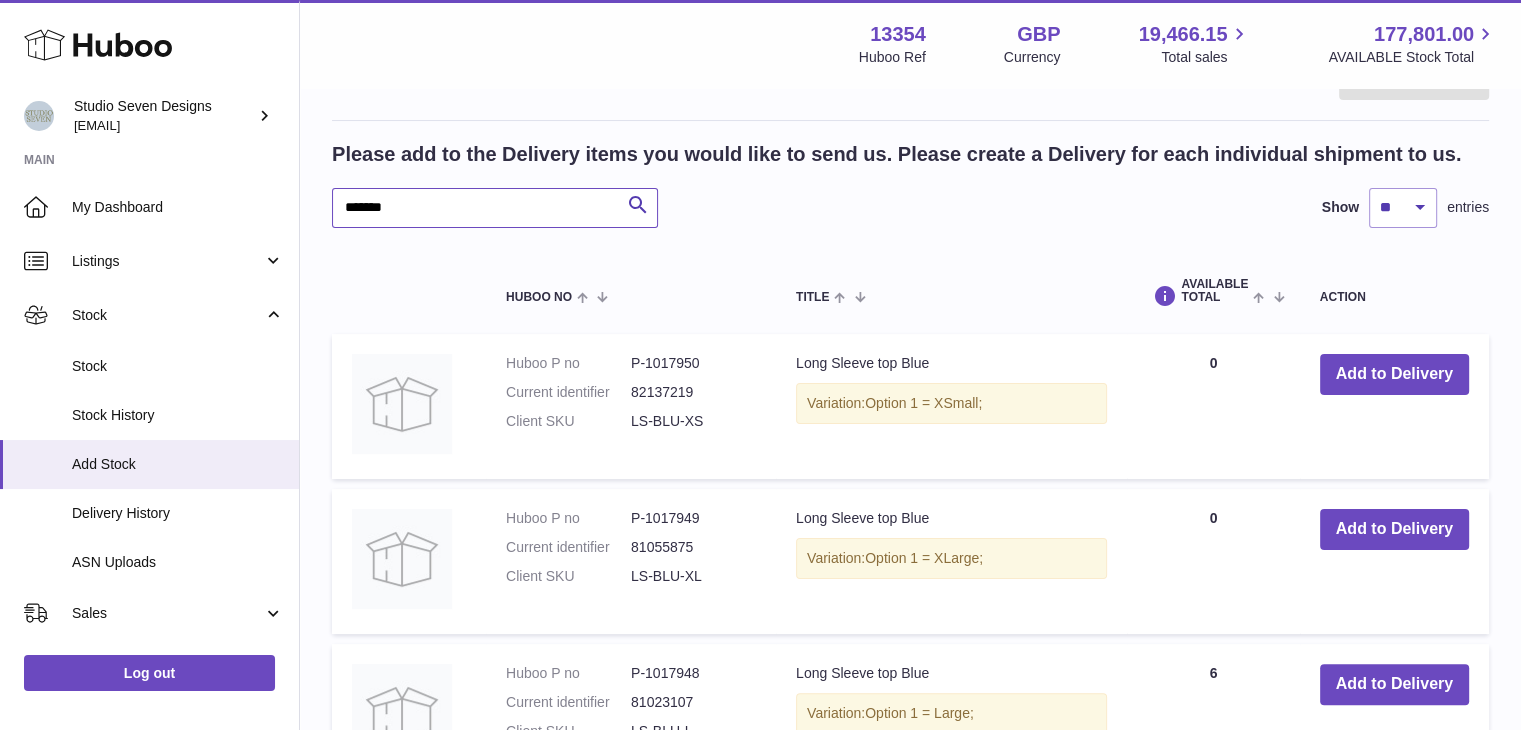 scroll, scrollTop: 310, scrollLeft: 0, axis: vertical 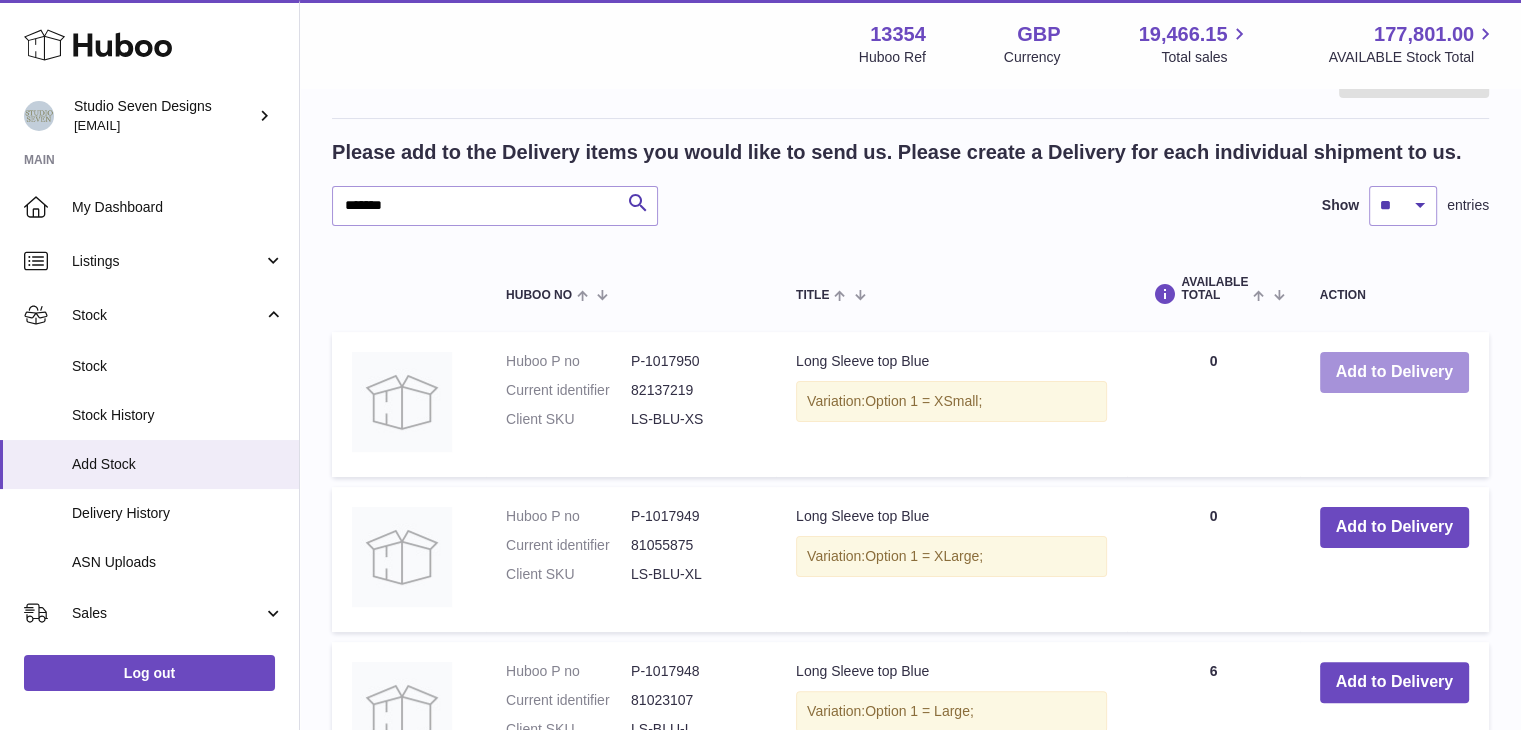 click on "Add to Delivery" at bounding box center (1394, 372) 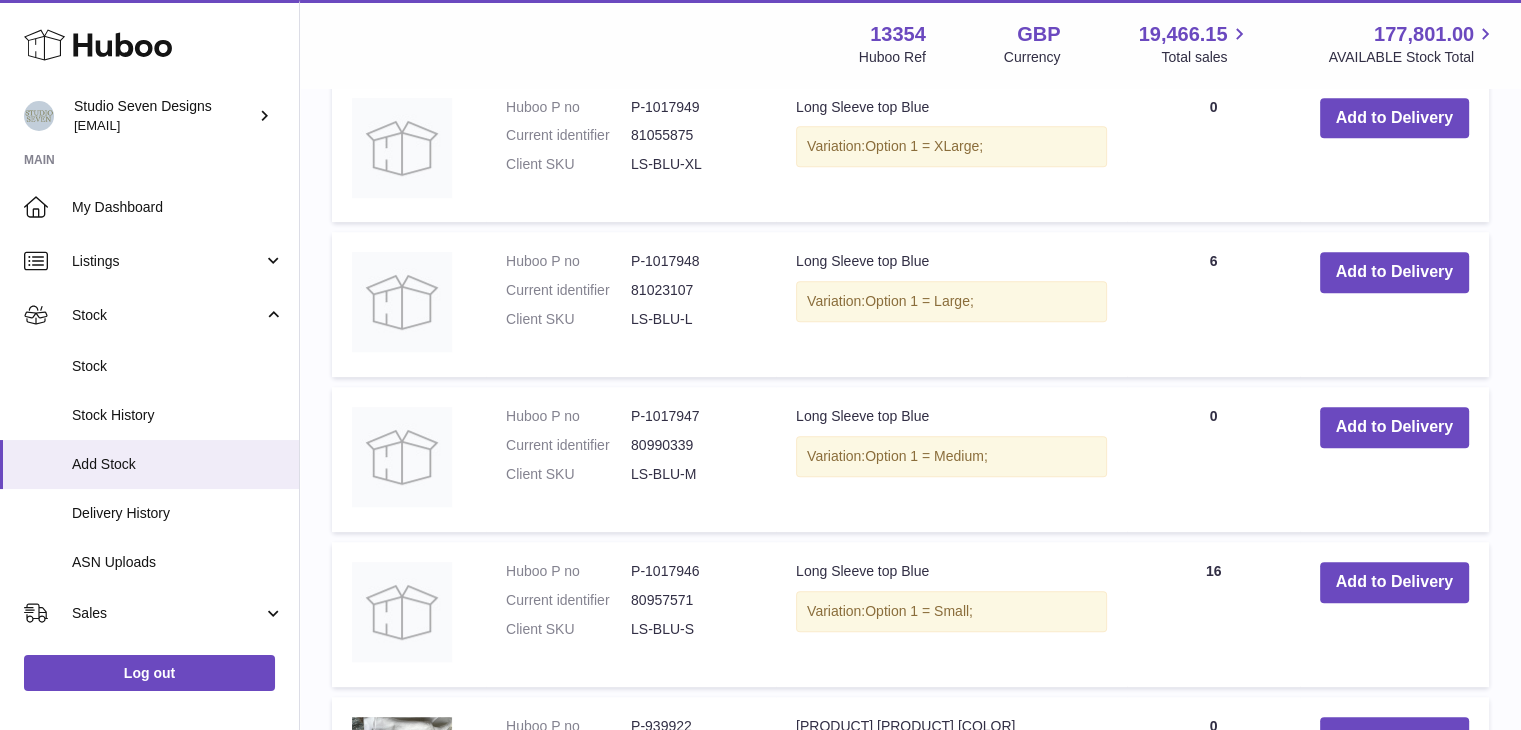 scroll, scrollTop: 910, scrollLeft: 0, axis: vertical 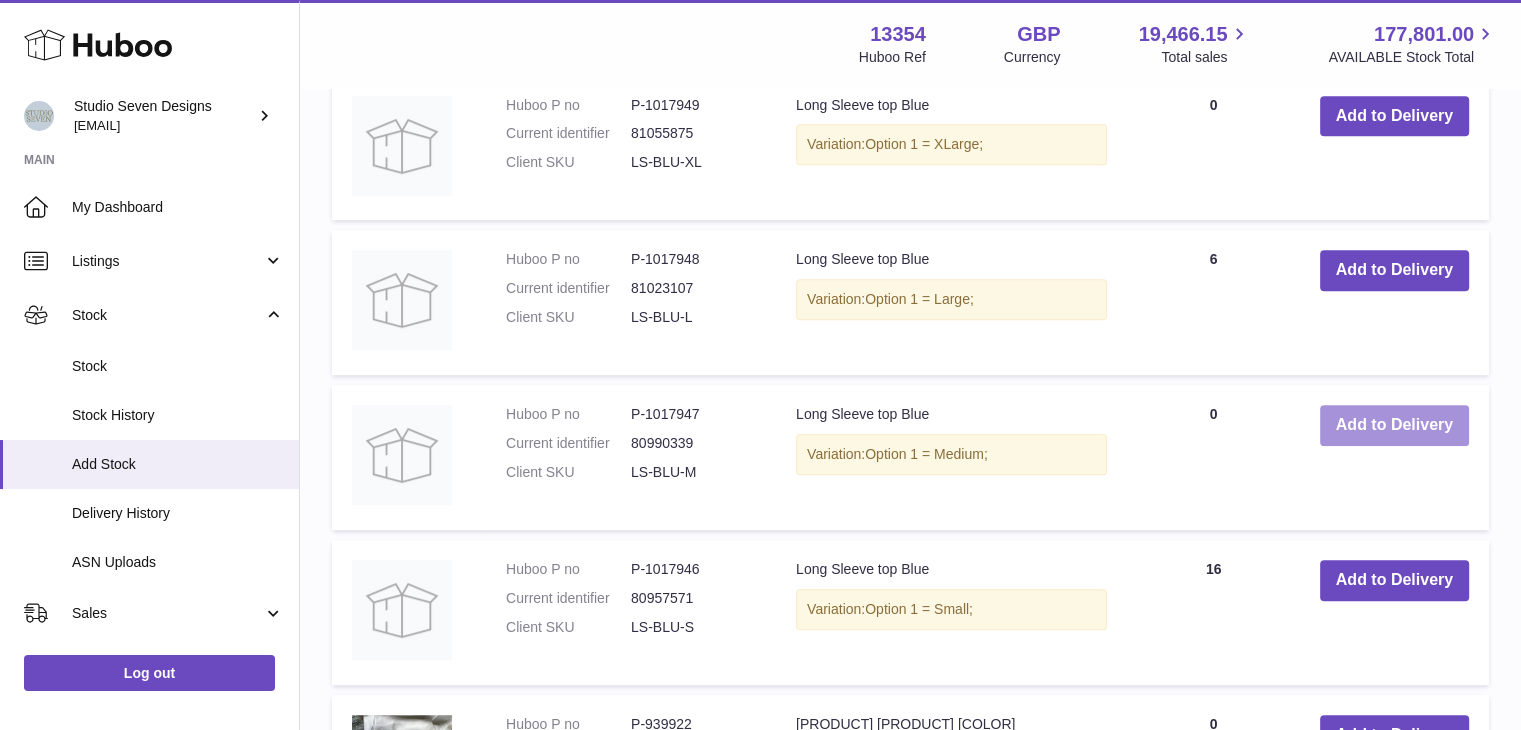 click on "Add to Delivery" at bounding box center [1394, 425] 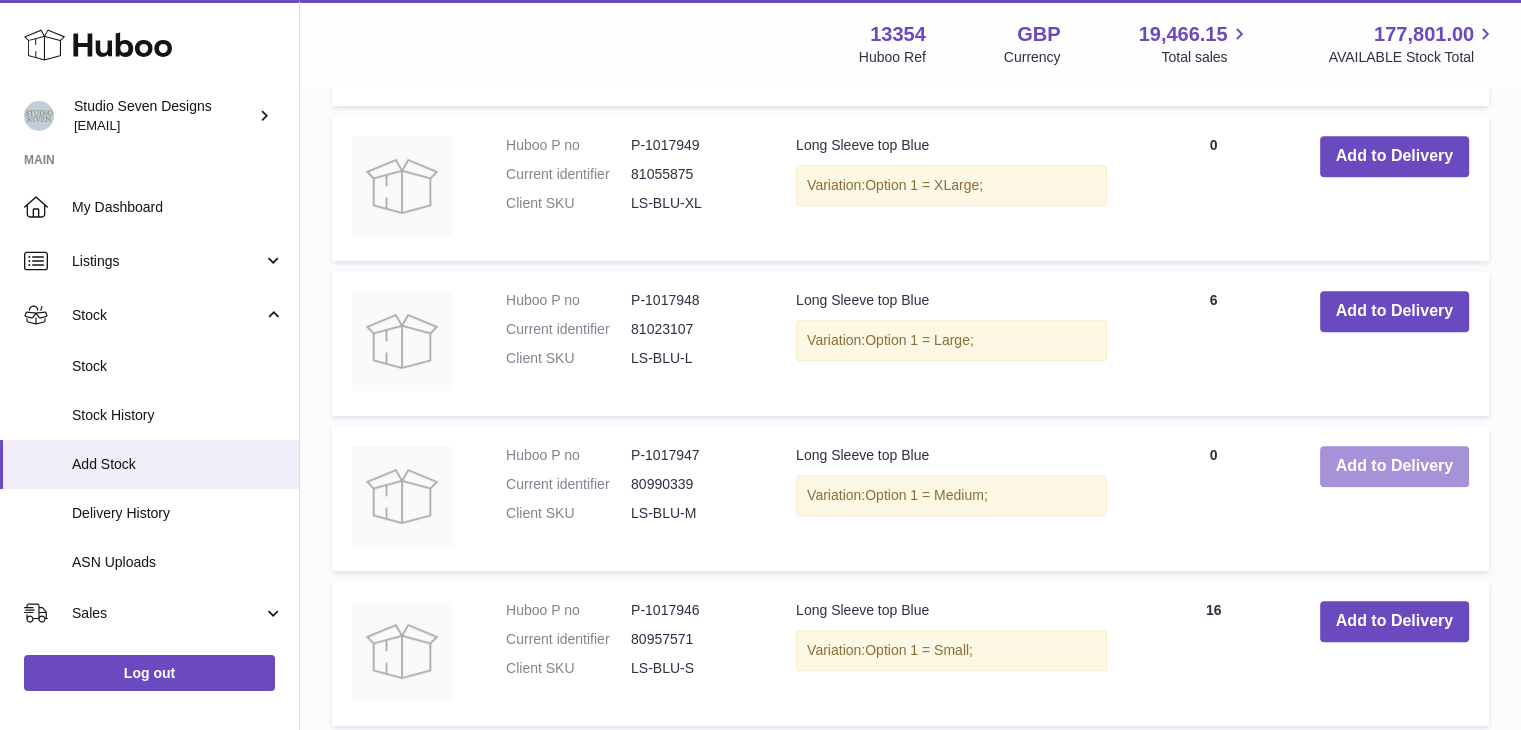 scroll, scrollTop: 1179, scrollLeft: 0, axis: vertical 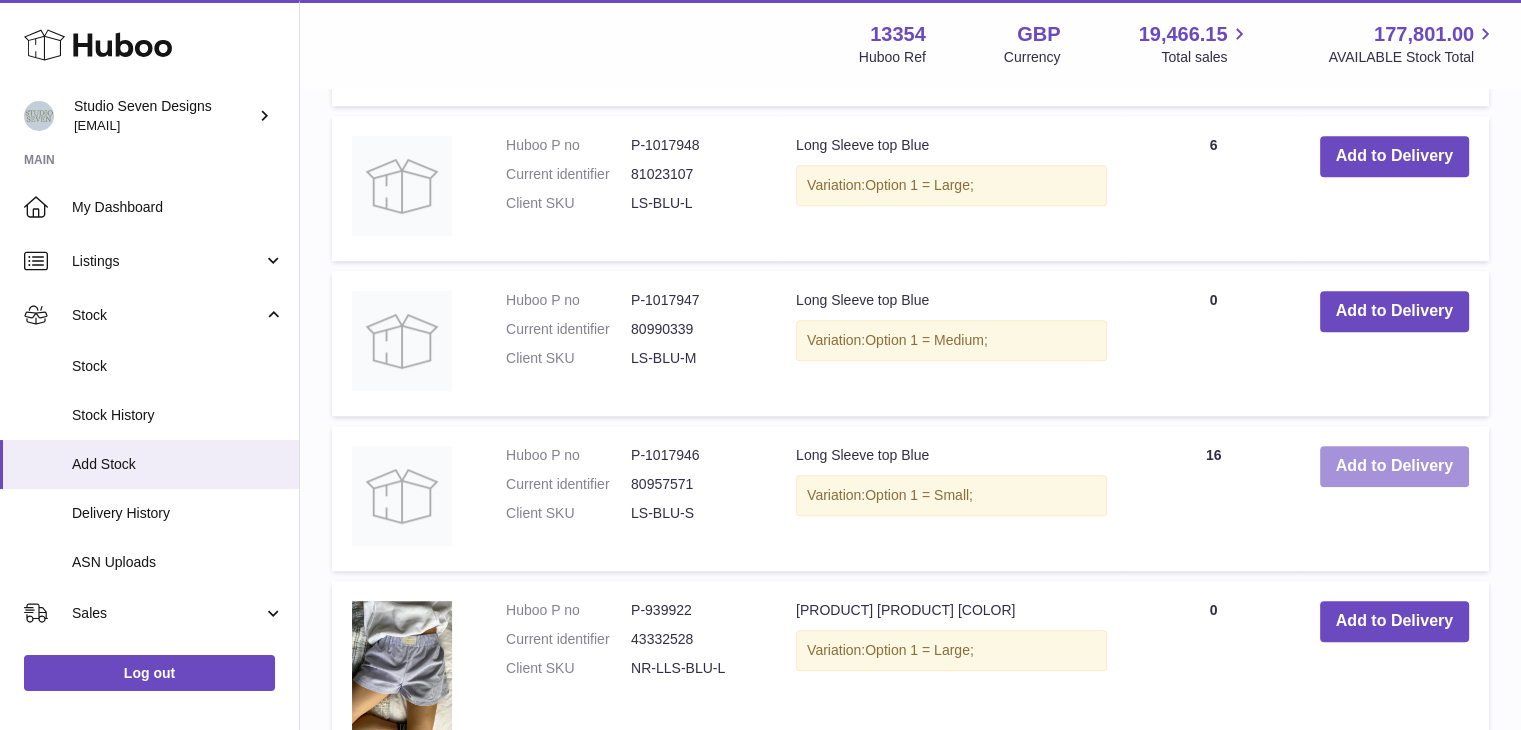 click on "Add to Delivery" at bounding box center (1394, 466) 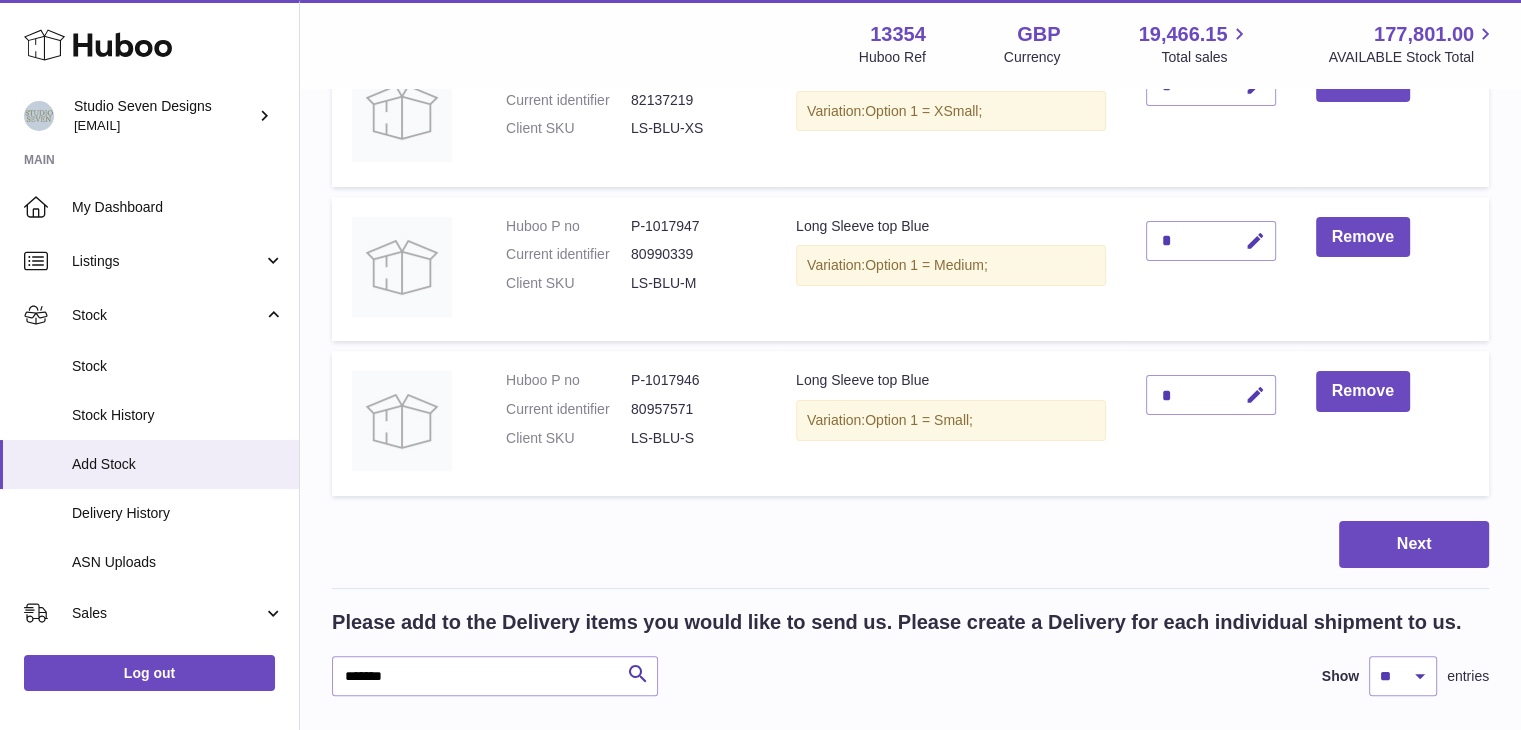 scroll, scrollTop: 608, scrollLeft: 0, axis: vertical 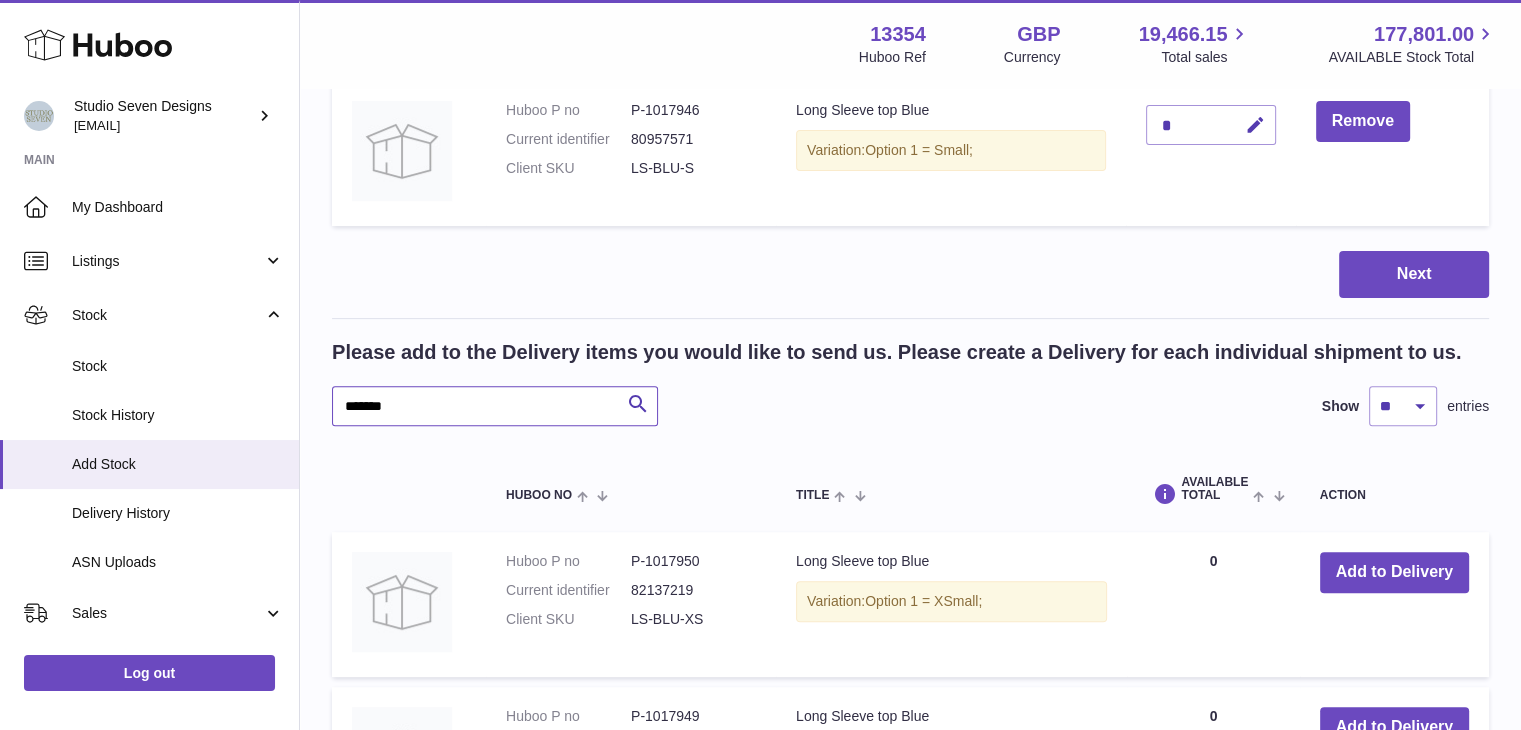 click on "*******" at bounding box center [495, 406] 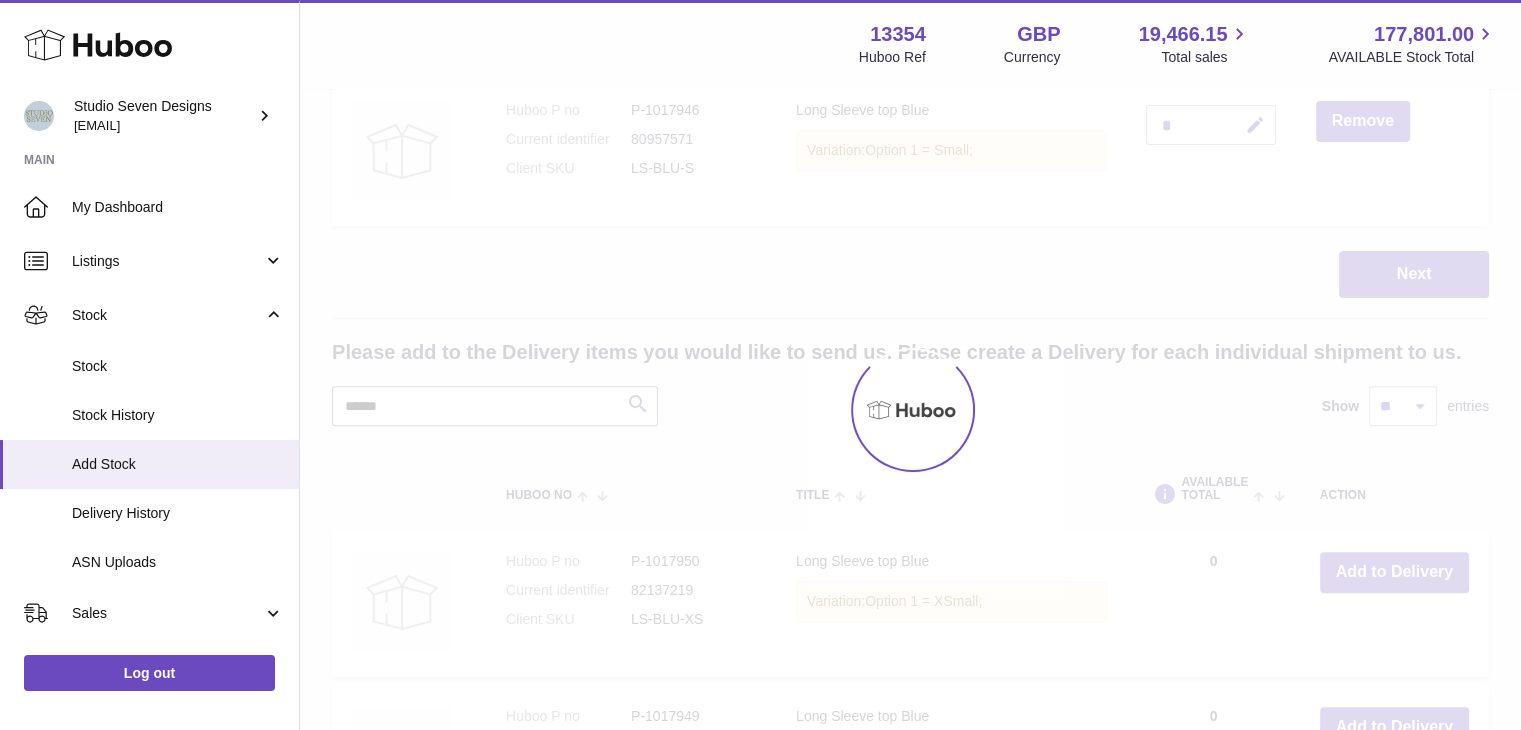 scroll, scrollTop: 606, scrollLeft: 0, axis: vertical 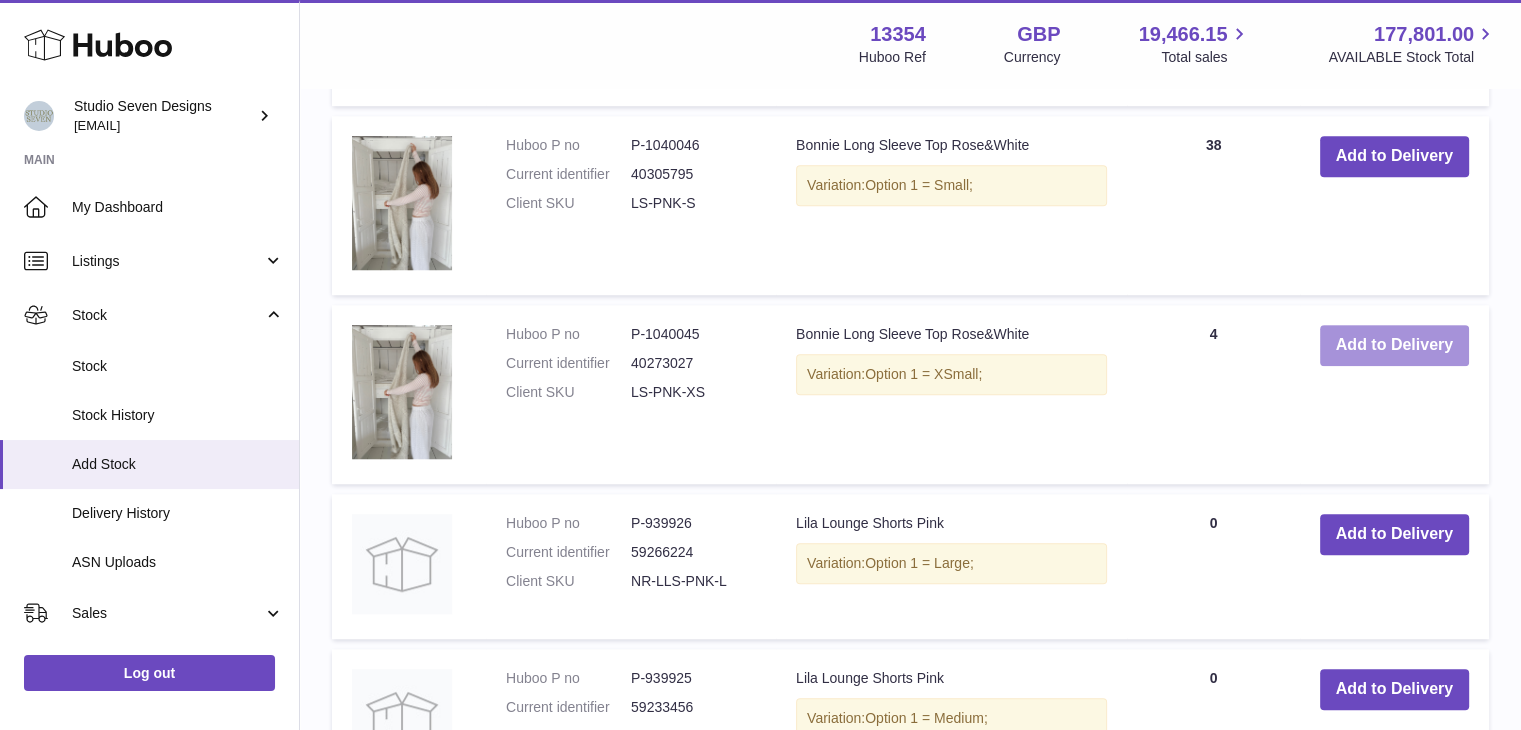 click on "Add to Delivery" at bounding box center [1394, 345] 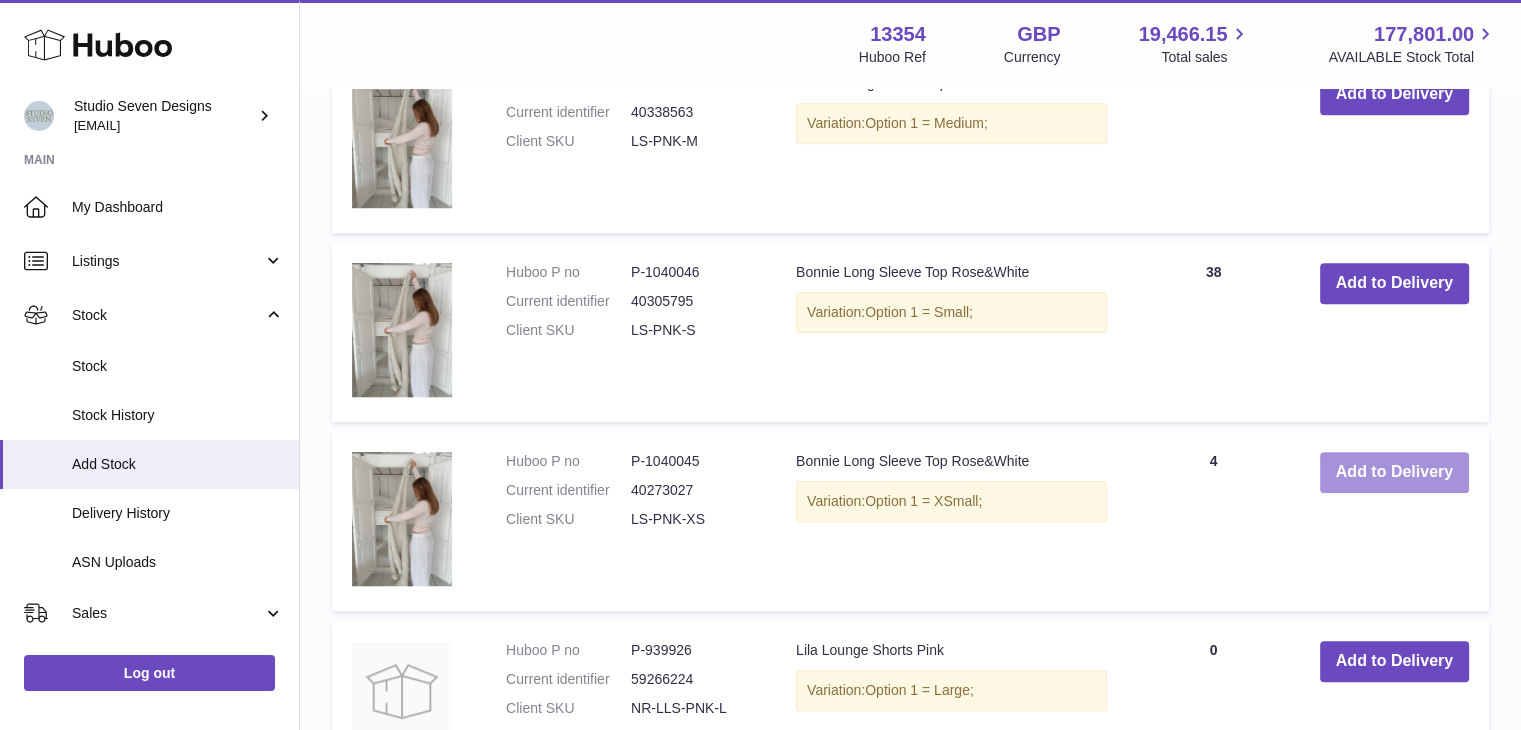 scroll, scrollTop: 1644, scrollLeft: 0, axis: vertical 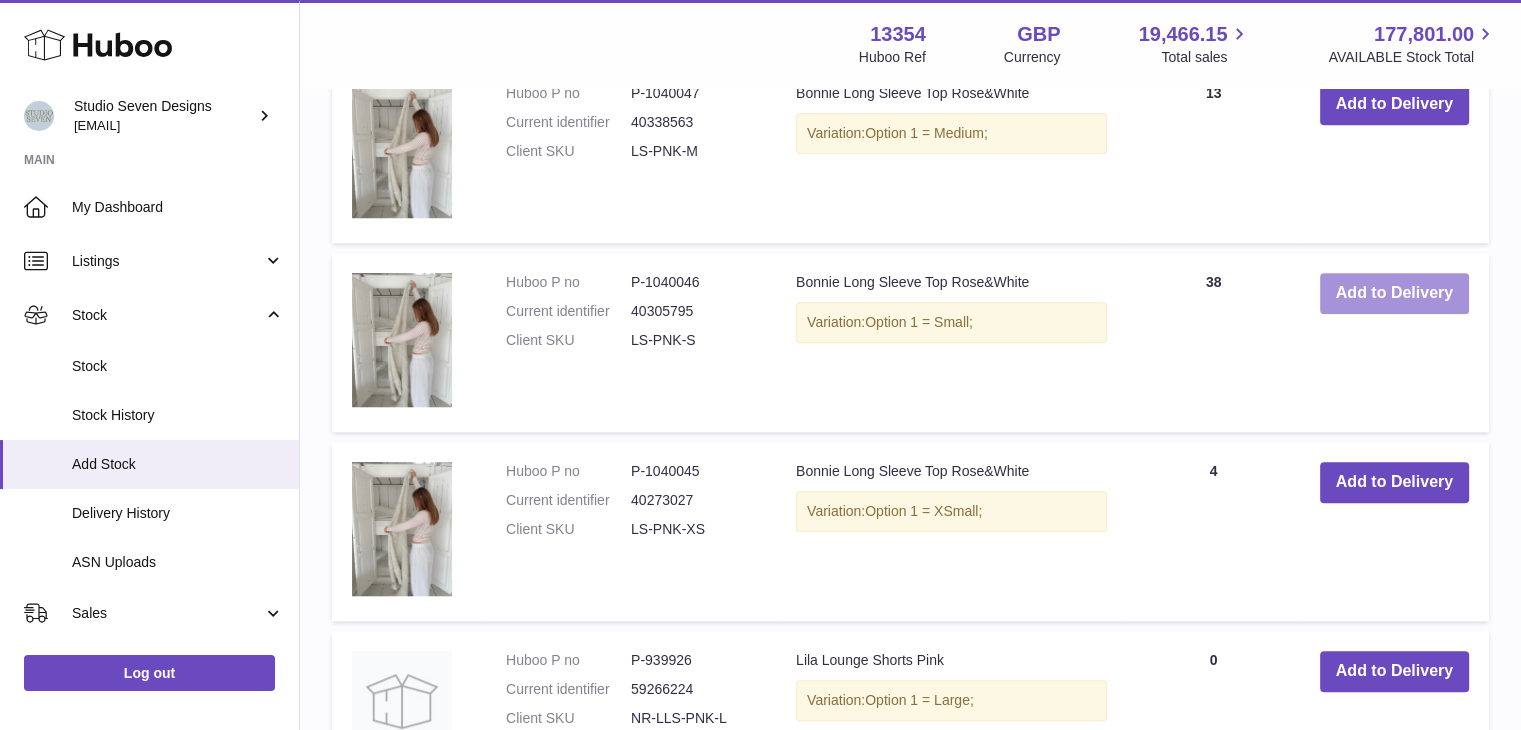 click on "Add to Delivery" at bounding box center [1394, 293] 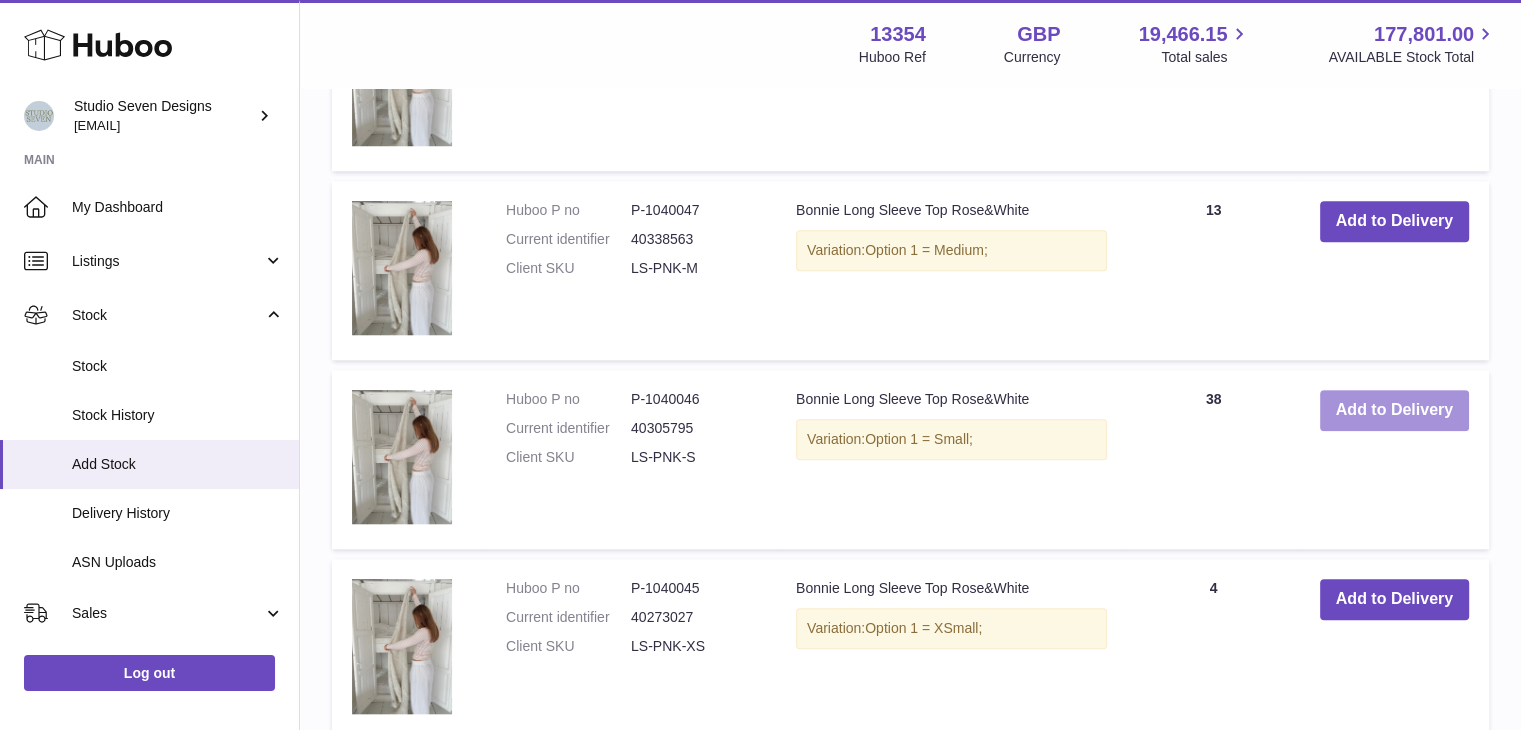 scroll, scrollTop: 1712, scrollLeft: 0, axis: vertical 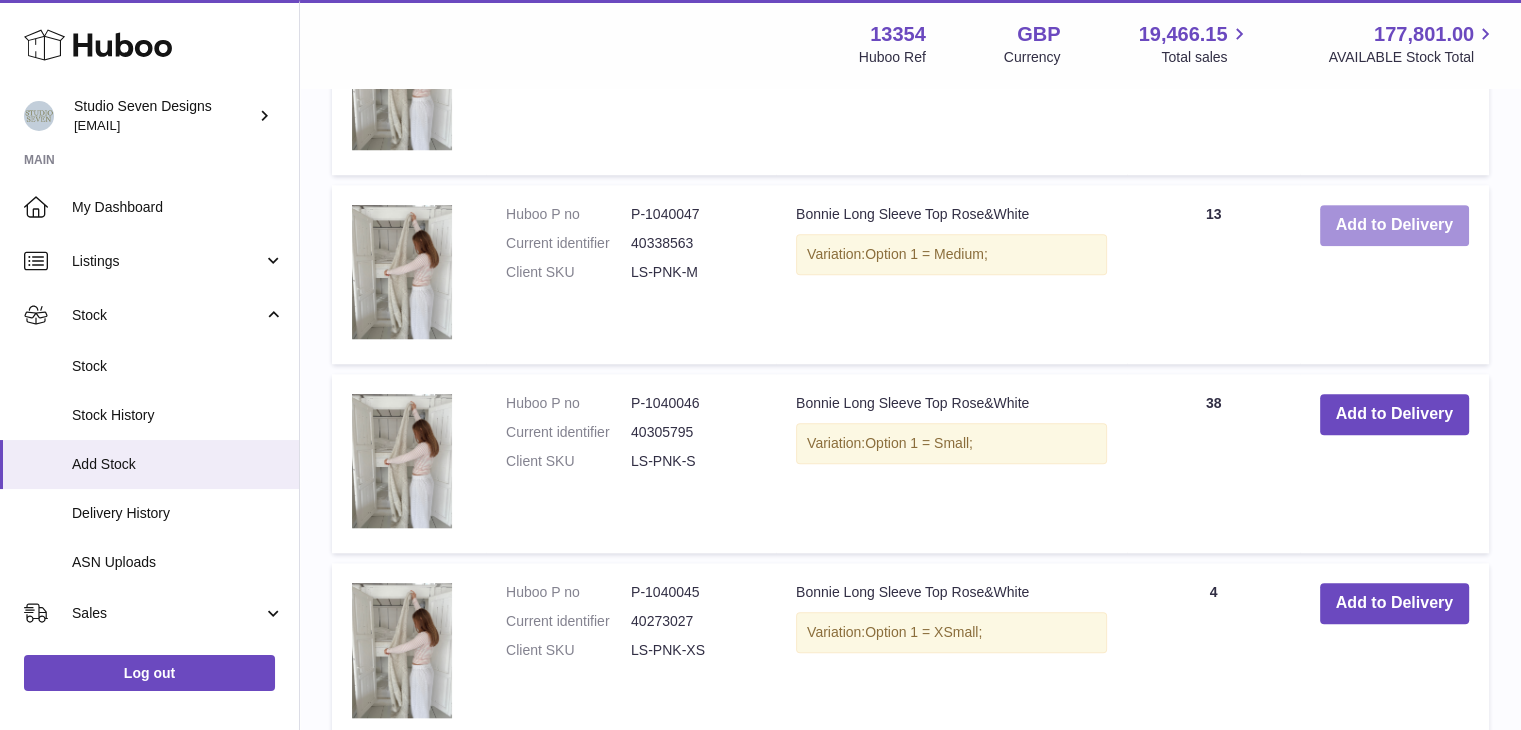 click on "Add to Delivery" at bounding box center [1394, 225] 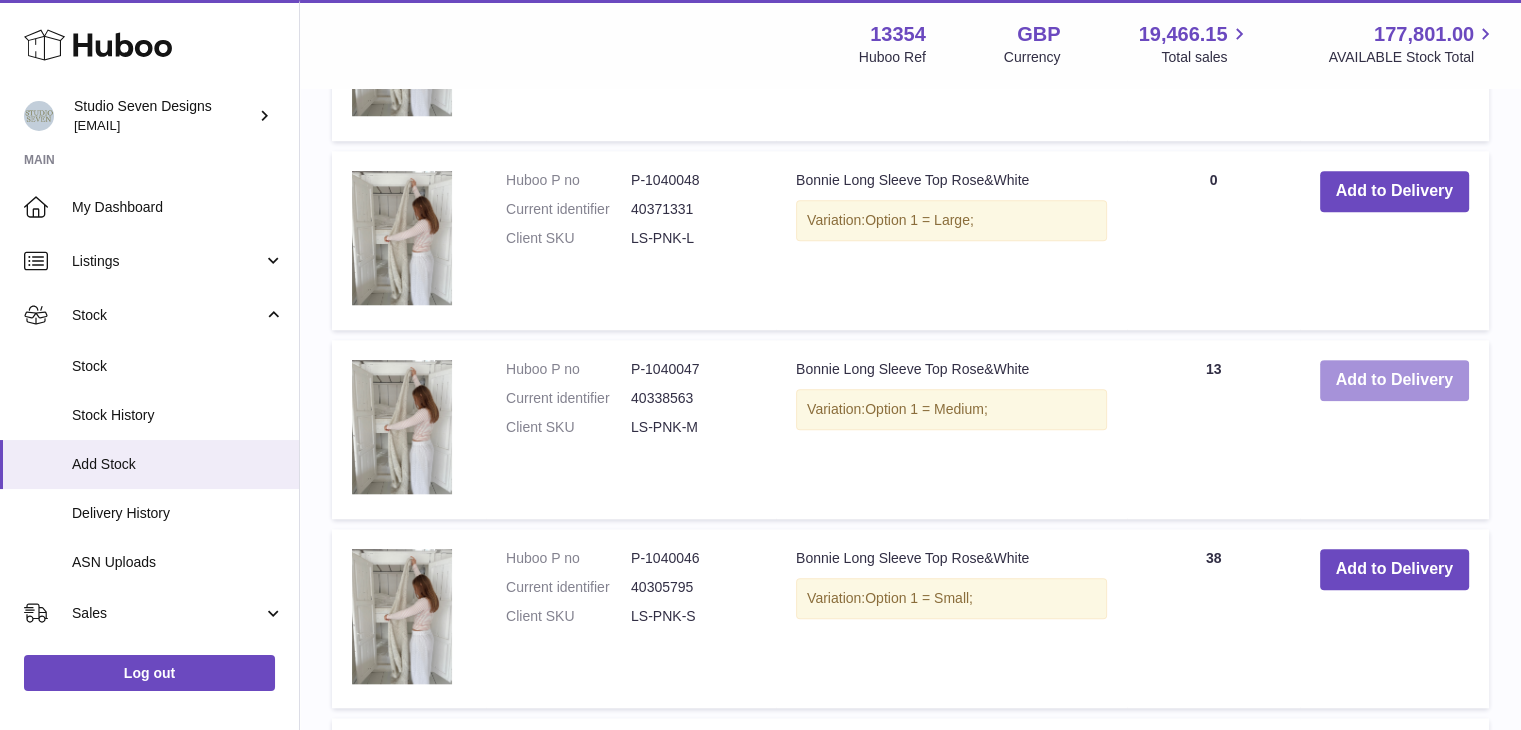 scroll, scrollTop: 1715, scrollLeft: 0, axis: vertical 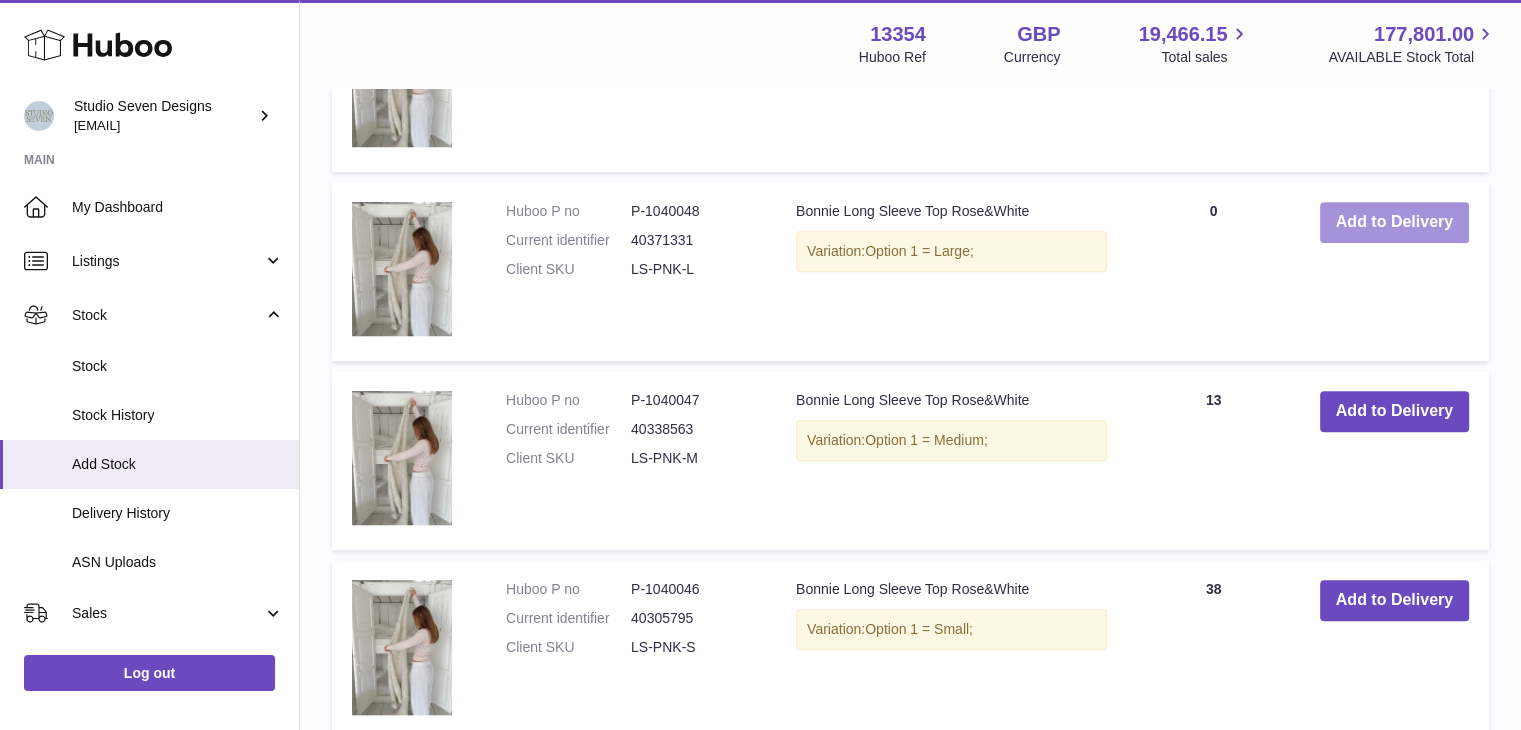 click on "Add to Delivery" at bounding box center (1394, 222) 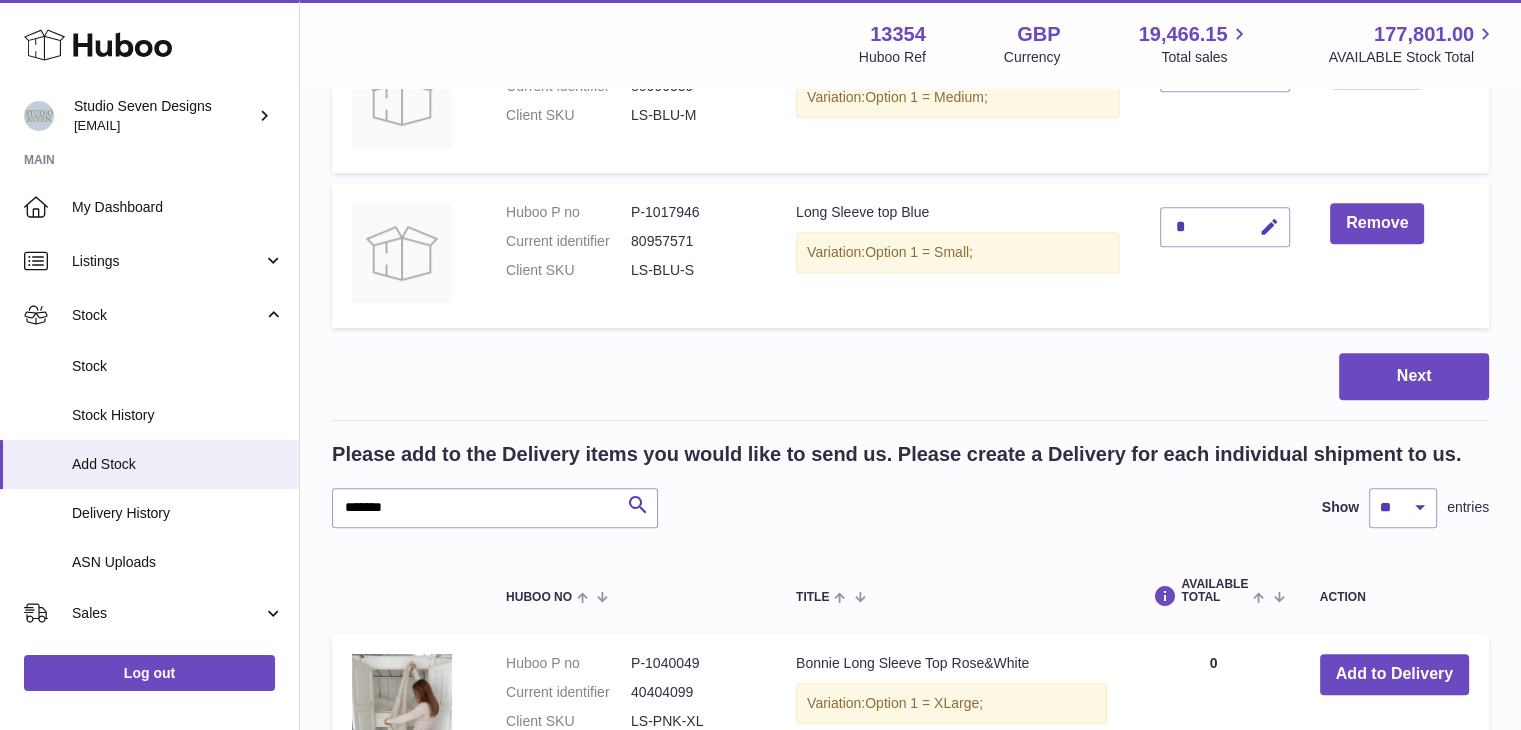 scroll, scrollTop: 1204, scrollLeft: 0, axis: vertical 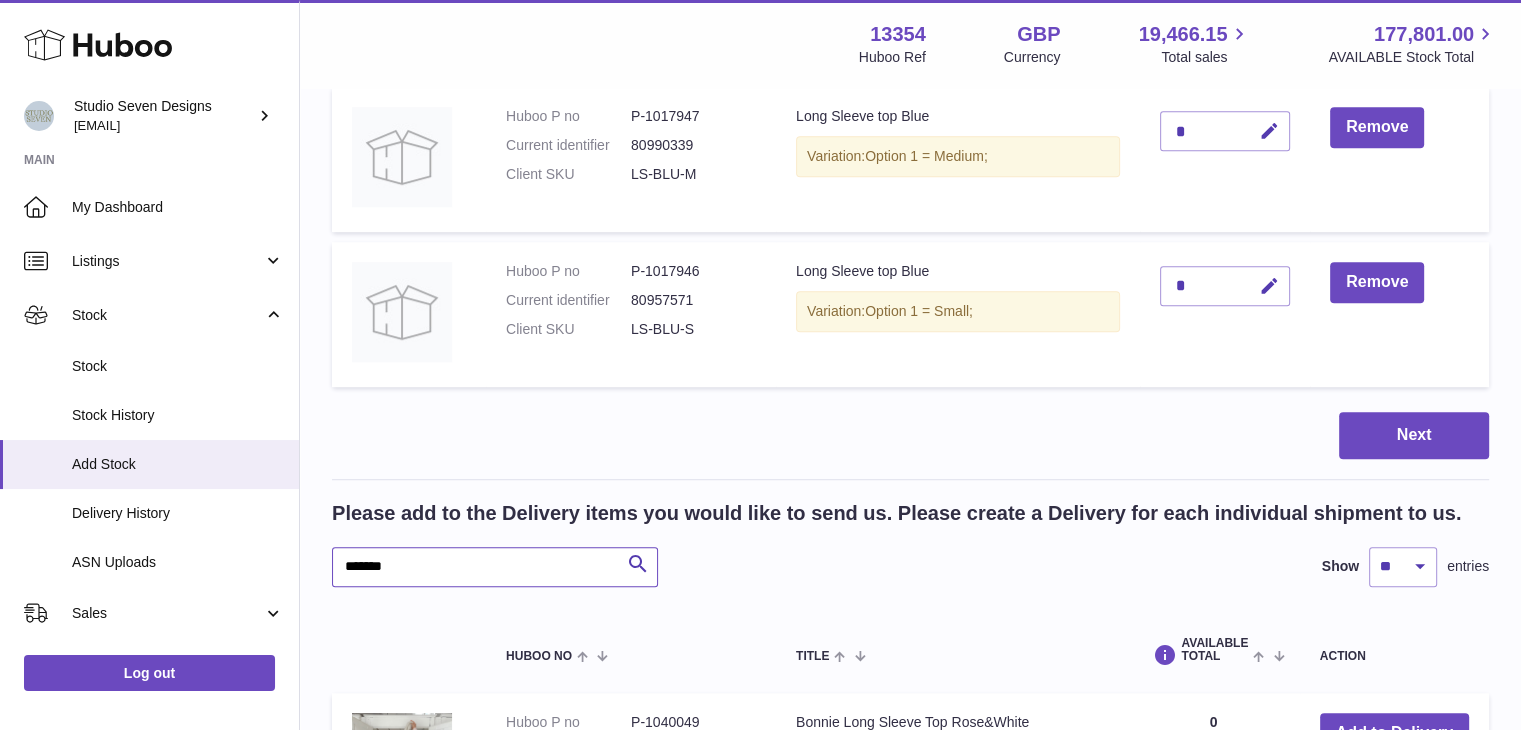 click on "*******" at bounding box center (495, 567) 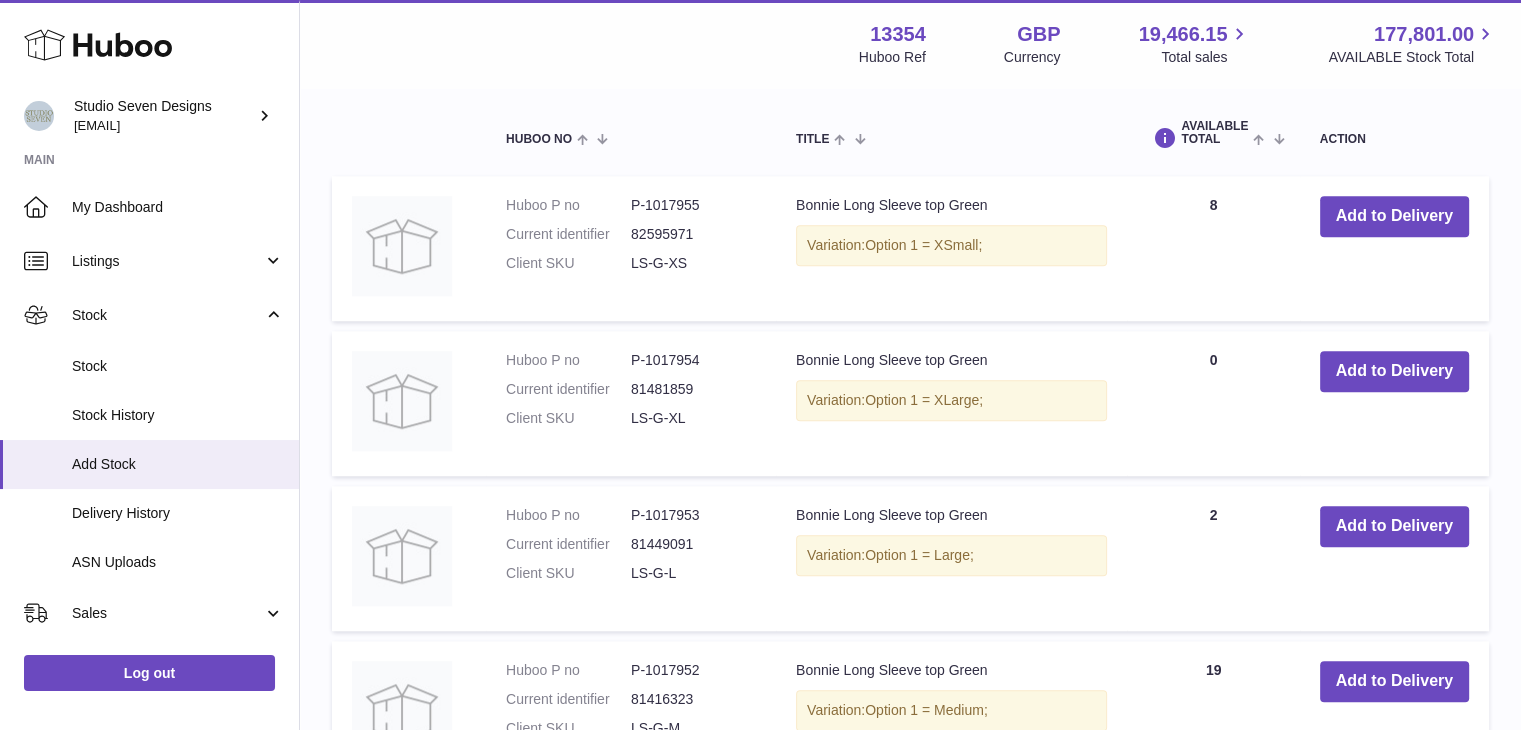 scroll, scrollTop: 1716, scrollLeft: 0, axis: vertical 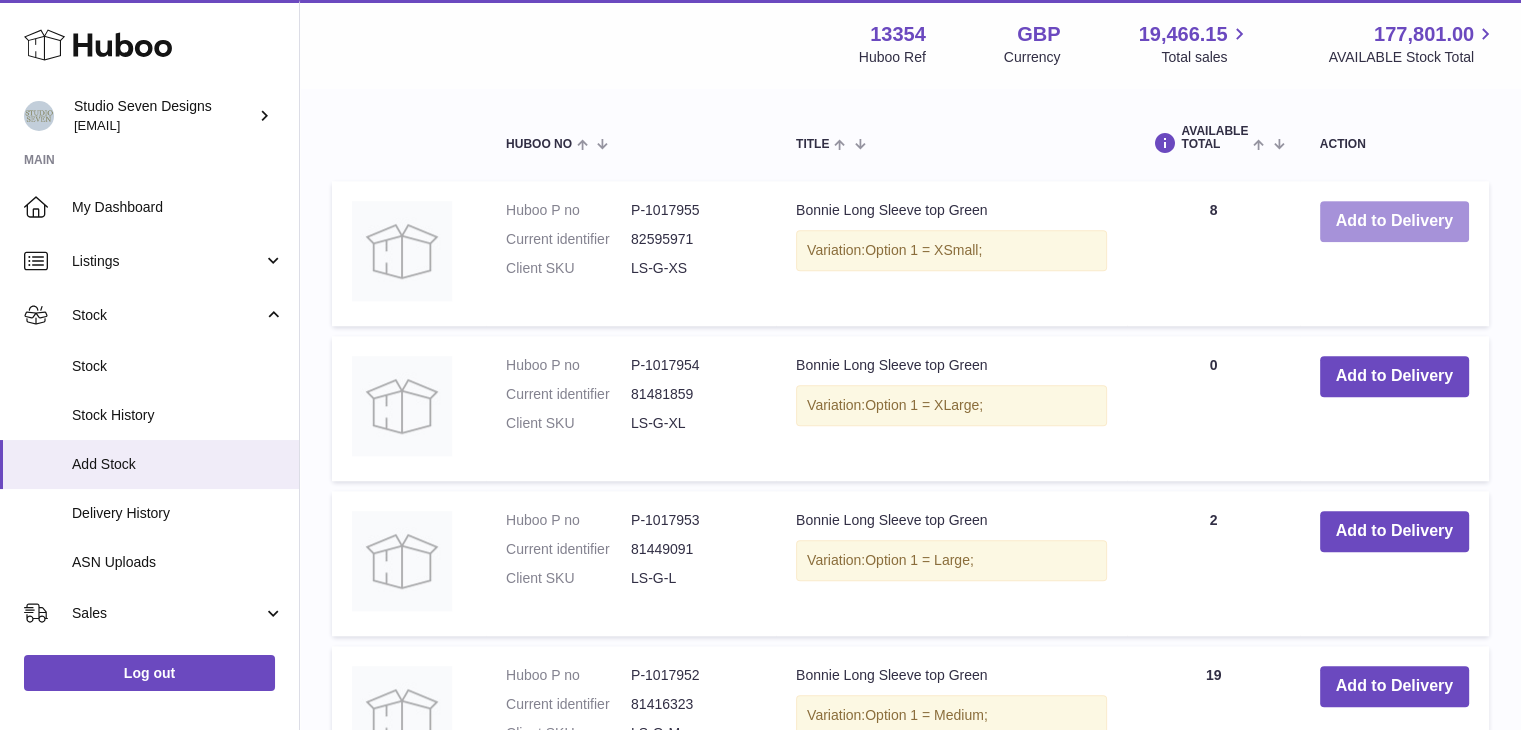 click on "Add to Delivery" at bounding box center [1394, 221] 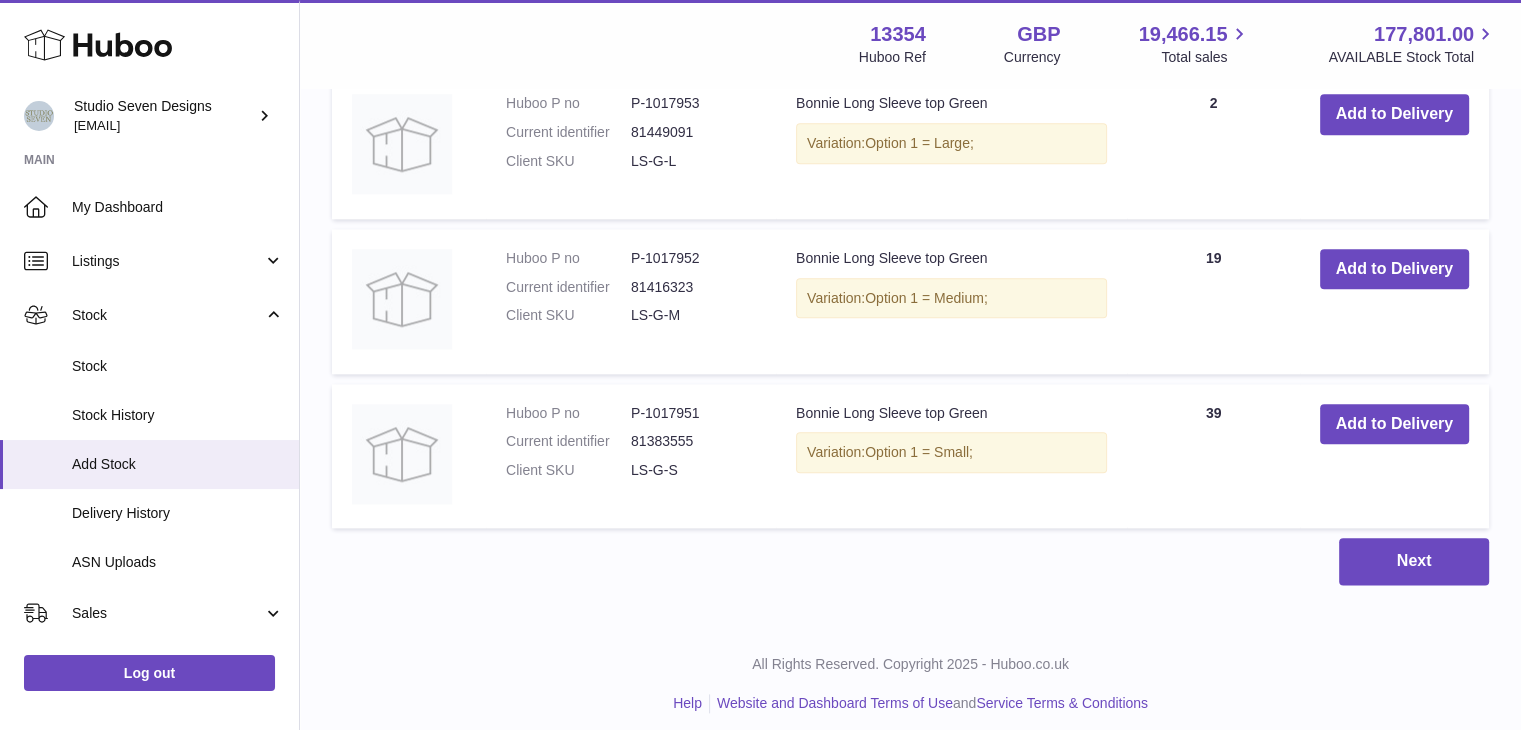 scroll, scrollTop: 2300, scrollLeft: 0, axis: vertical 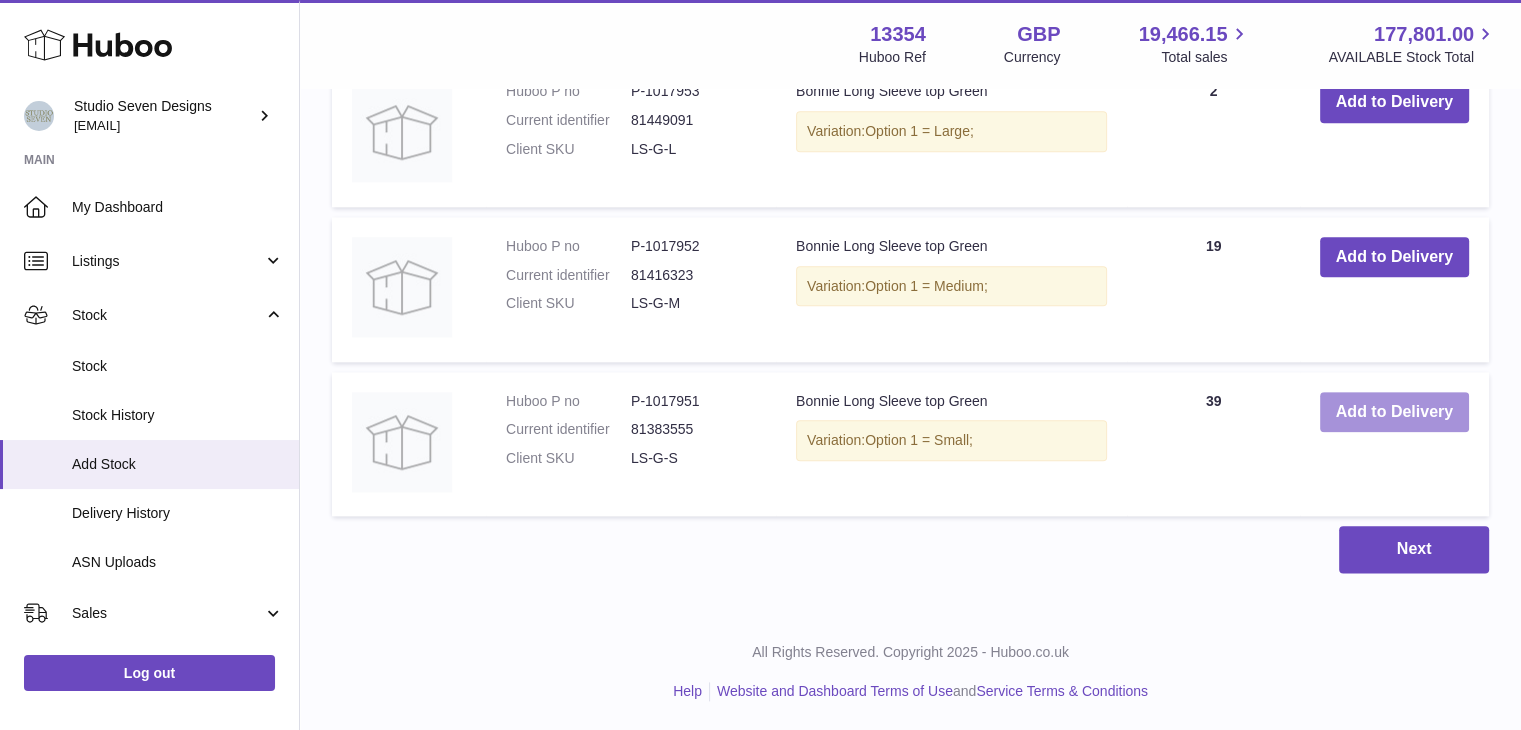 click on "Add to Delivery" at bounding box center (1394, 412) 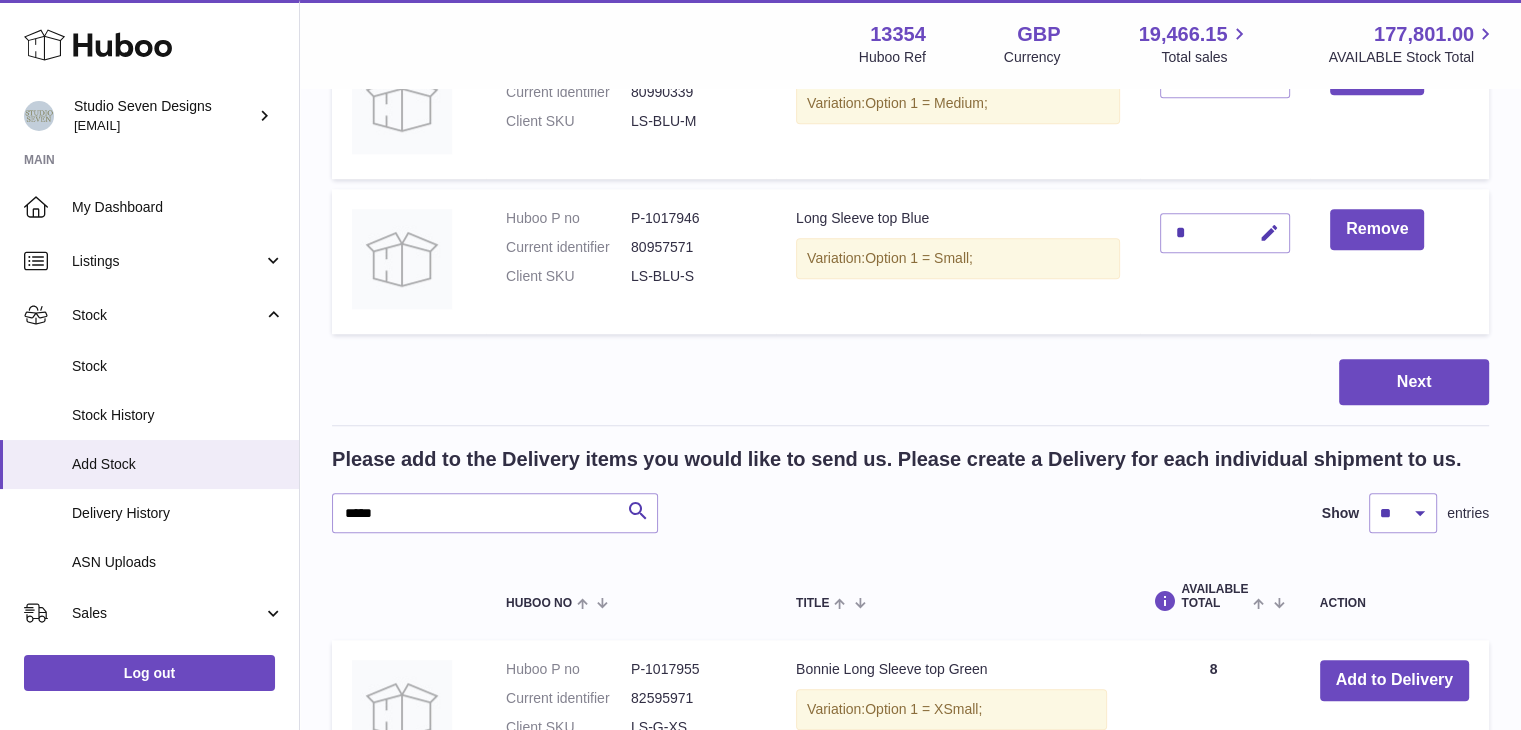 scroll, scrollTop: 1748, scrollLeft: 0, axis: vertical 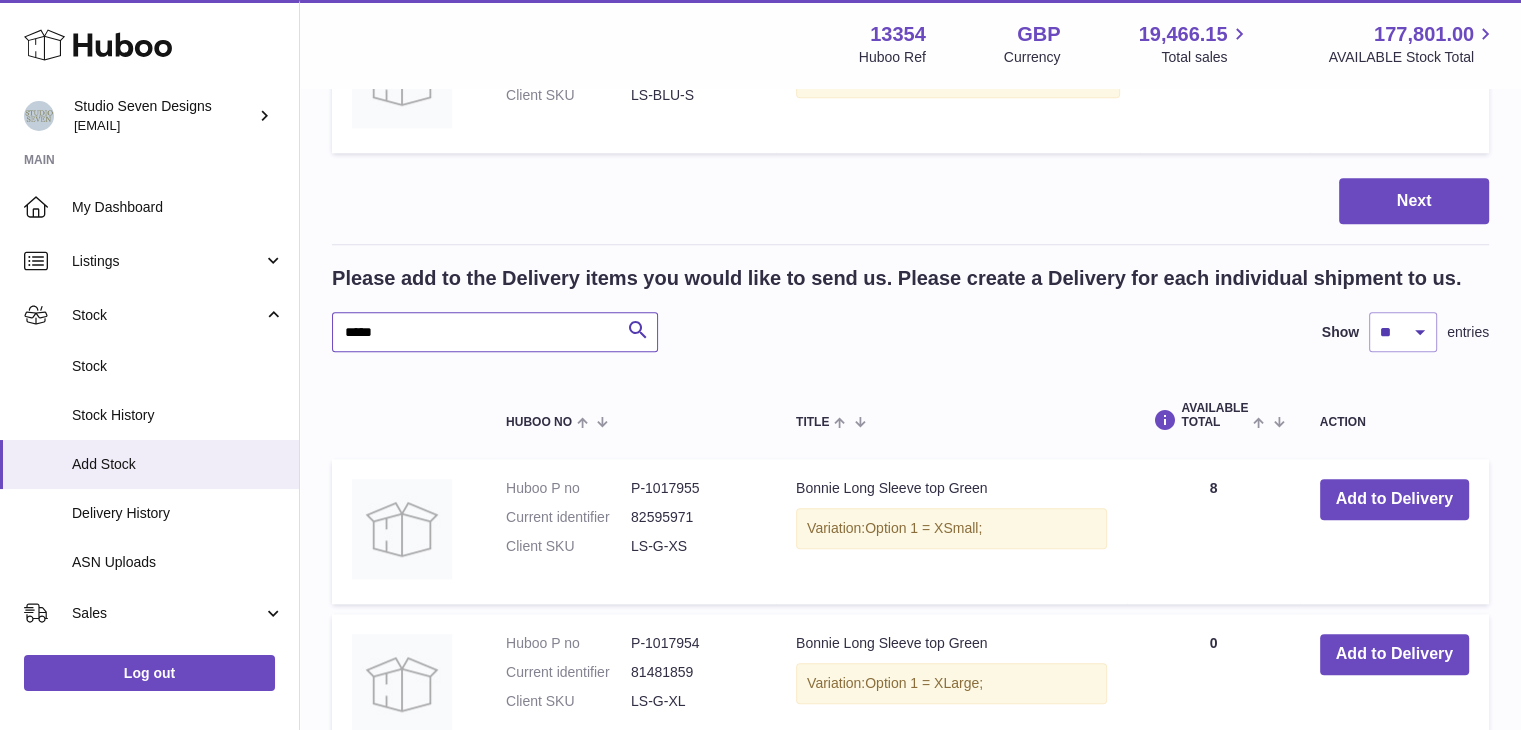 click on "*****" at bounding box center (495, 332) 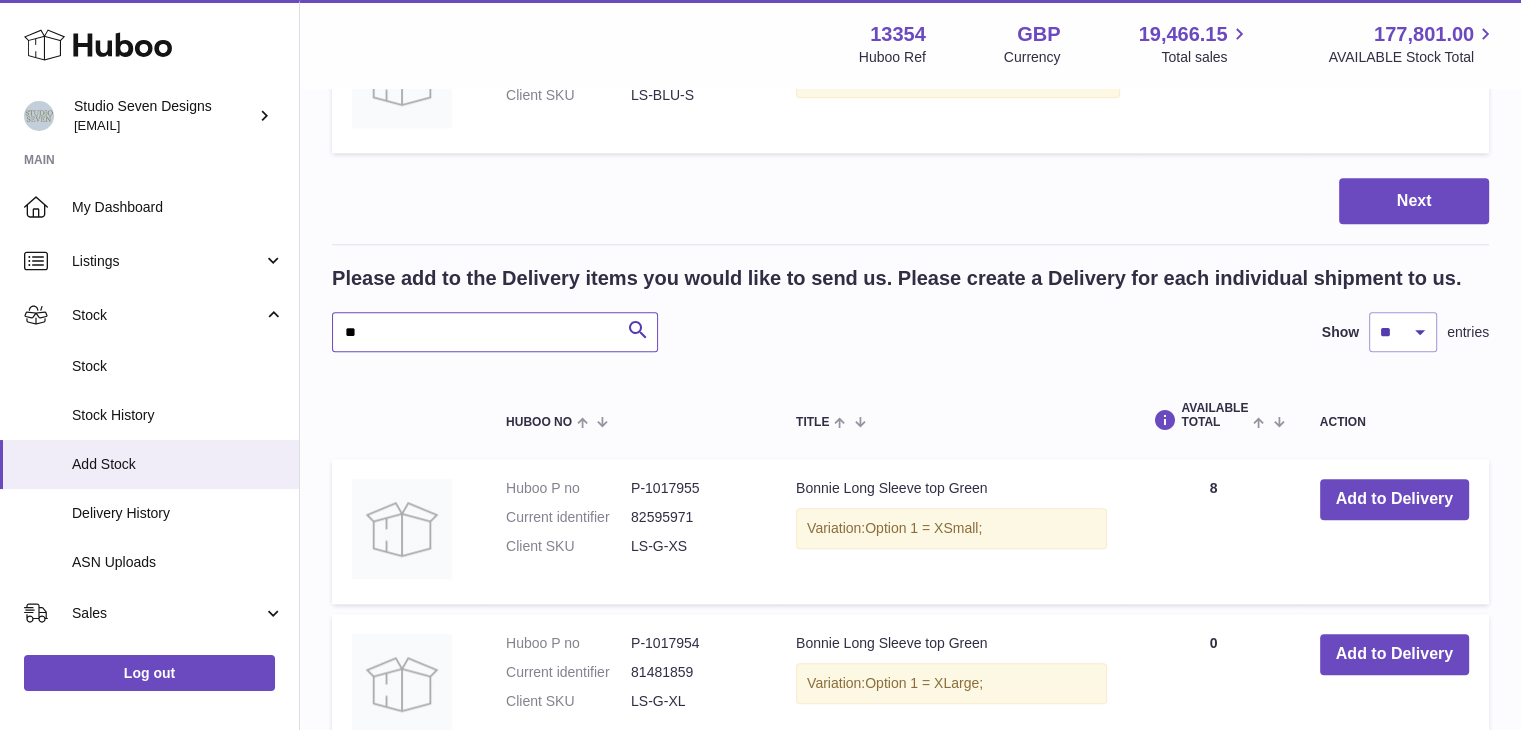 type on "*" 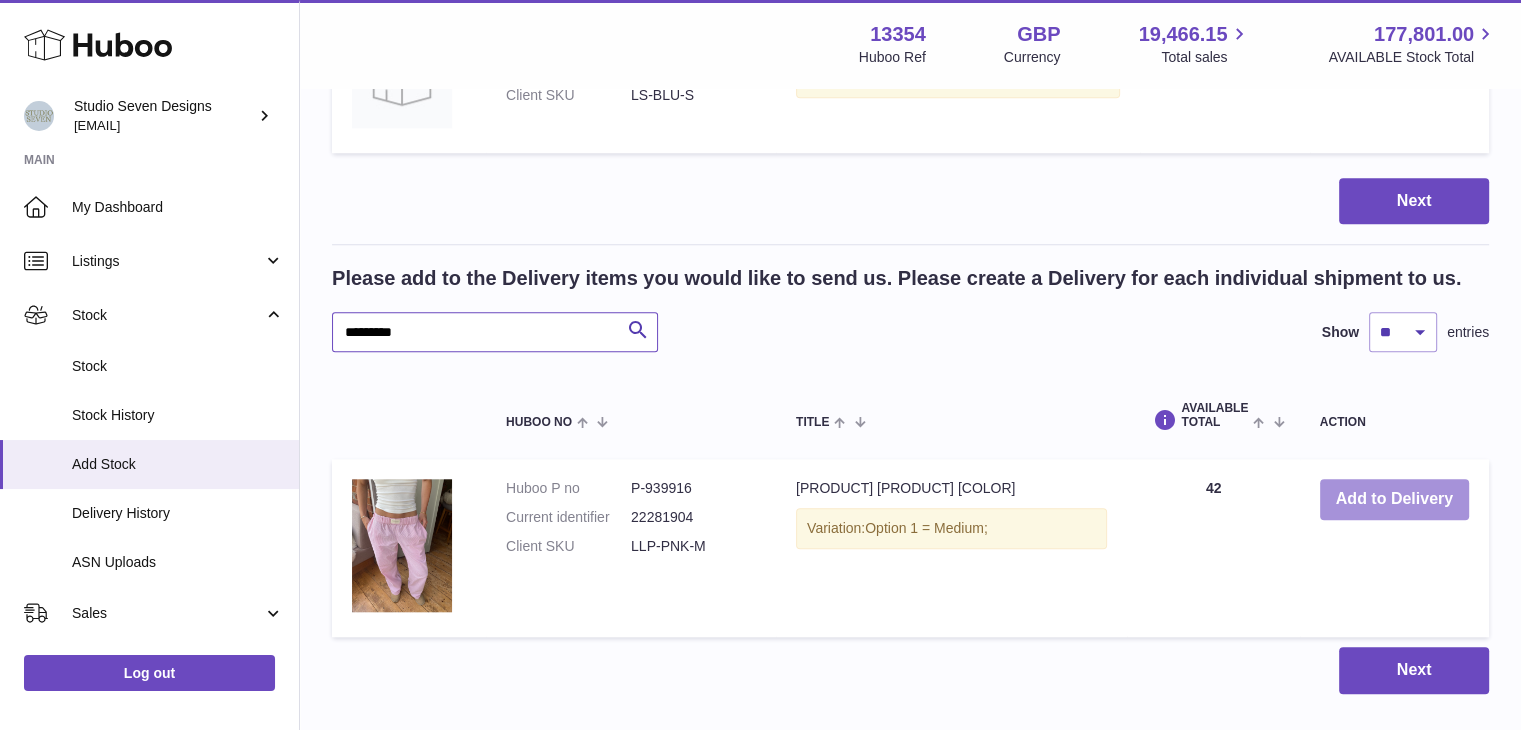 type on "*********" 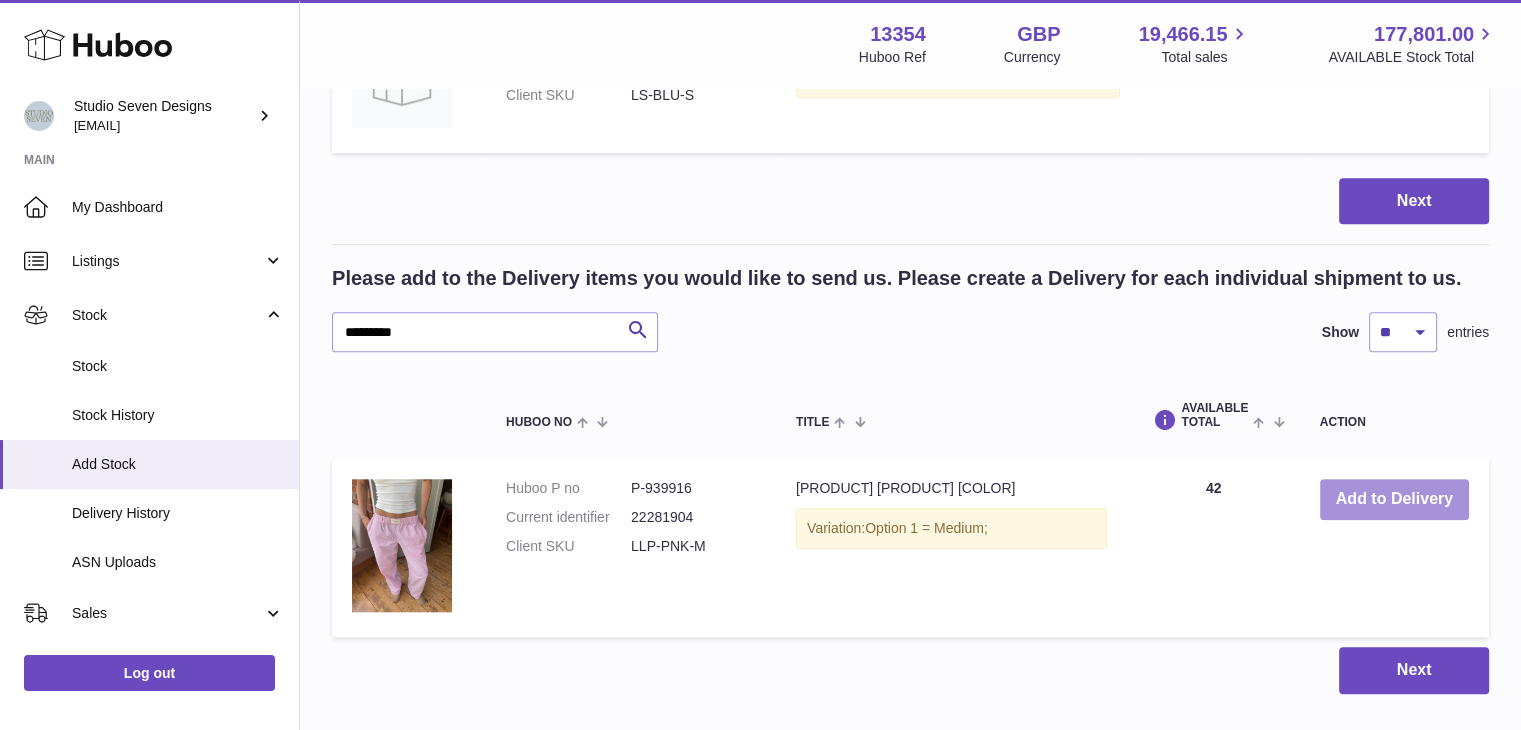 click on "Add to Delivery" at bounding box center [1394, 499] 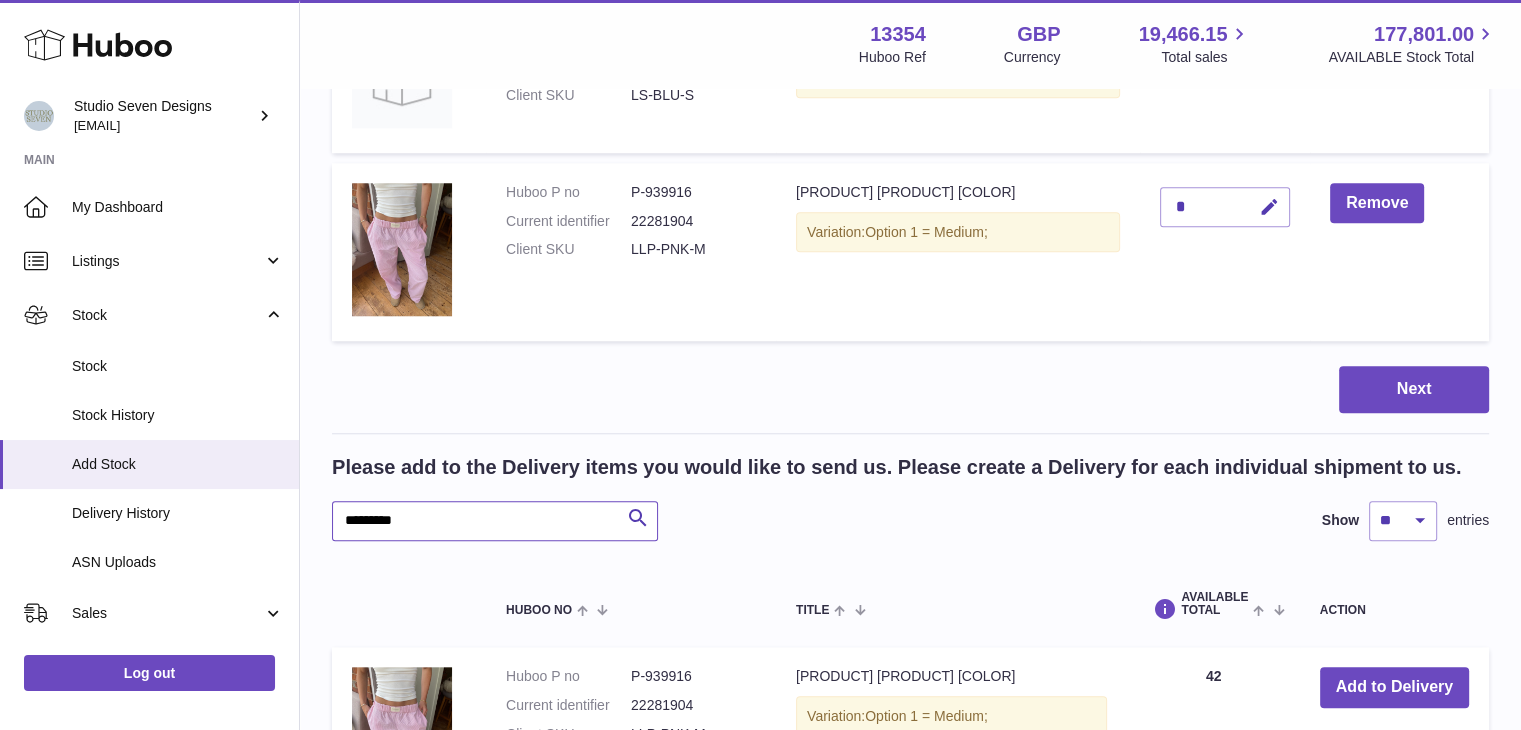 click on "*********" at bounding box center (495, 521) 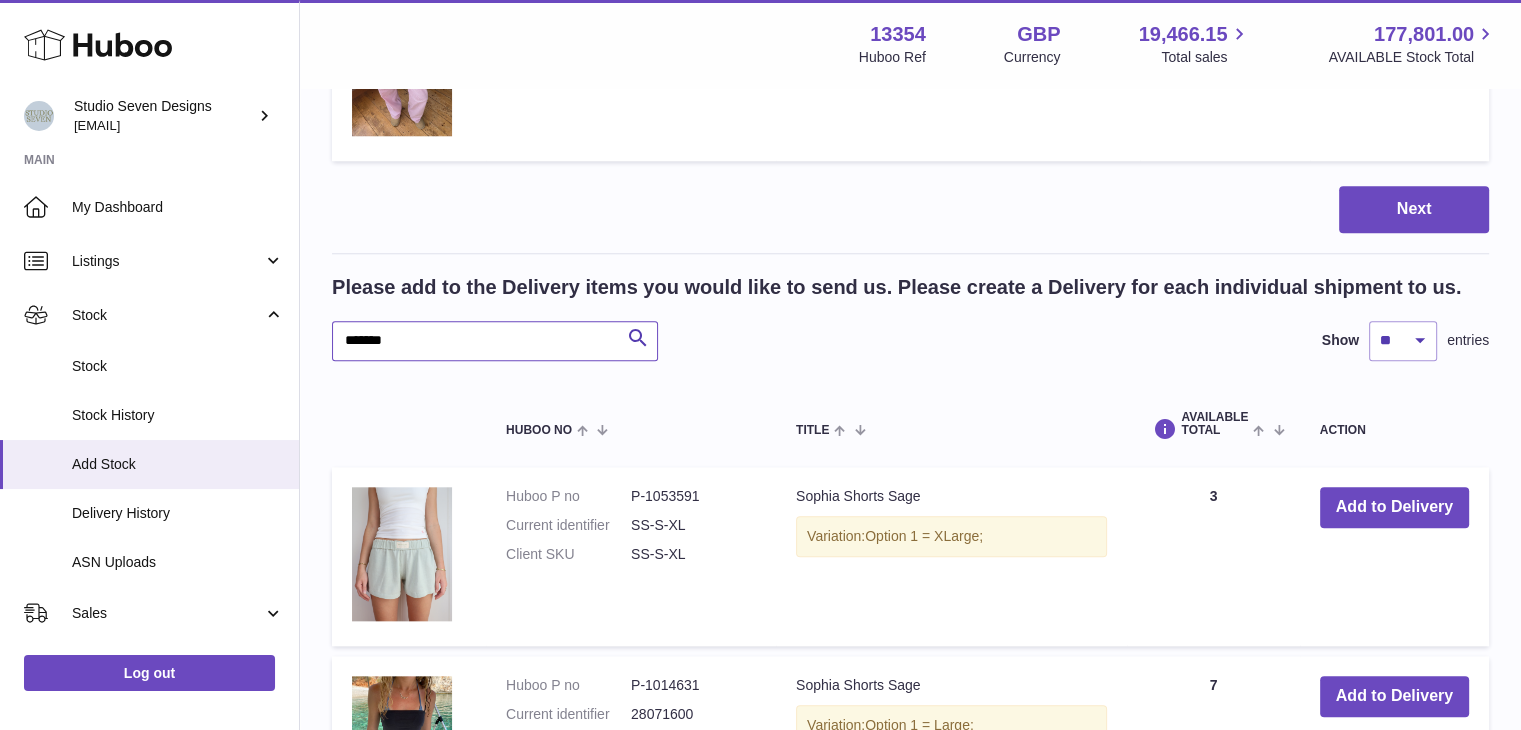 scroll, scrollTop: 1933, scrollLeft: 0, axis: vertical 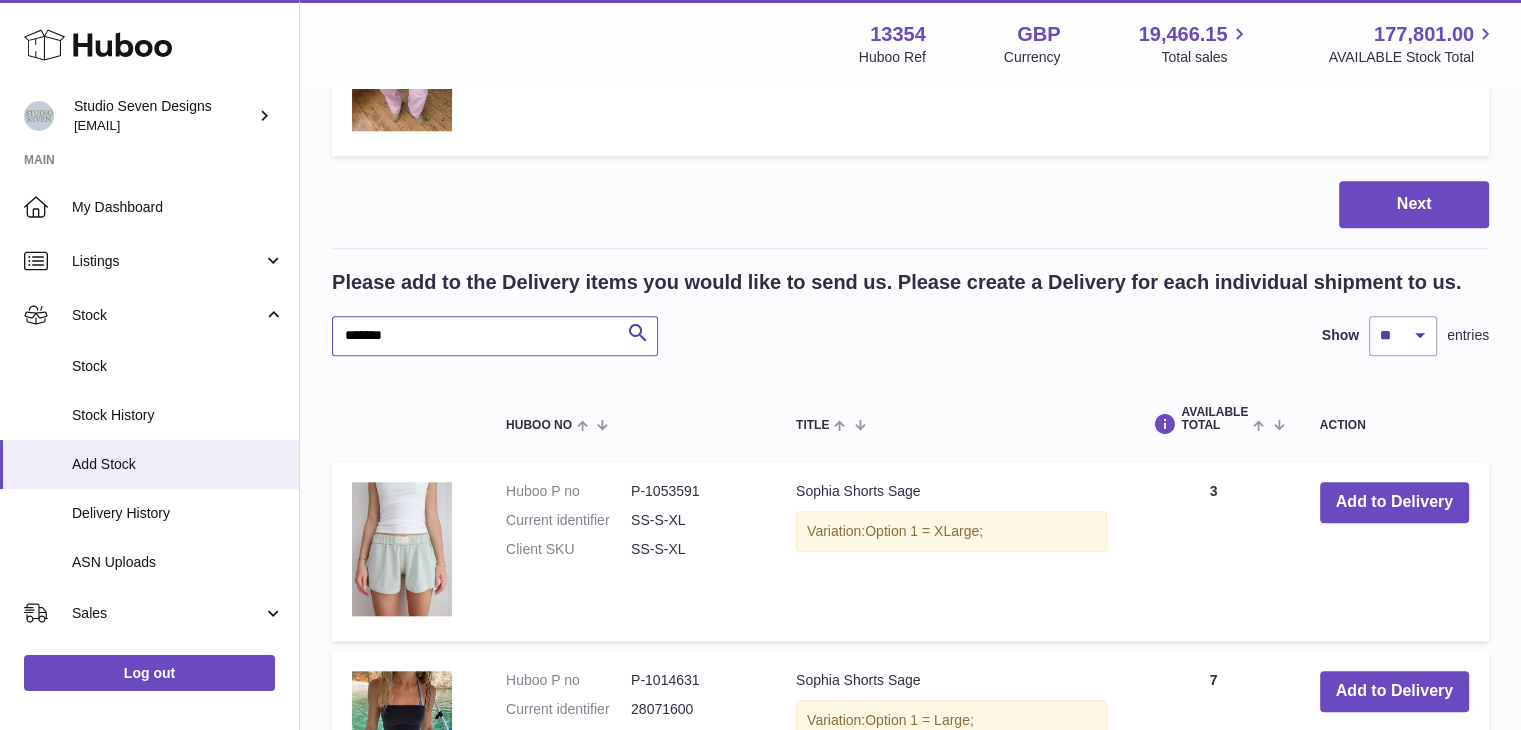 click on "*******" at bounding box center [495, 336] 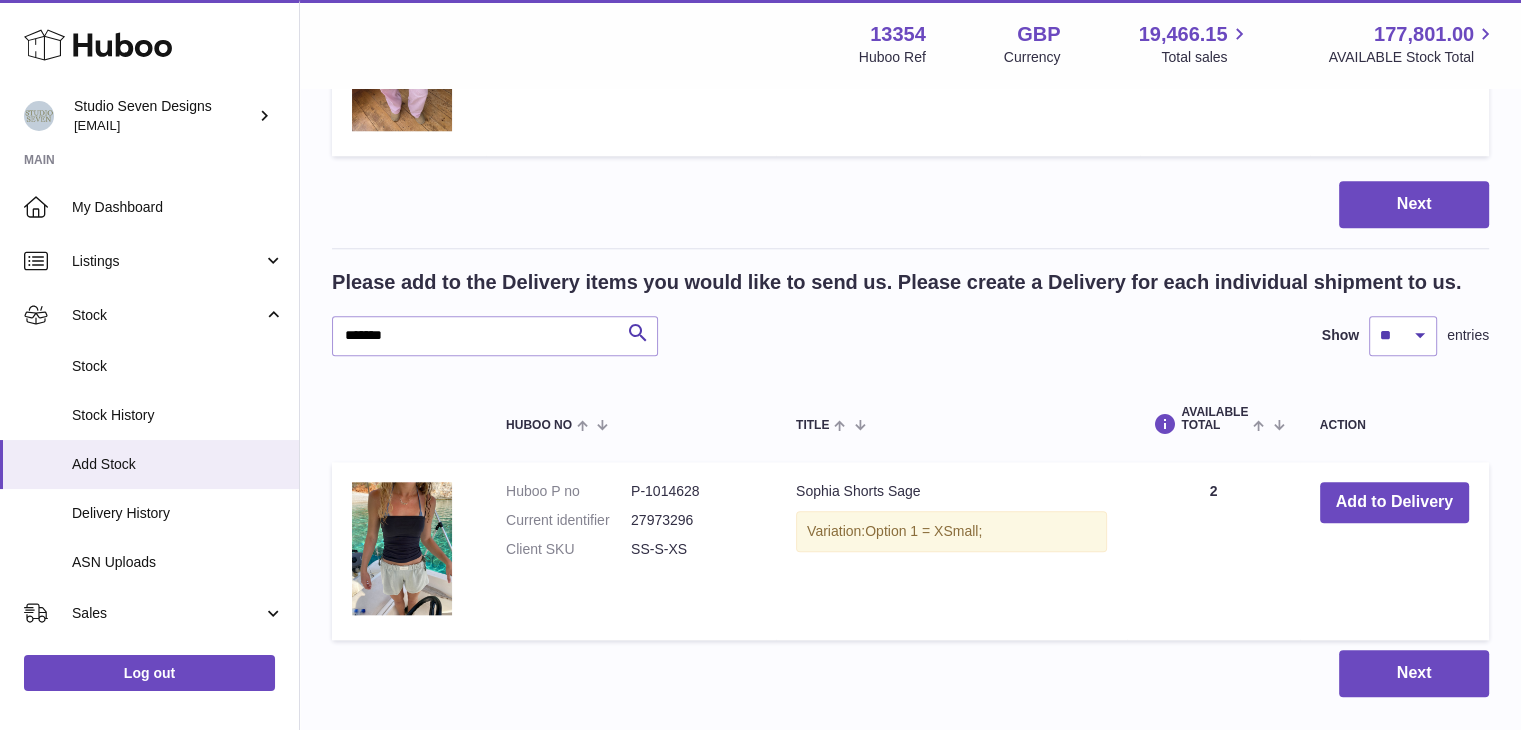 click on "Huboo no       Title       AVAILABLE Total
Action
Huboo P no   P-1014628   Current identifier   27973296   Client SKU   SS-S-XS
Sophia Shorts Sage
Variation:
Option 1 = XSmall;
AVAILABLE Total 2
Add to Delivery" at bounding box center (910, 460) 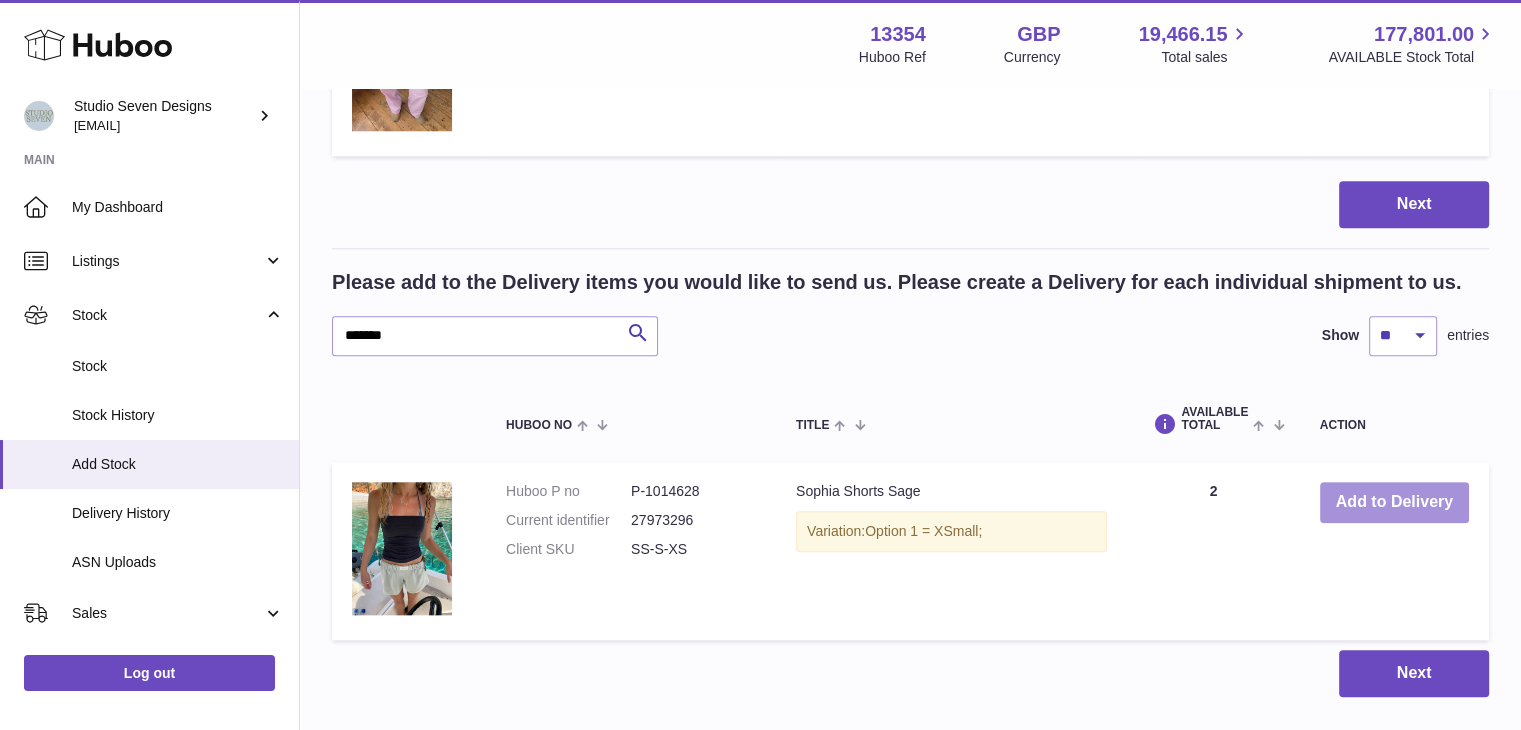 click on "Add to Delivery" at bounding box center (1394, 502) 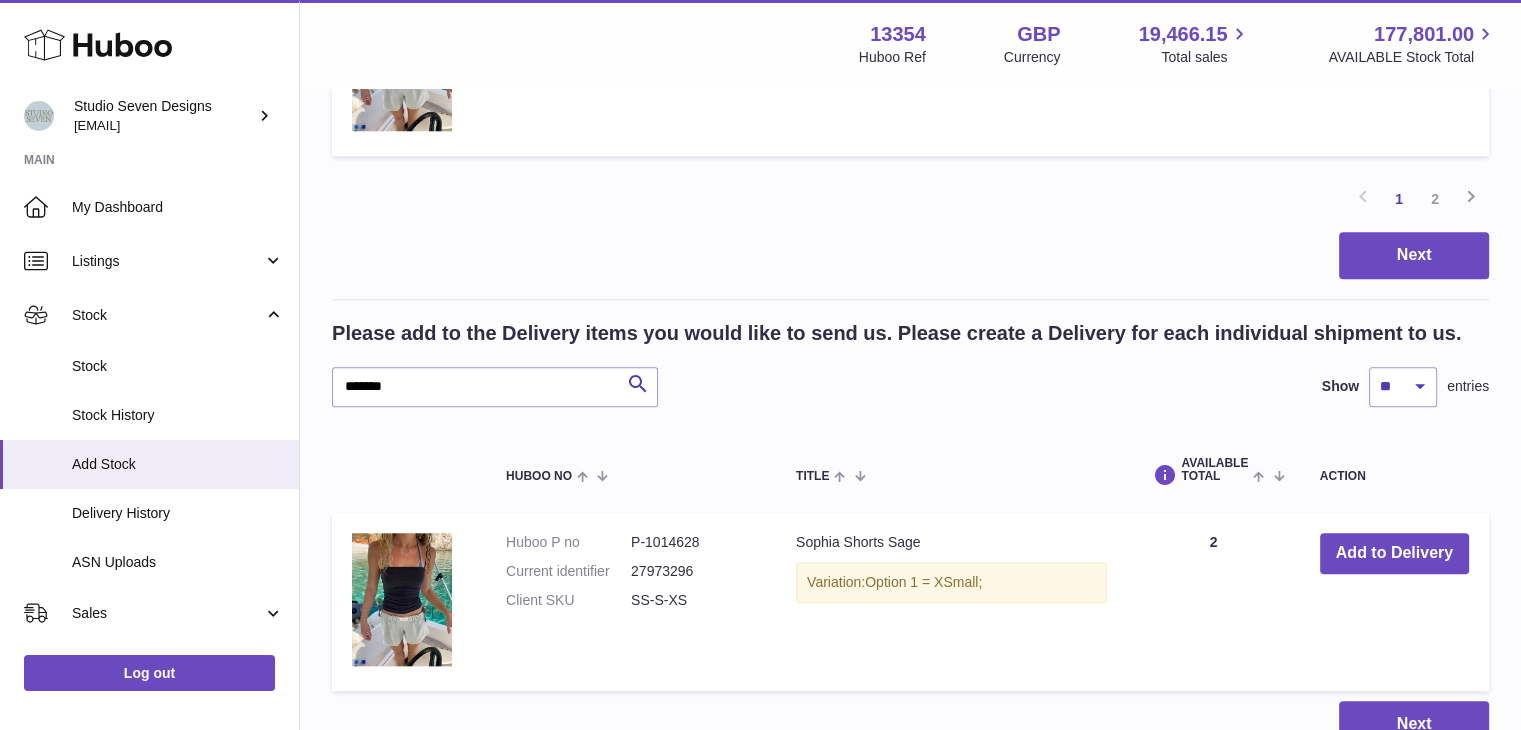 click on "Please add to the Delivery items you would like to send us. Please create a Delivery for each individual shipment to us." at bounding box center (896, 333) 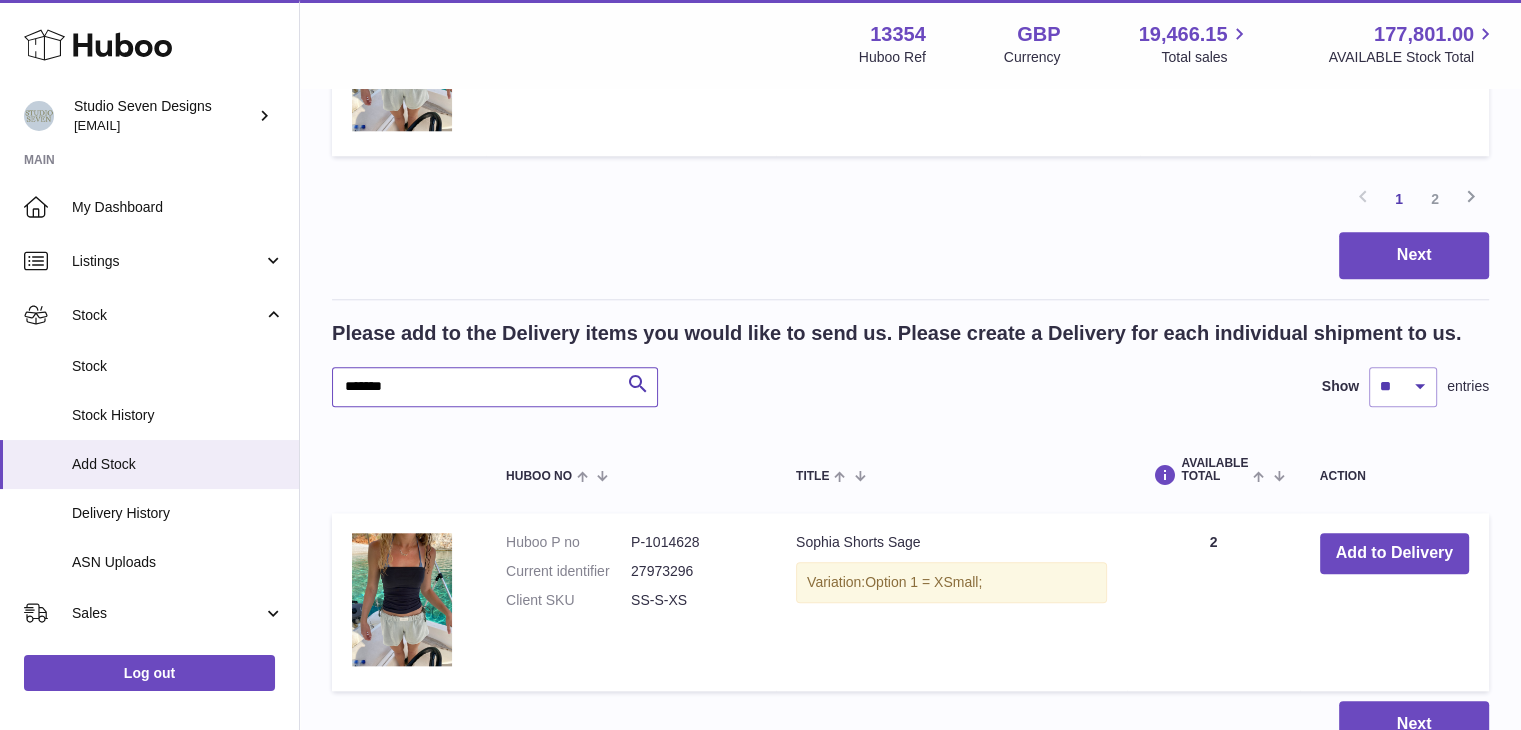 click on "*******" at bounding box center [495, 387] 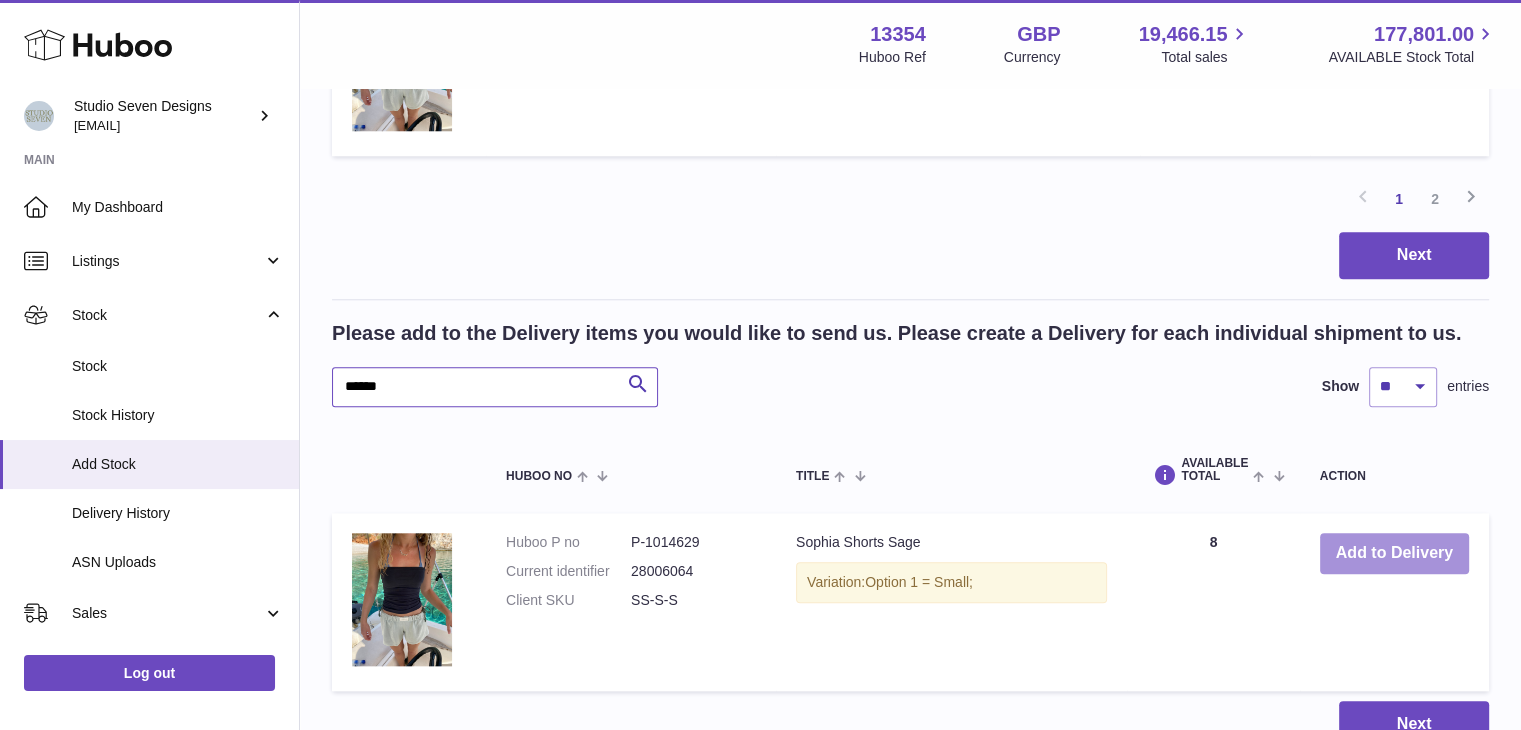 type on "******" 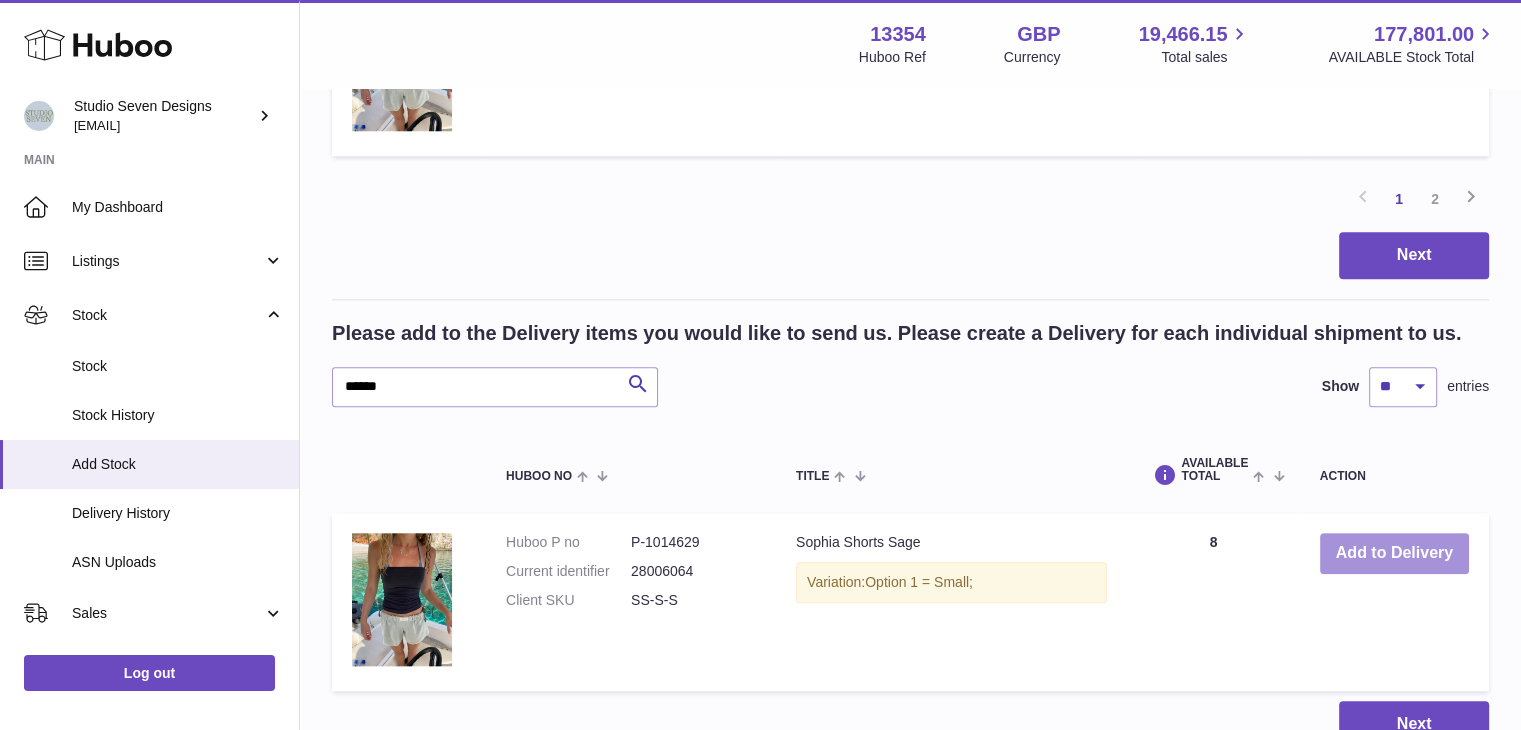 click on "Add to Delivery" at bounding box center (1394, 553) 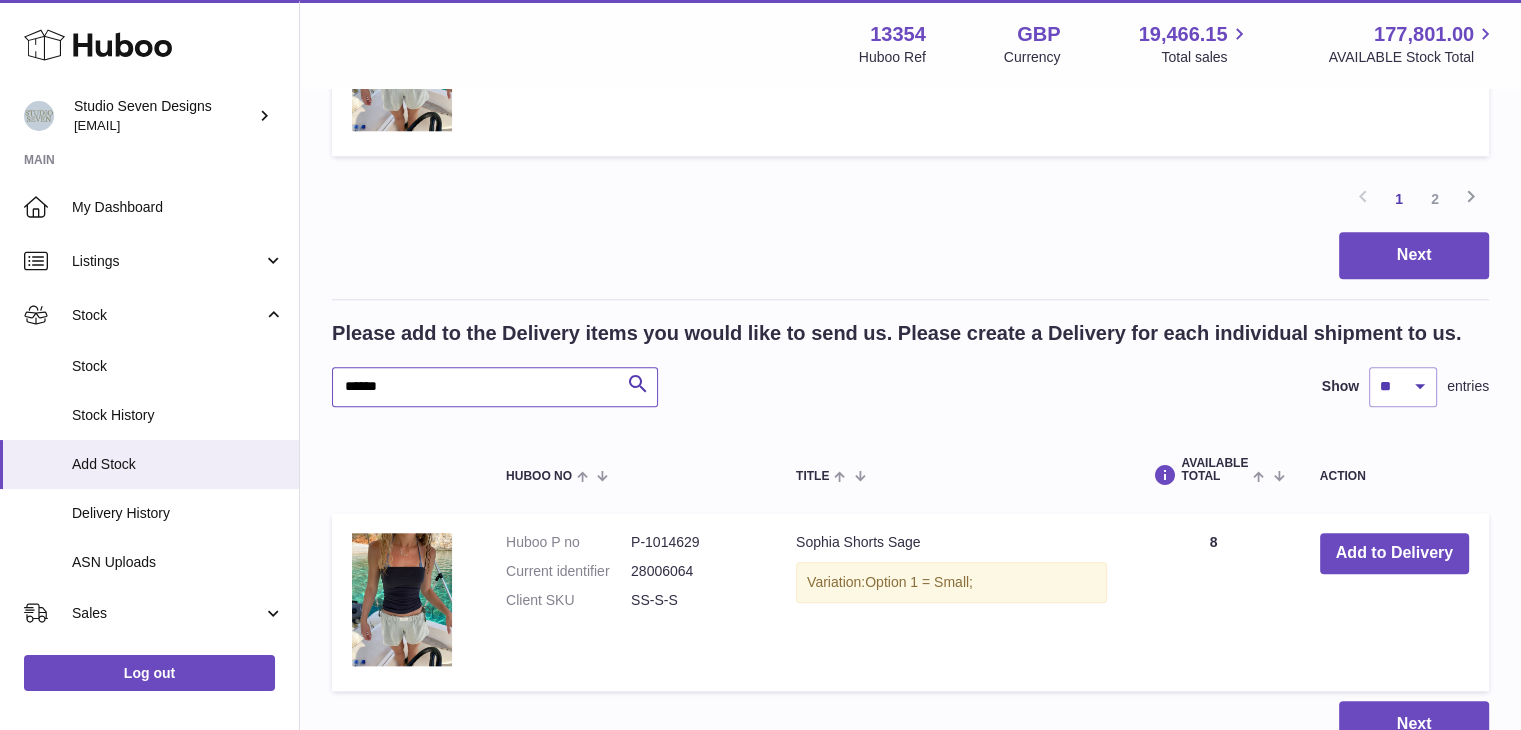click on "******" at bounding box center [495, 387] 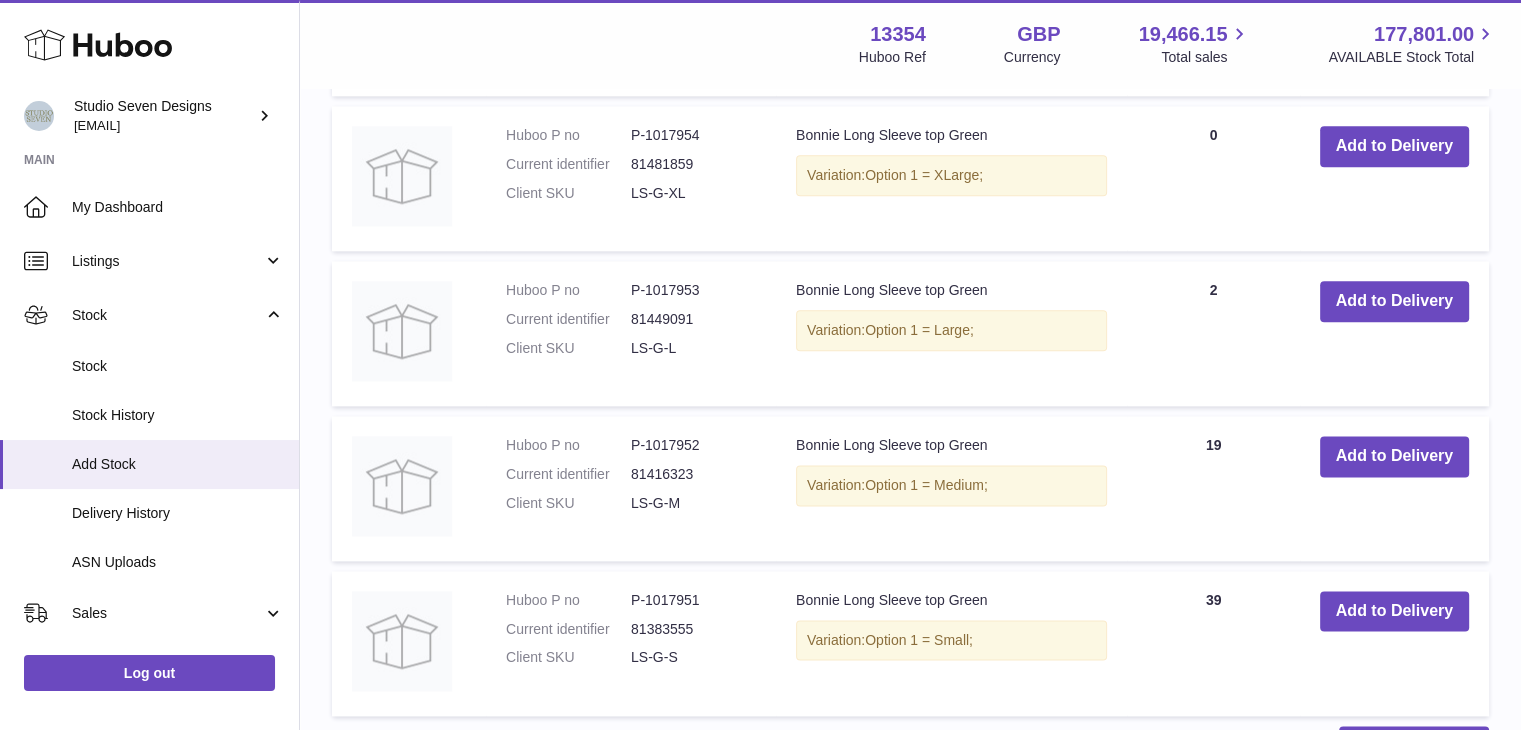 scroll, scrollTop: 2525, scrollLeft: 0, axis: vertical 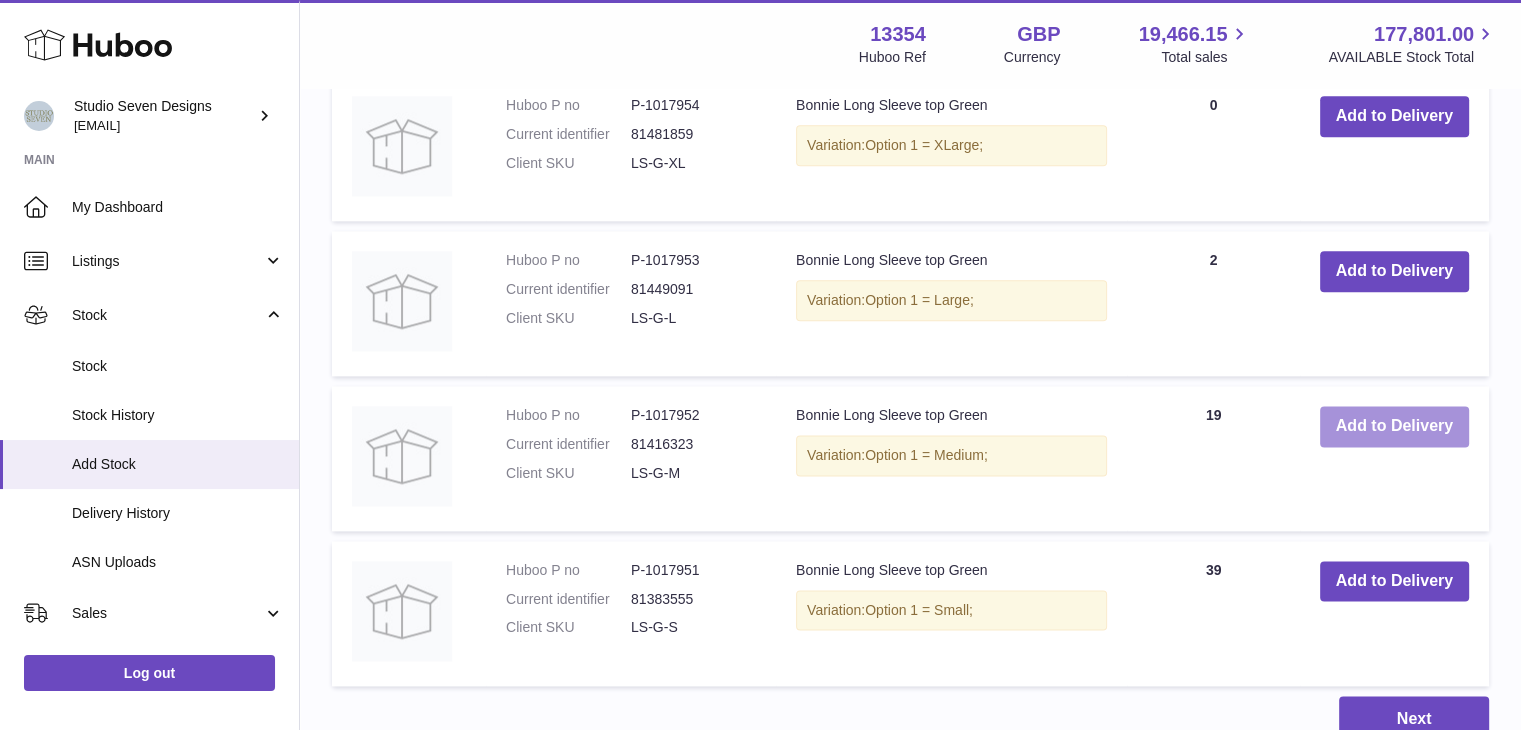 type on "****" 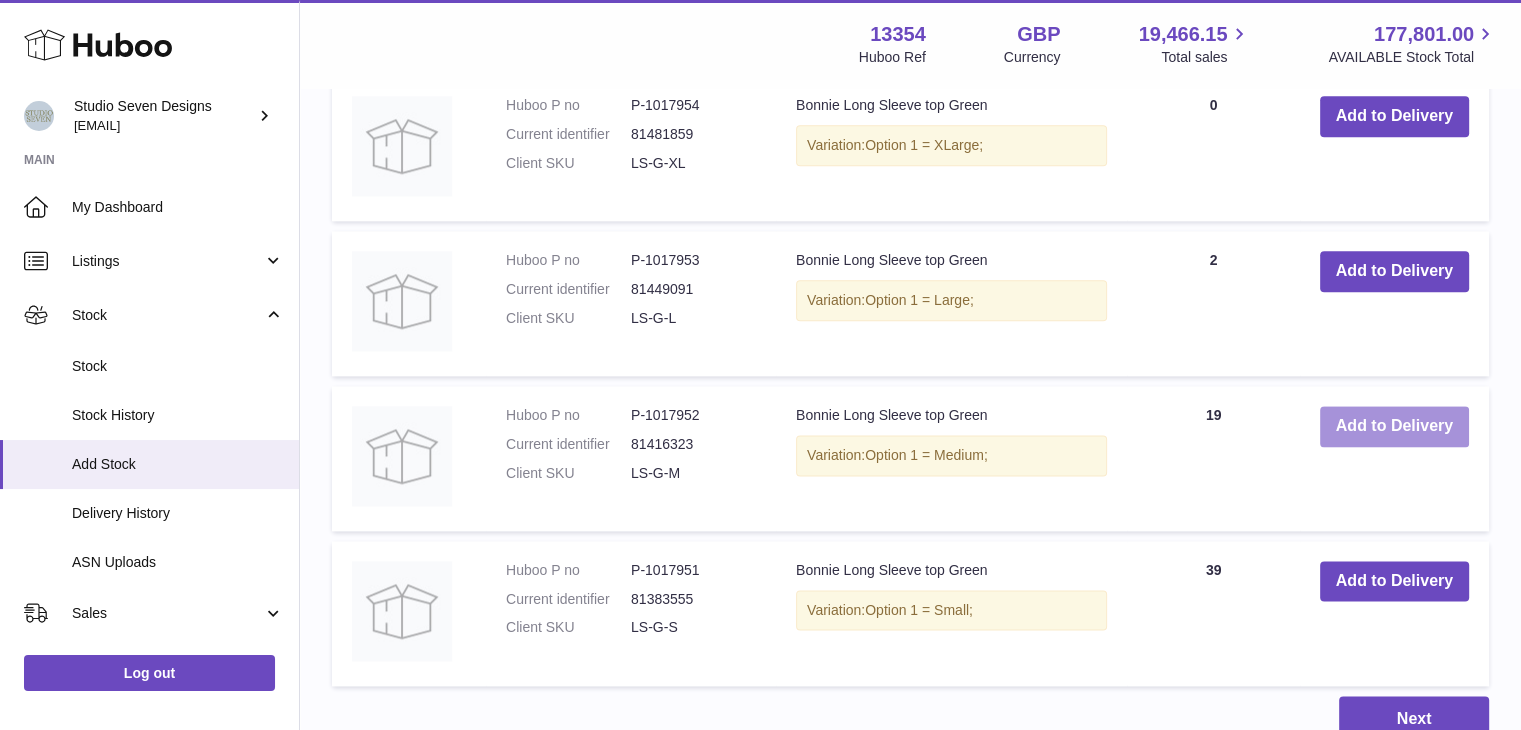 click on "Add to Delivery" at bounding box center [1394, 426] 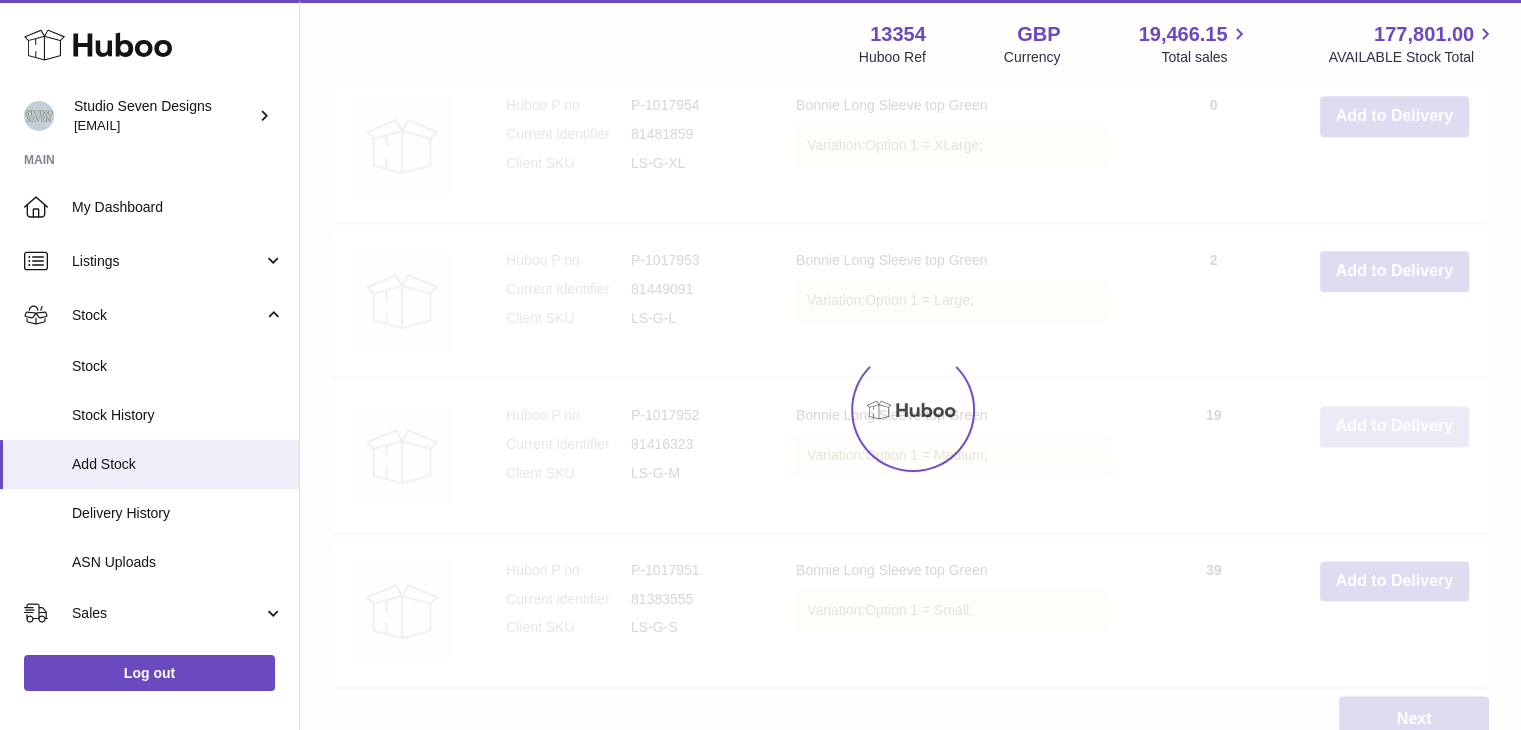 scroll, scrollTop: 2492, scrollLeft: 0, axis: vertical 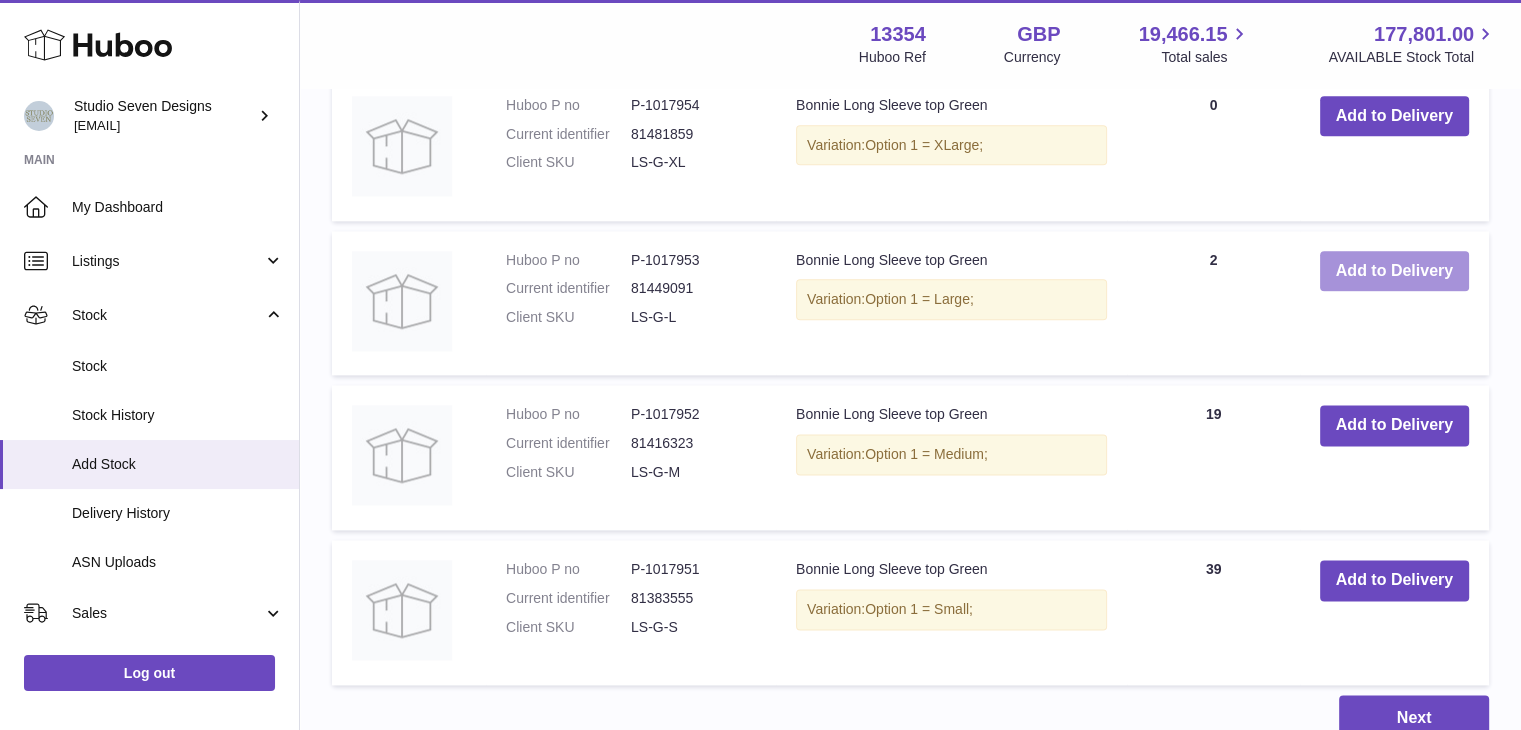 click on "Add to Delivery" at bounding box center (1394, 271) 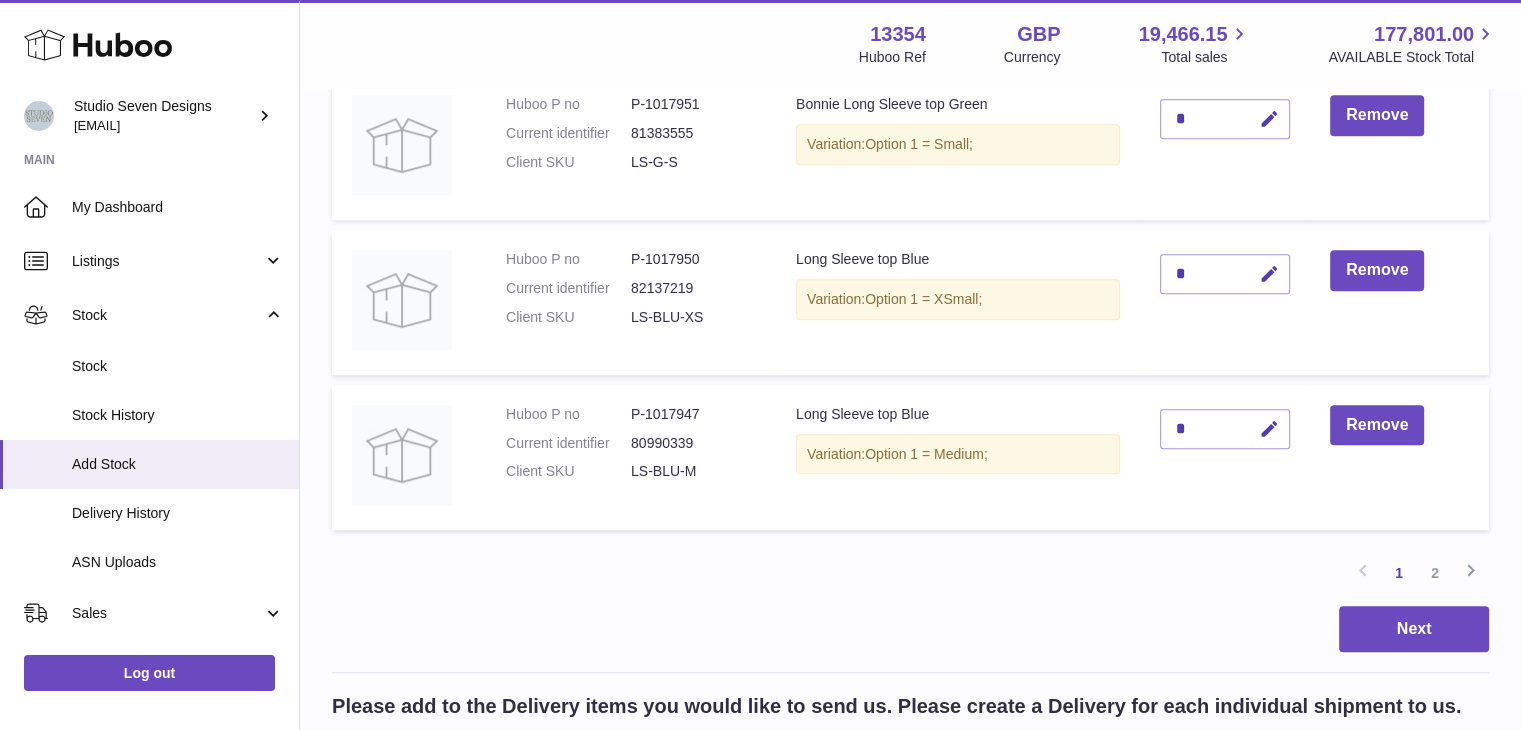 scroll, scrollTop: 1798, scrollLeft: 0, axis: vertical 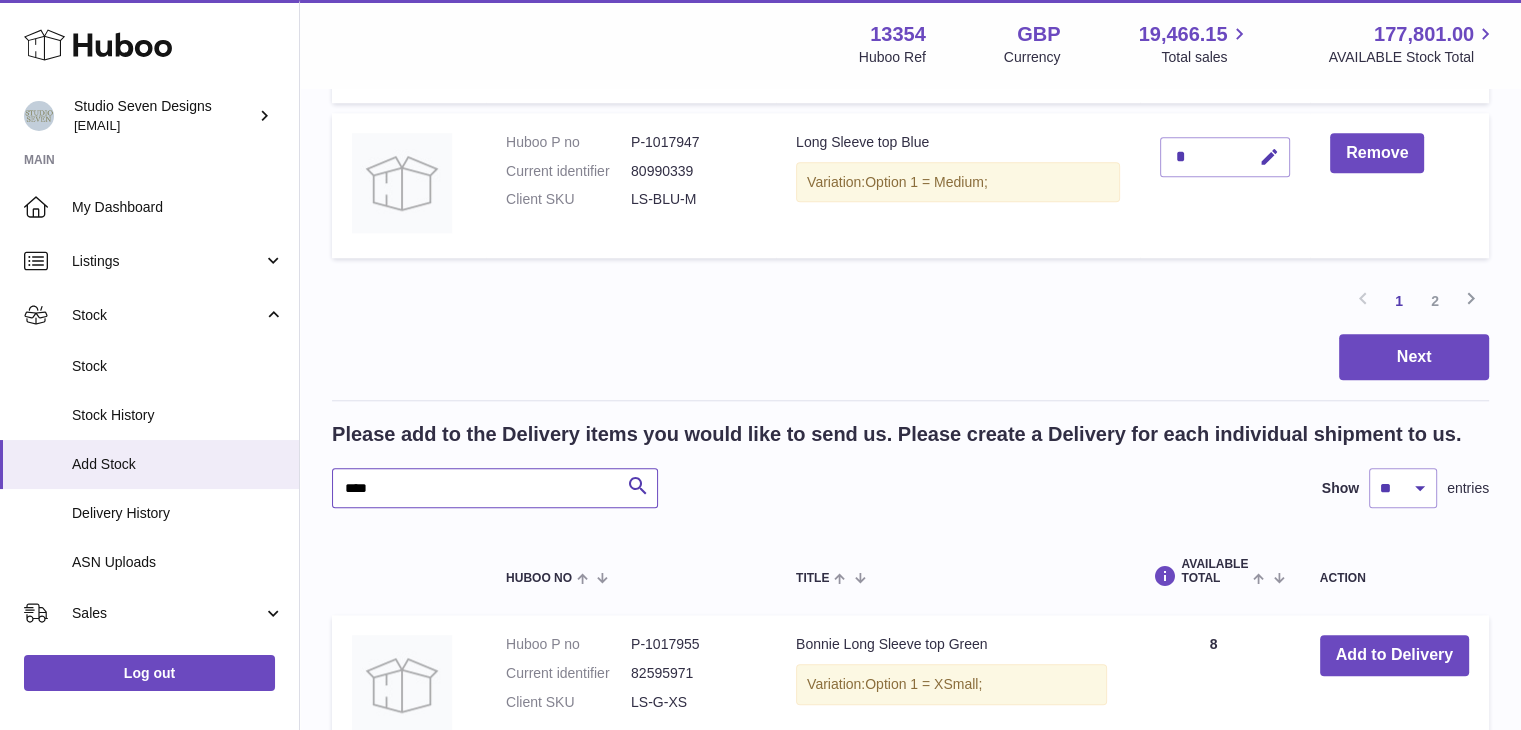 click on "****" at bounding box center (495, 488) 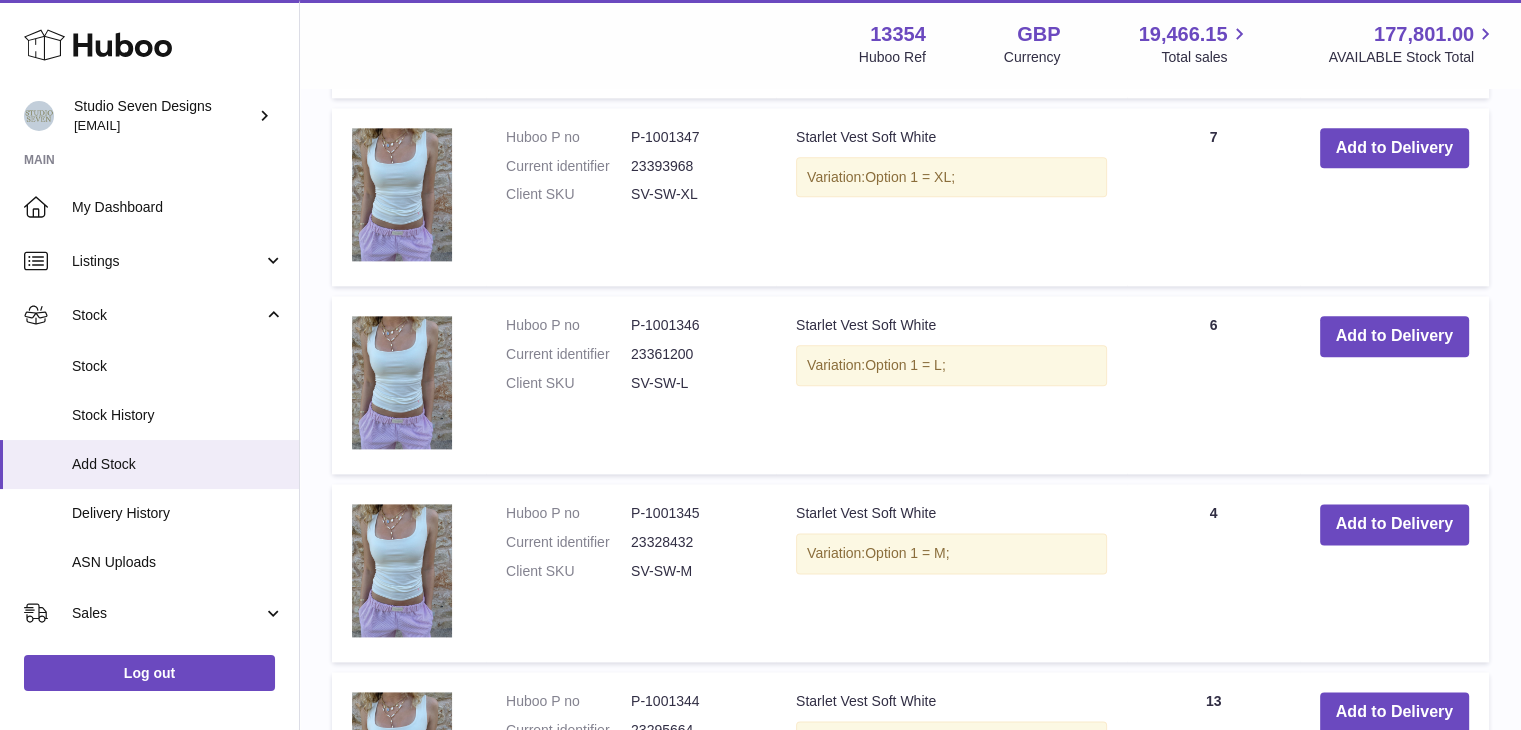 scroll, scrollTop: 2460, scrollLeft: 0, axis: vertical 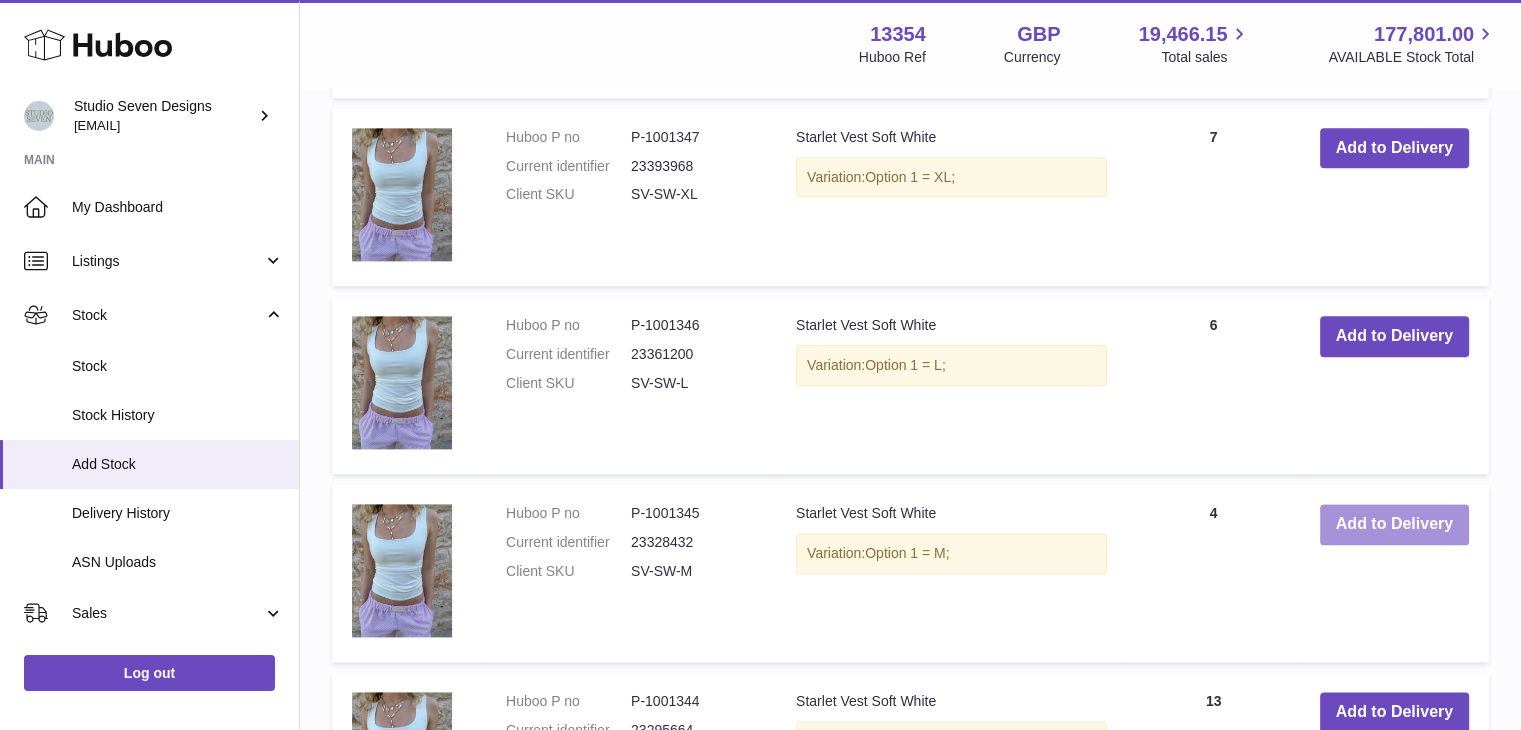 click on "Add to Delivery" at bounding box center [1394, 524] 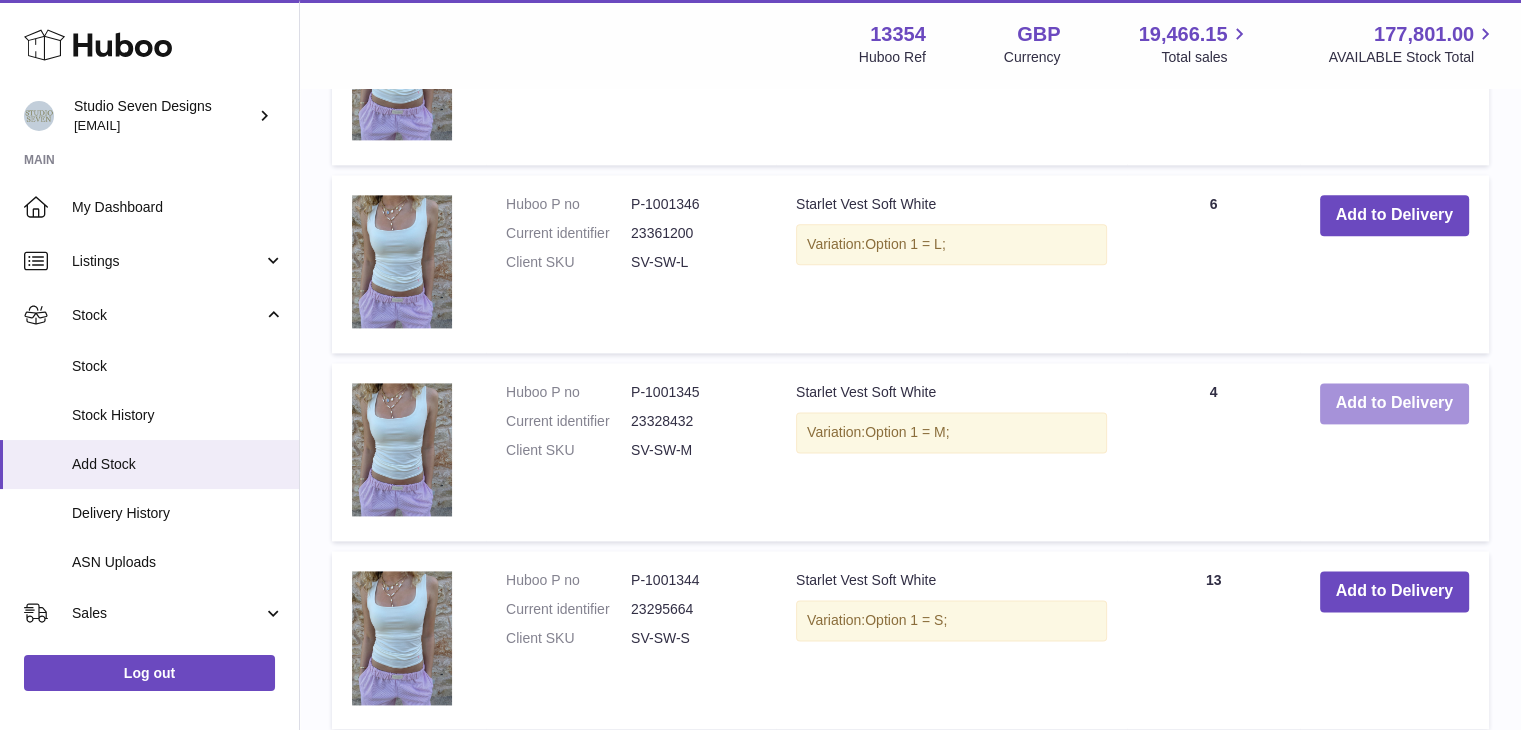 scroll, scrollTop: 2528, scrollLeft: 0, axis: vertical 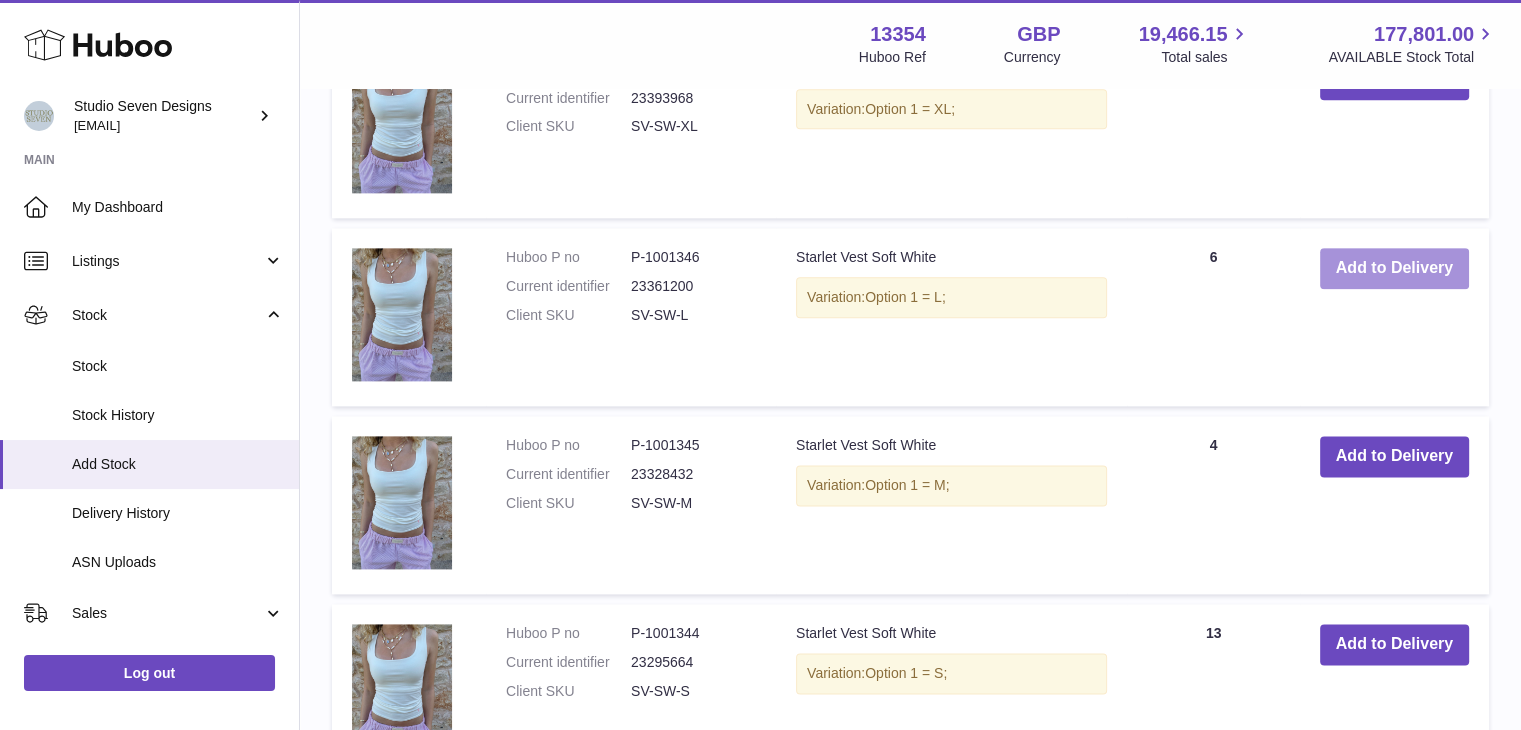 click on "Add to Delivery" at bounding box center [1394, 268] 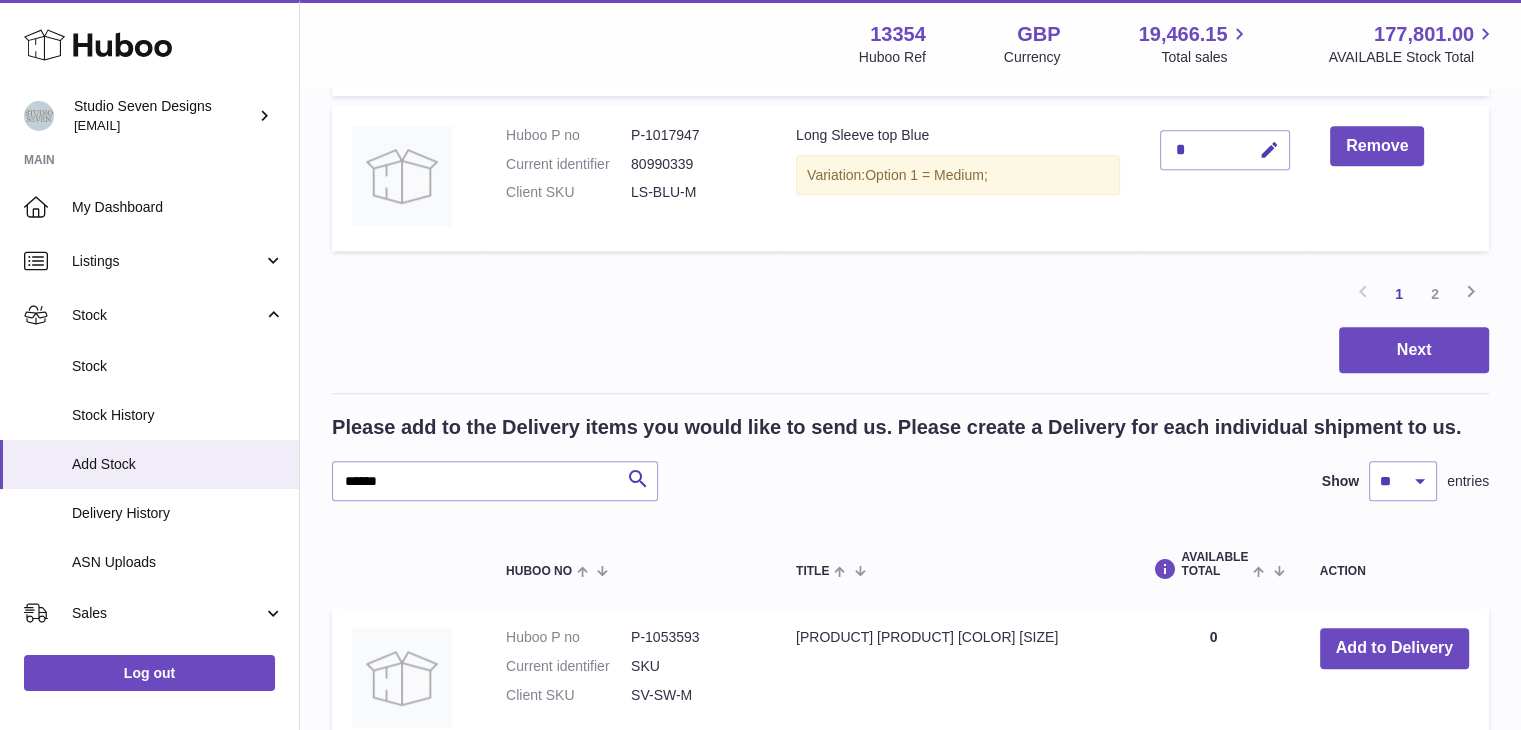 scroll, scrollTop: 1780, scrollLeft: 0, axis: vertical 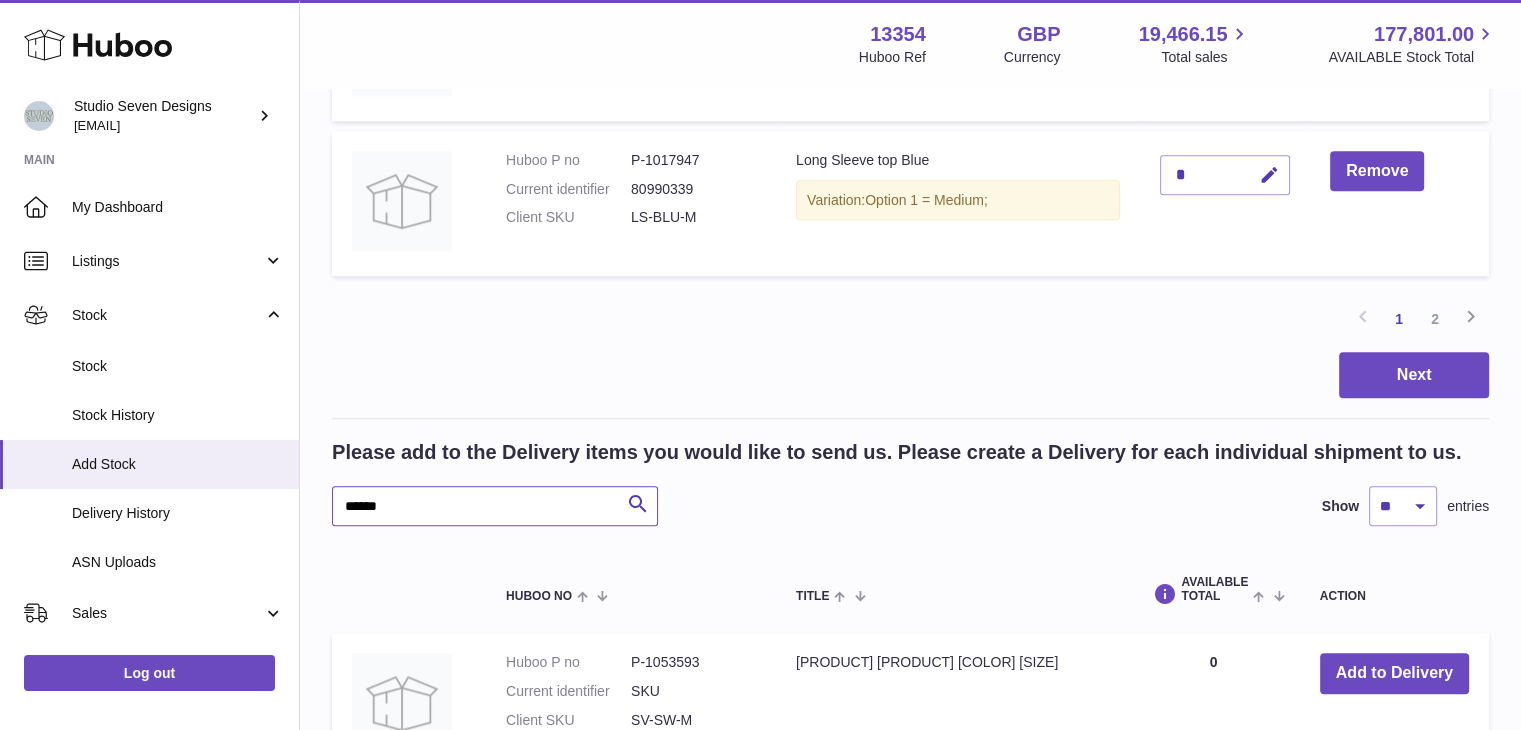 click on "******" at bounding box center [495, 506] 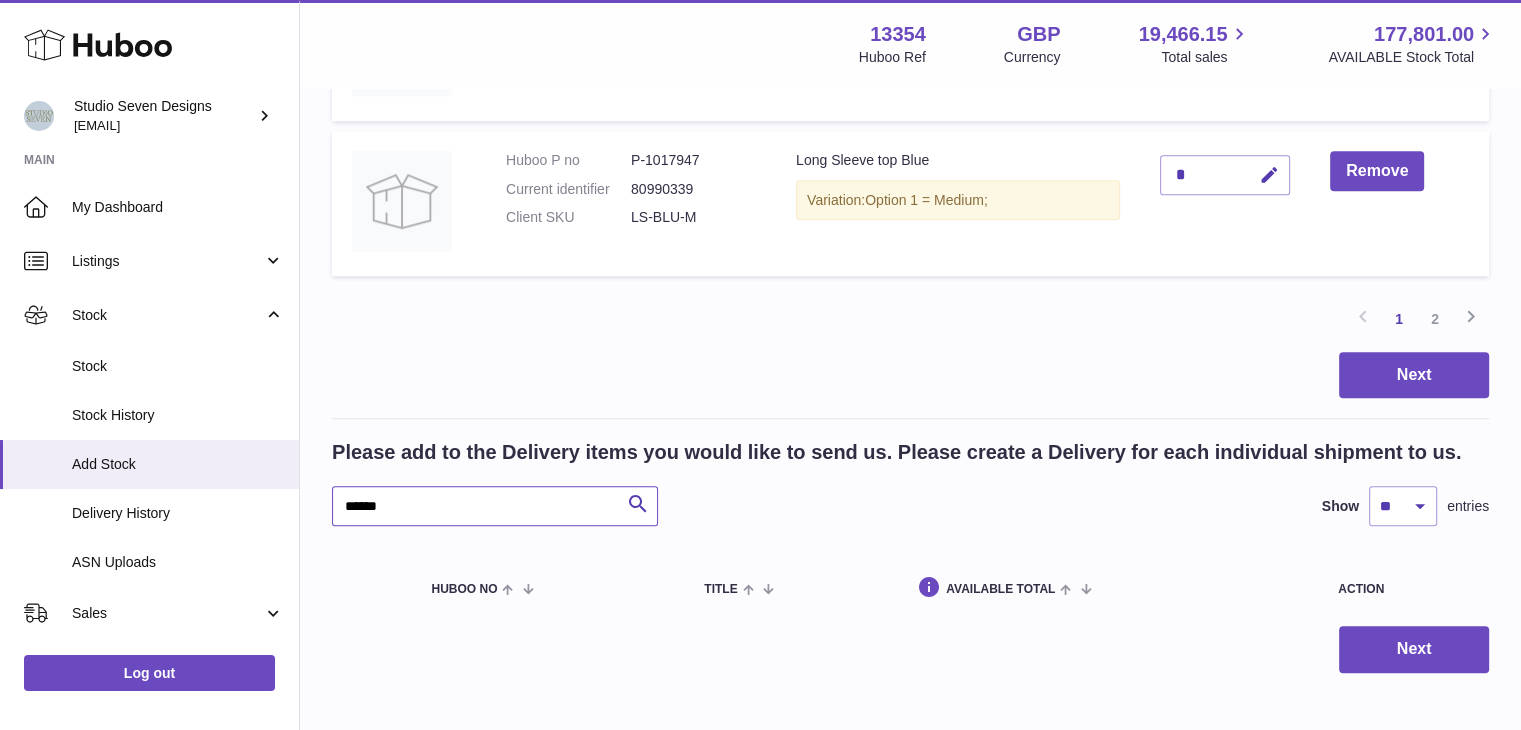 click on "******" at bounding box center [495, 506] 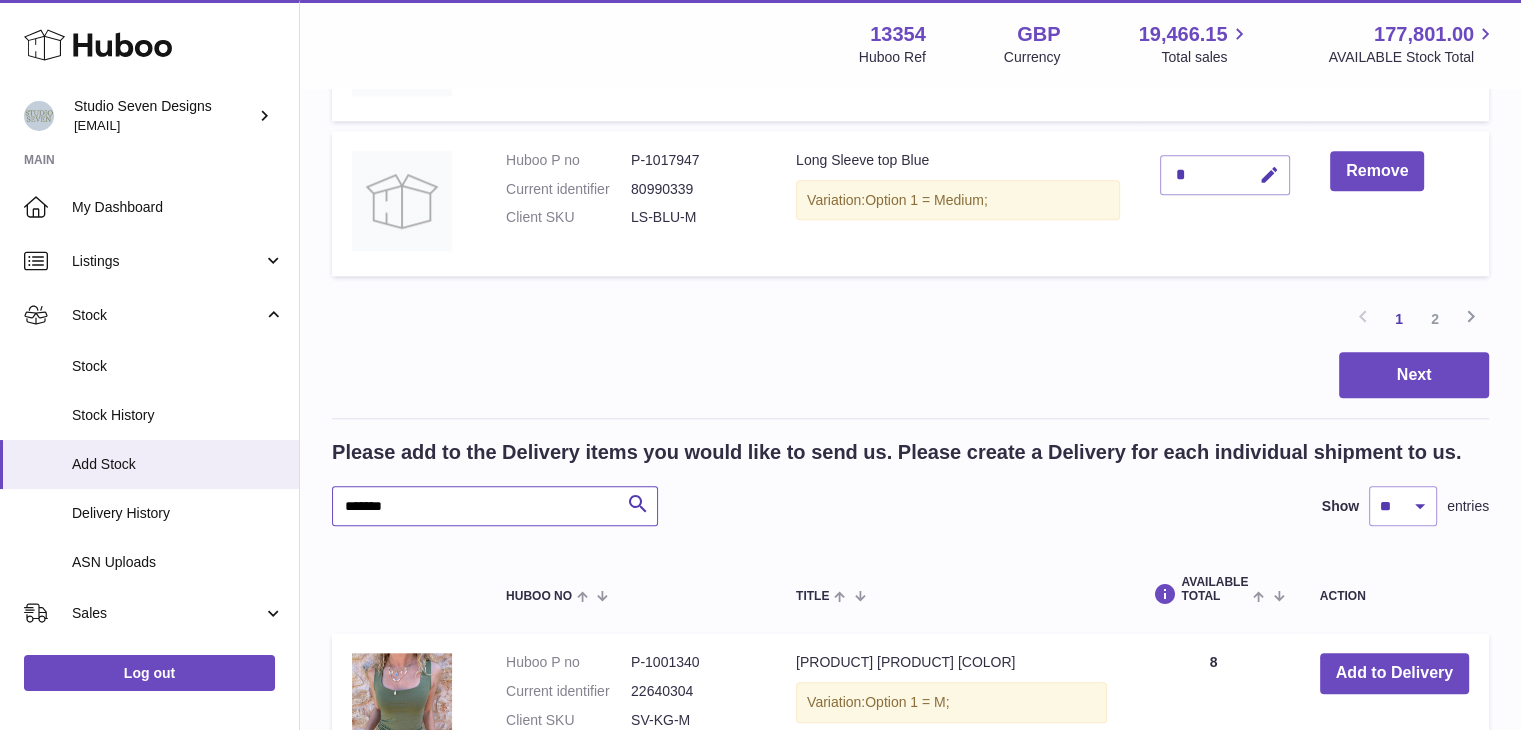 scroll, scrollTop: 2032, scrollLeft: 0, axis: vertical 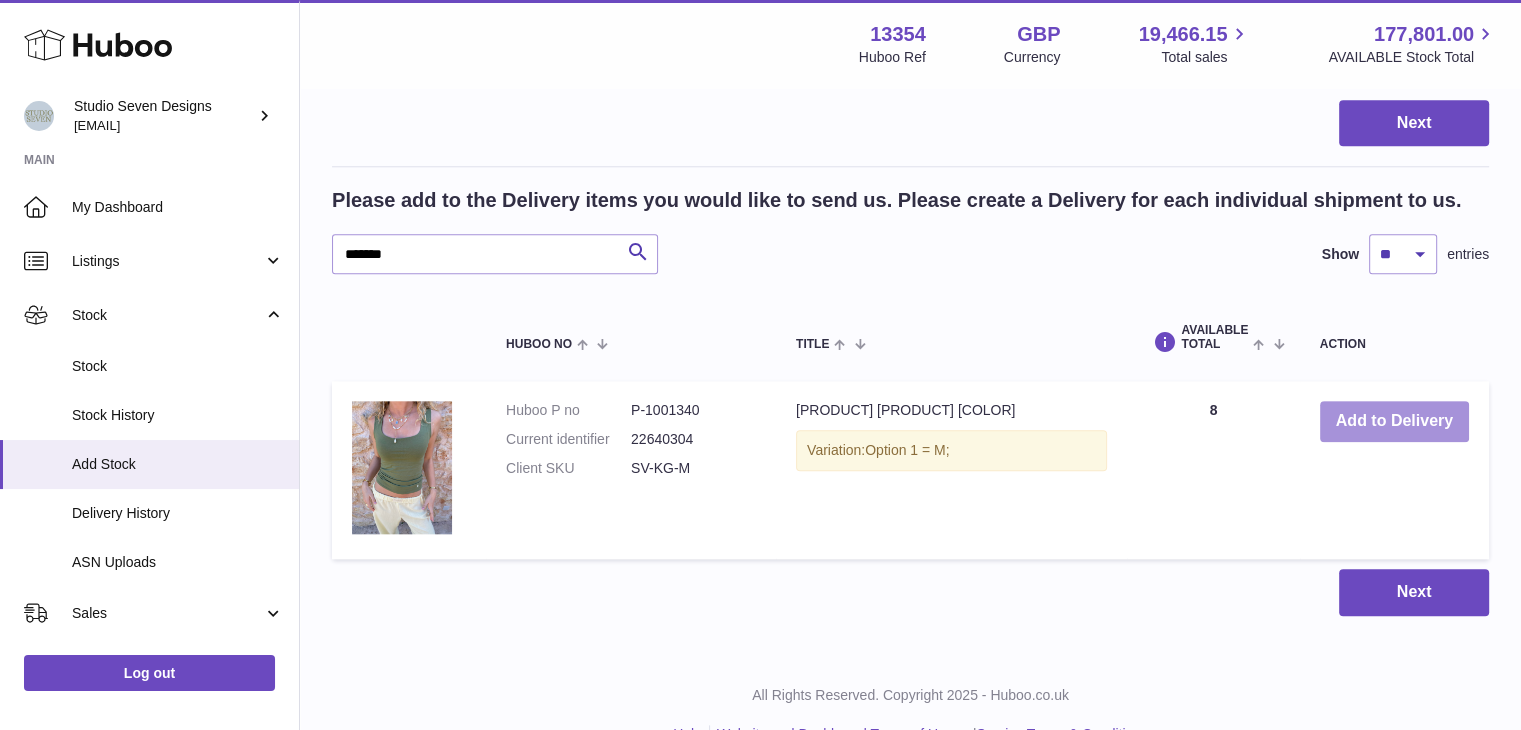 click on "Add to Delivery" at bounding box center [1394, 421] 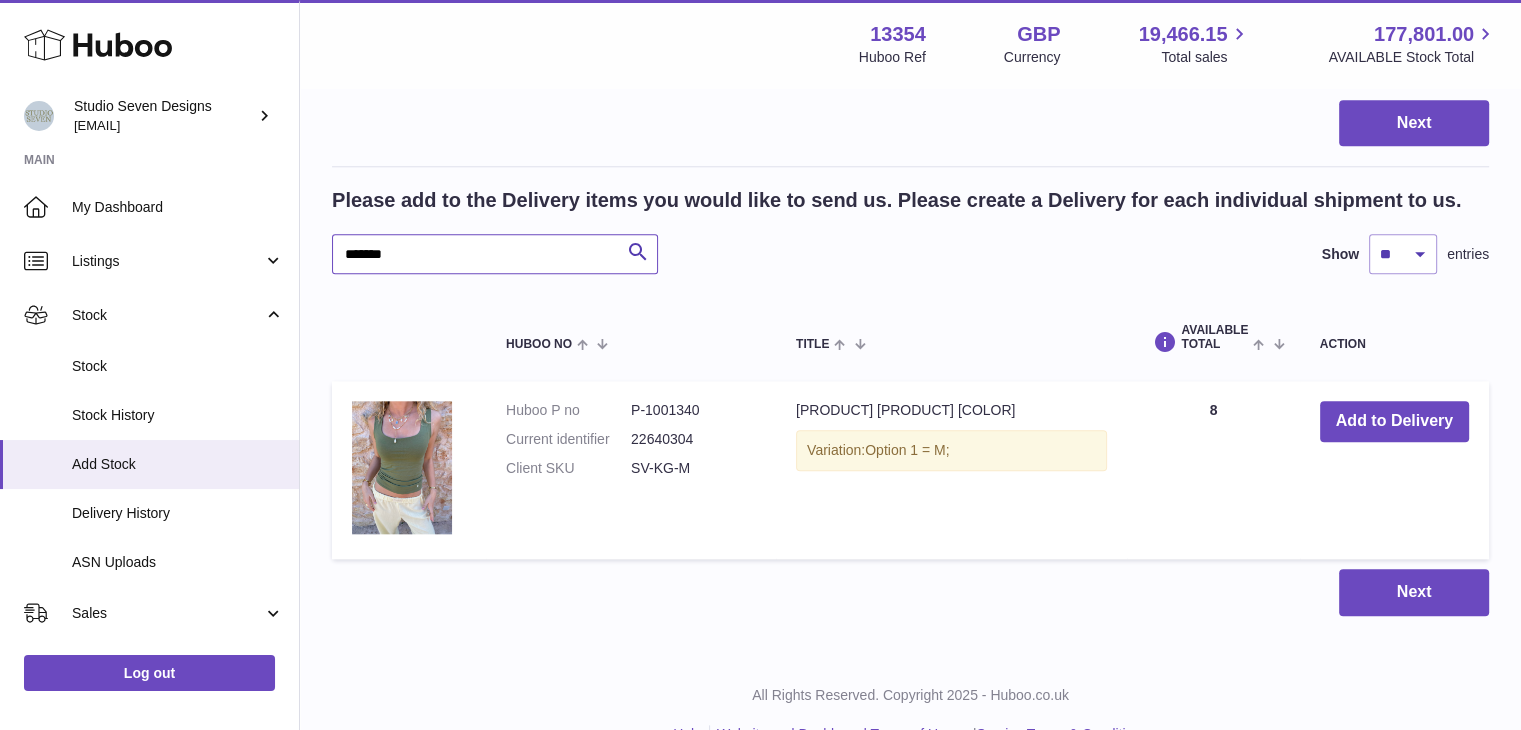 click on "*******" at bounding box center [495, 254] 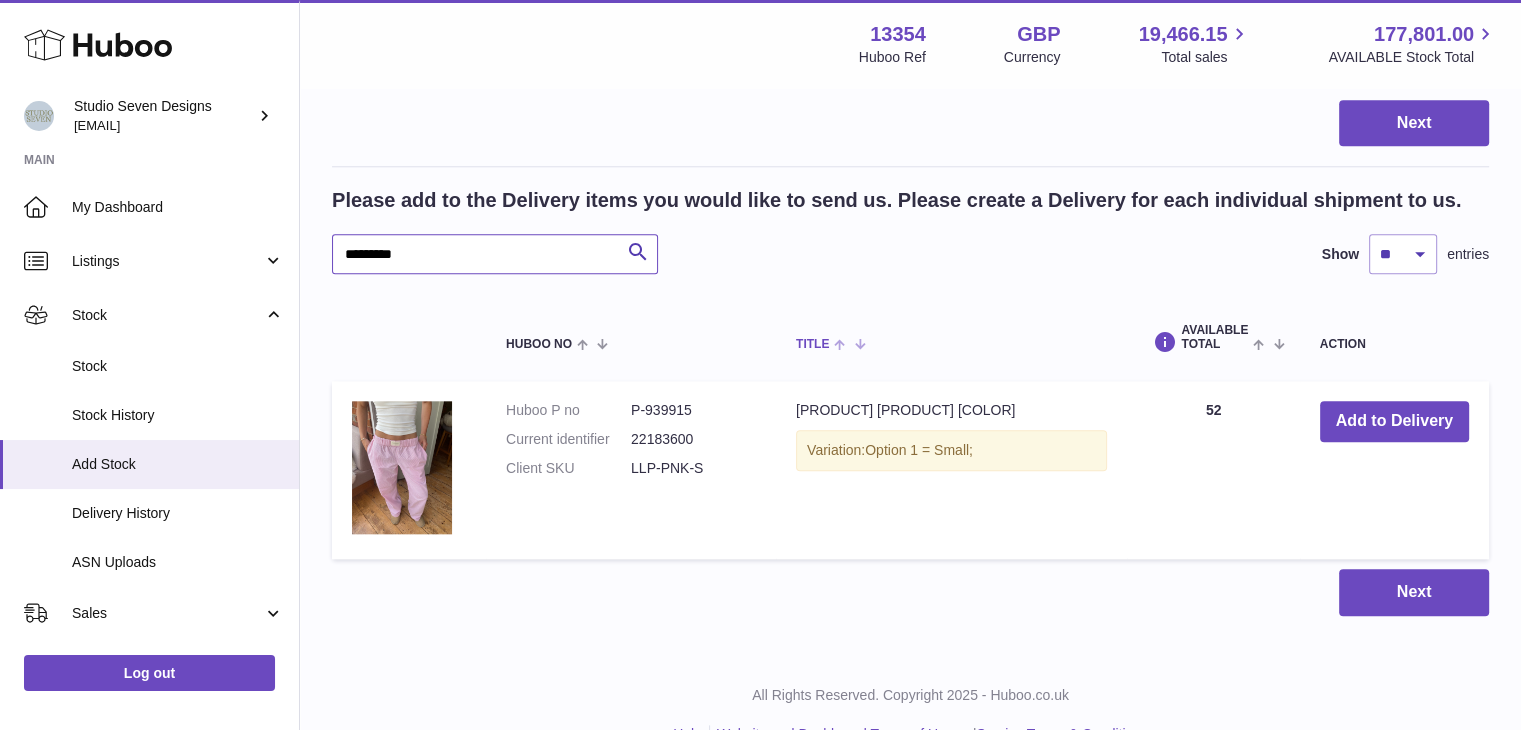 scroll, scrollTop: 2074, scrollLeft: 0, axis: vertical 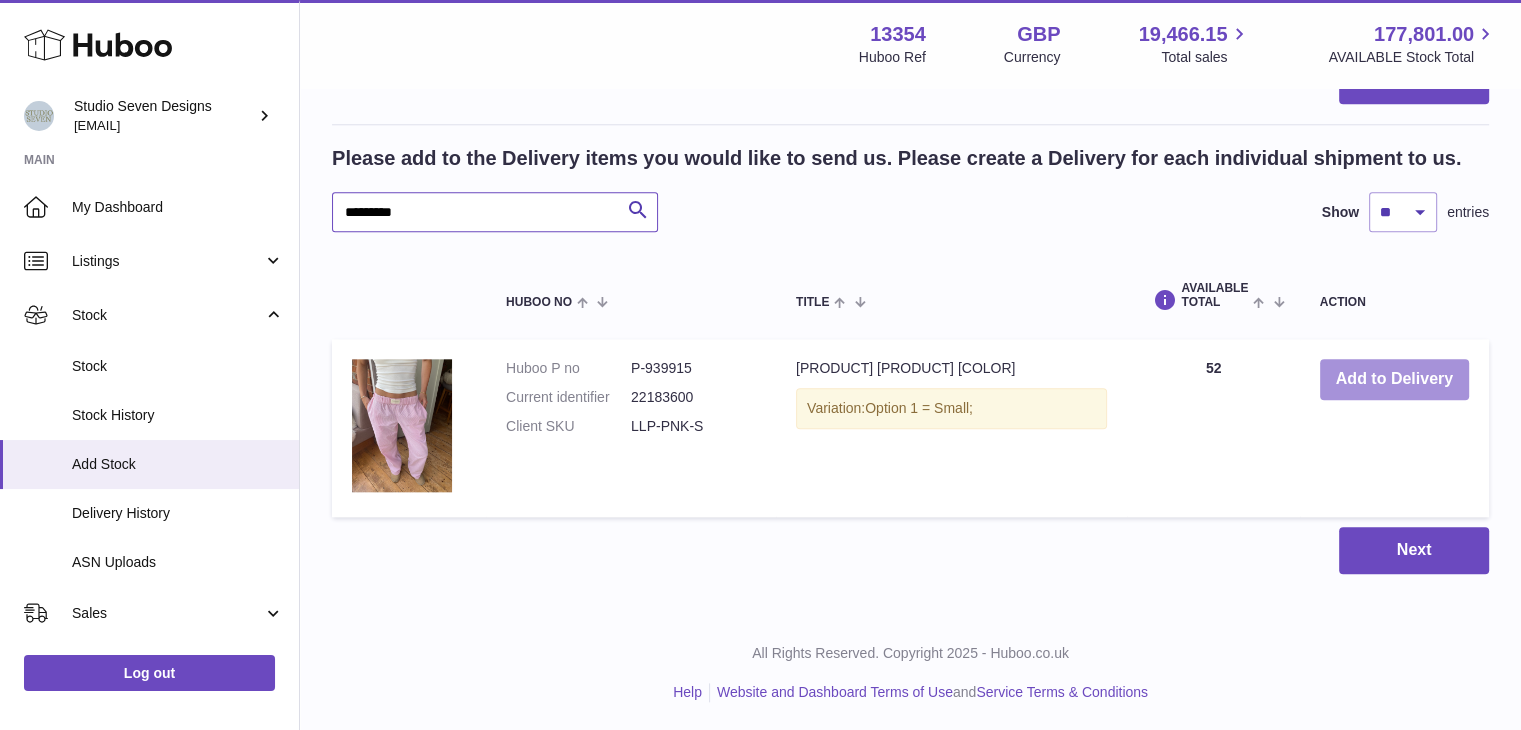 type on "*********" 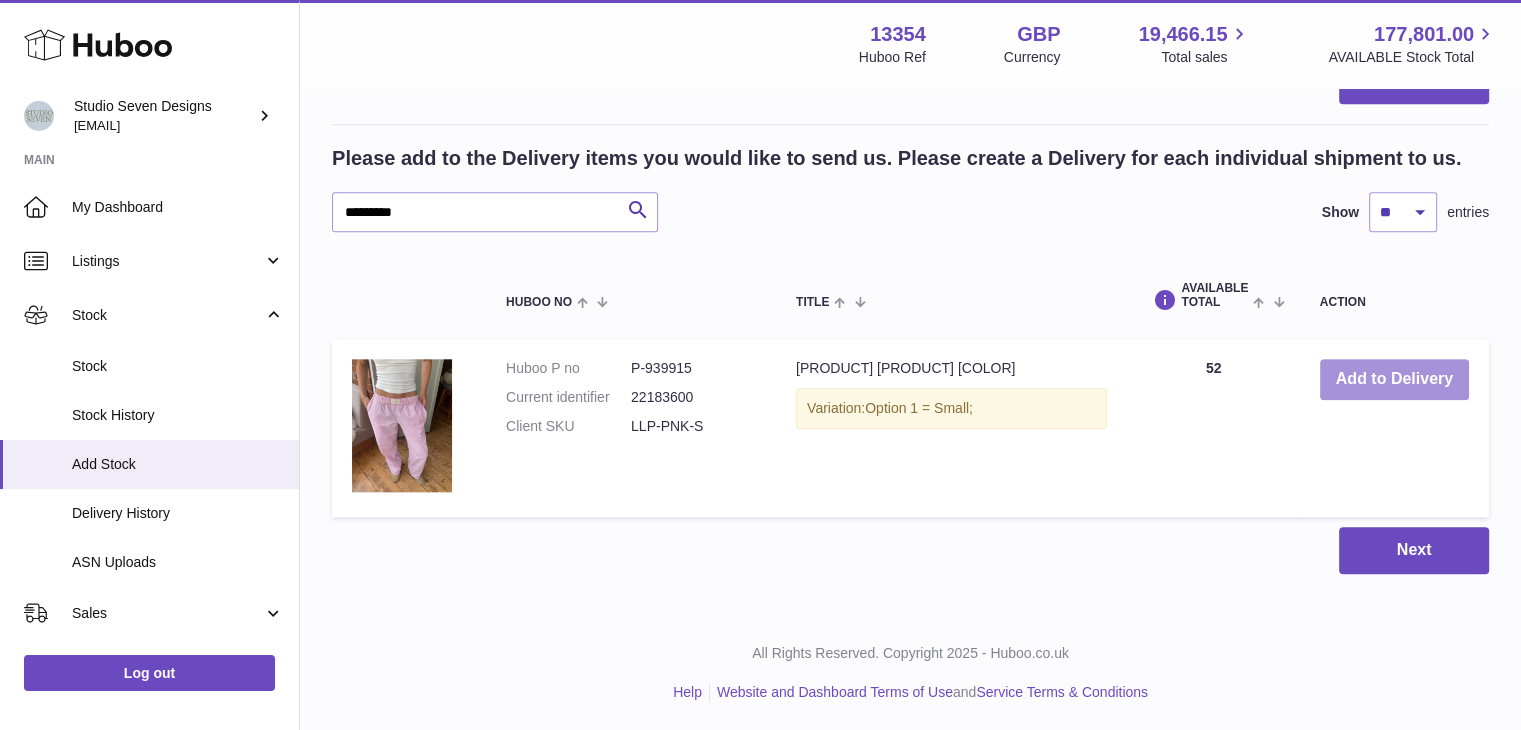 click on "Add to Delivery" at bounding box center (1394, 379) 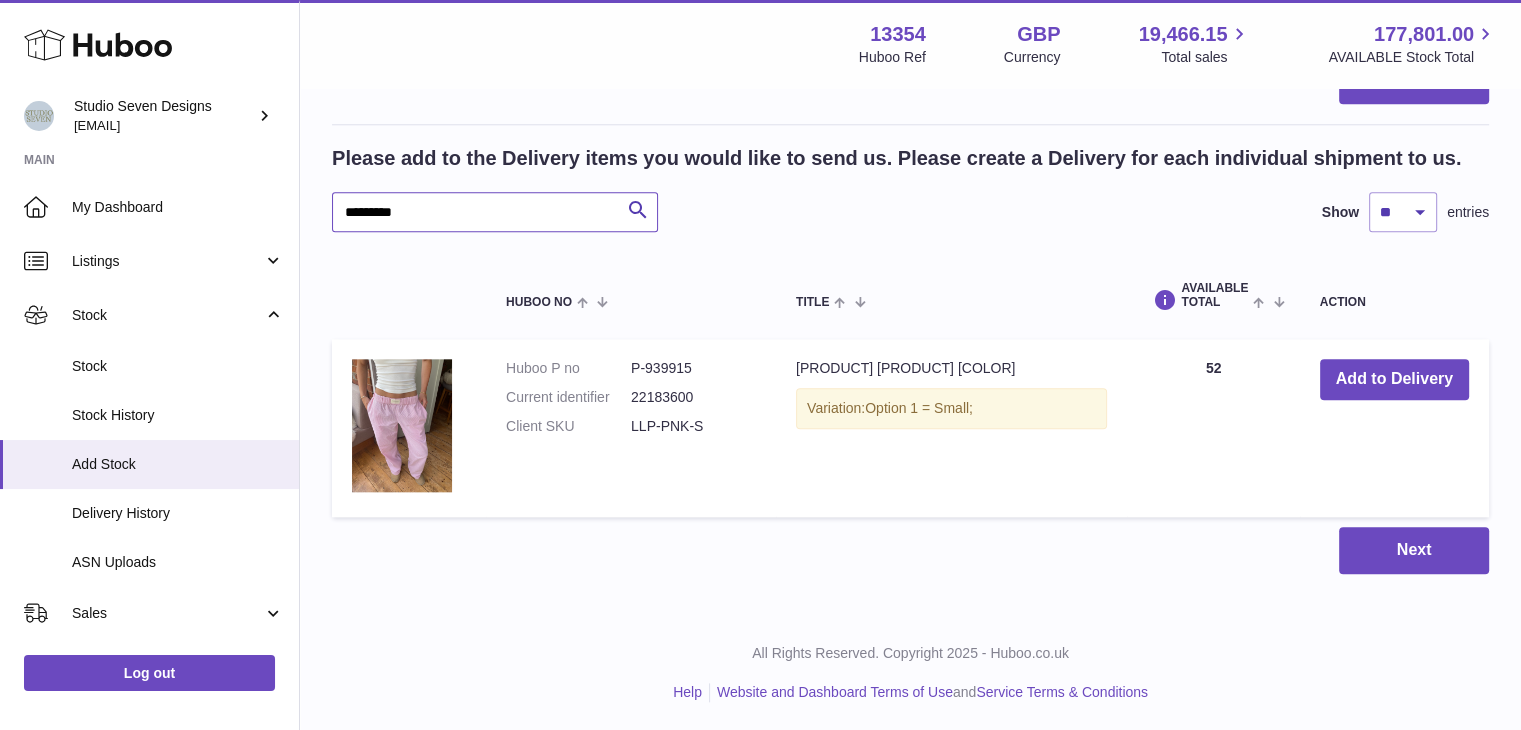 click on "*********" at bounding box center [495, 212] 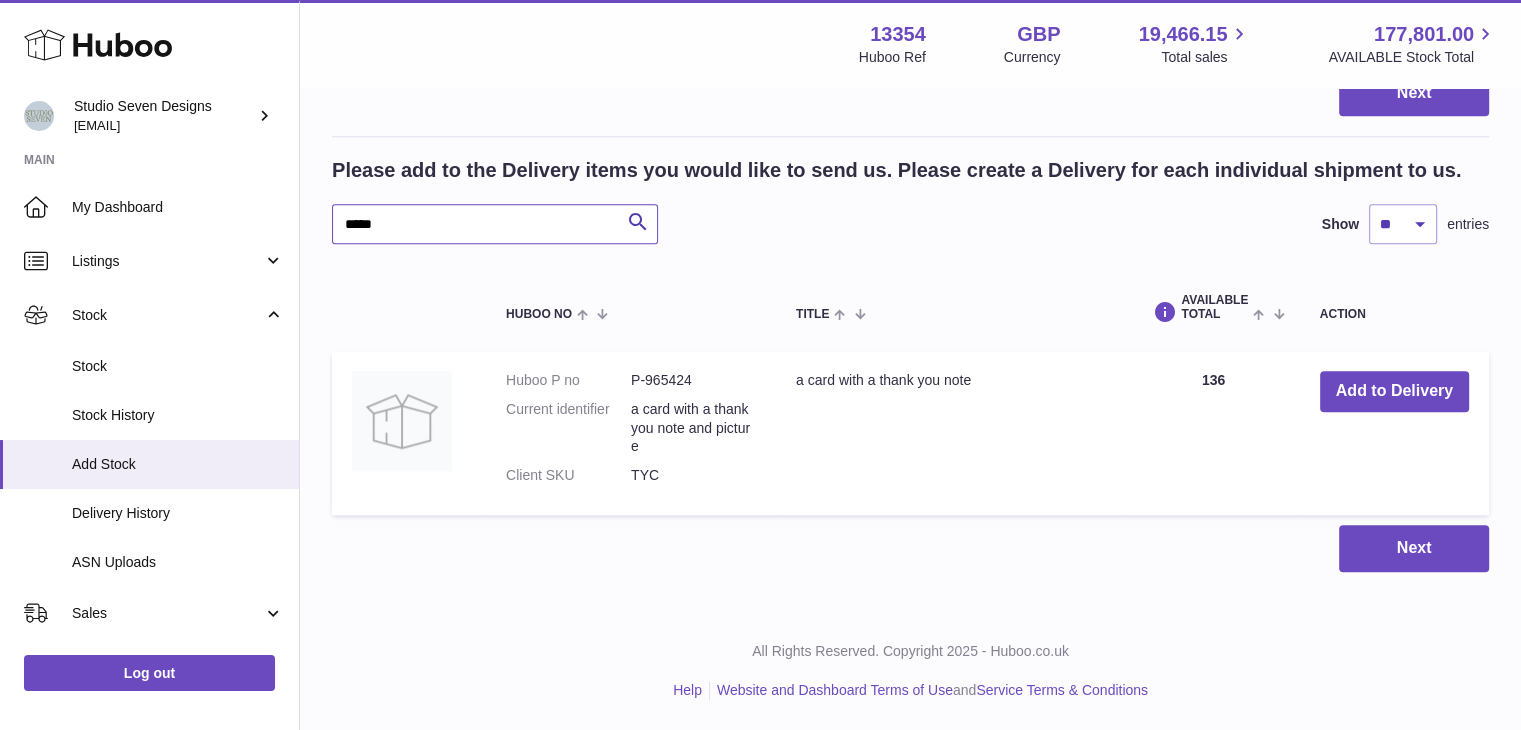 scroll, scrollTop: 2060, scrollLeft: 0, axis: vertical 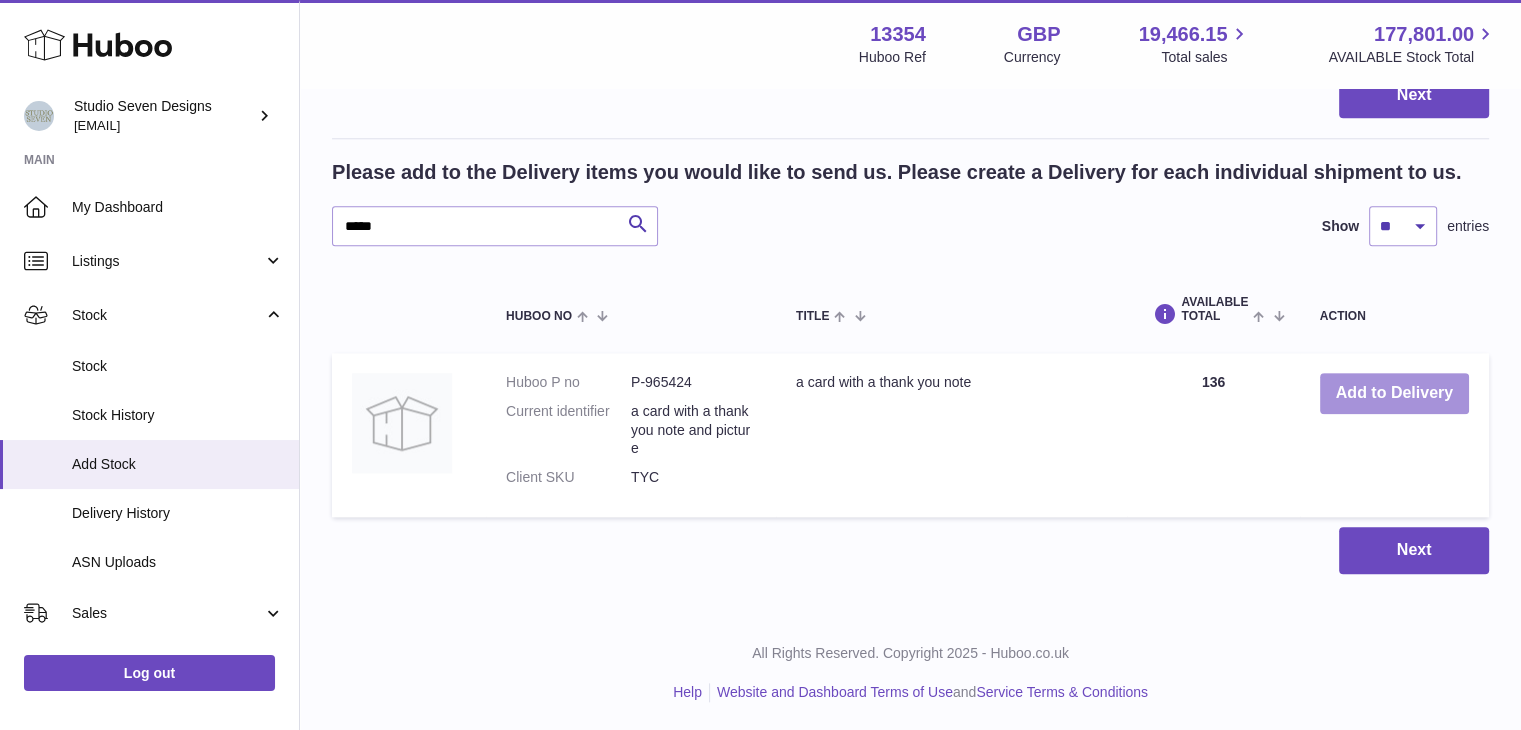 click on "Add to Delivery" at bounding box center [1394, 393] 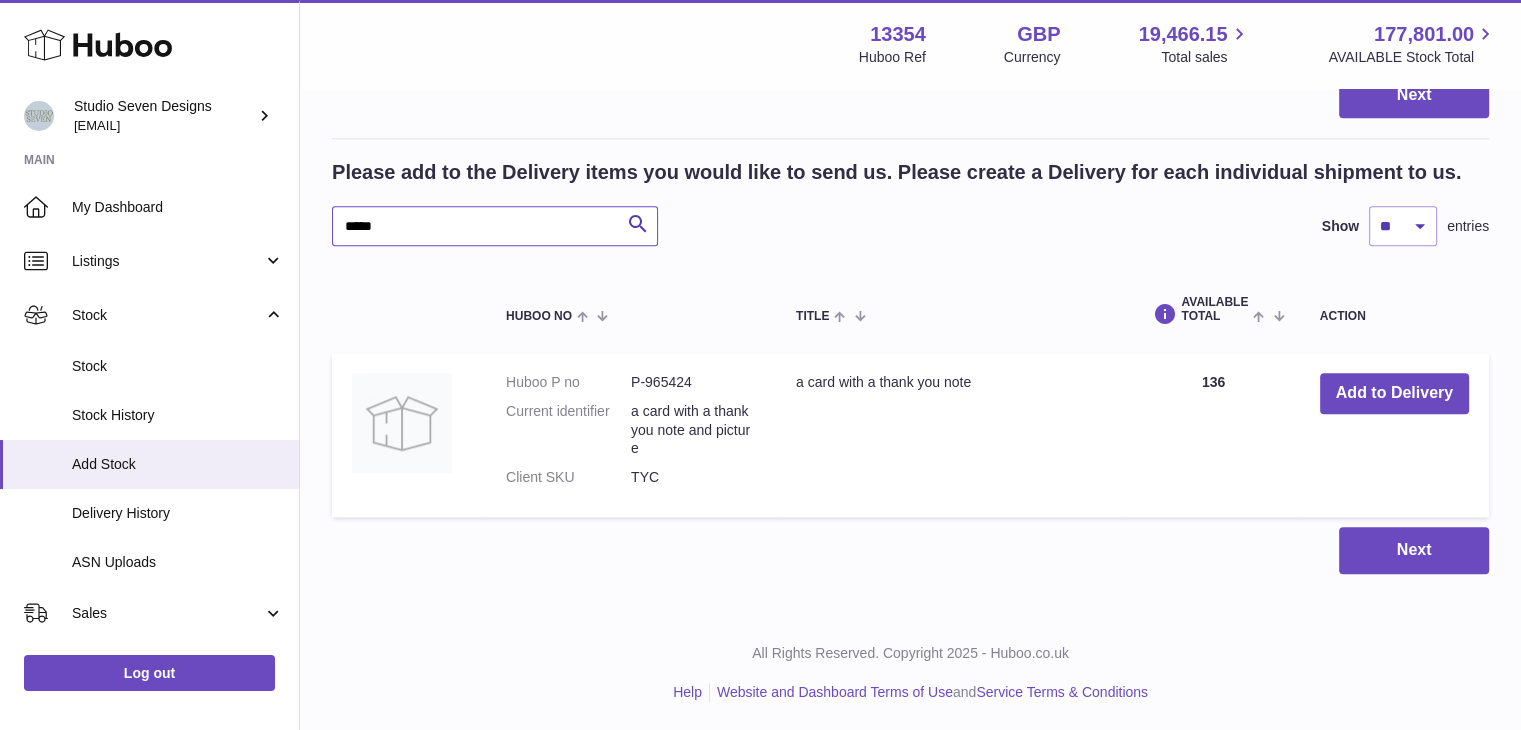 click on "*****" at bounding box center (495, 226) 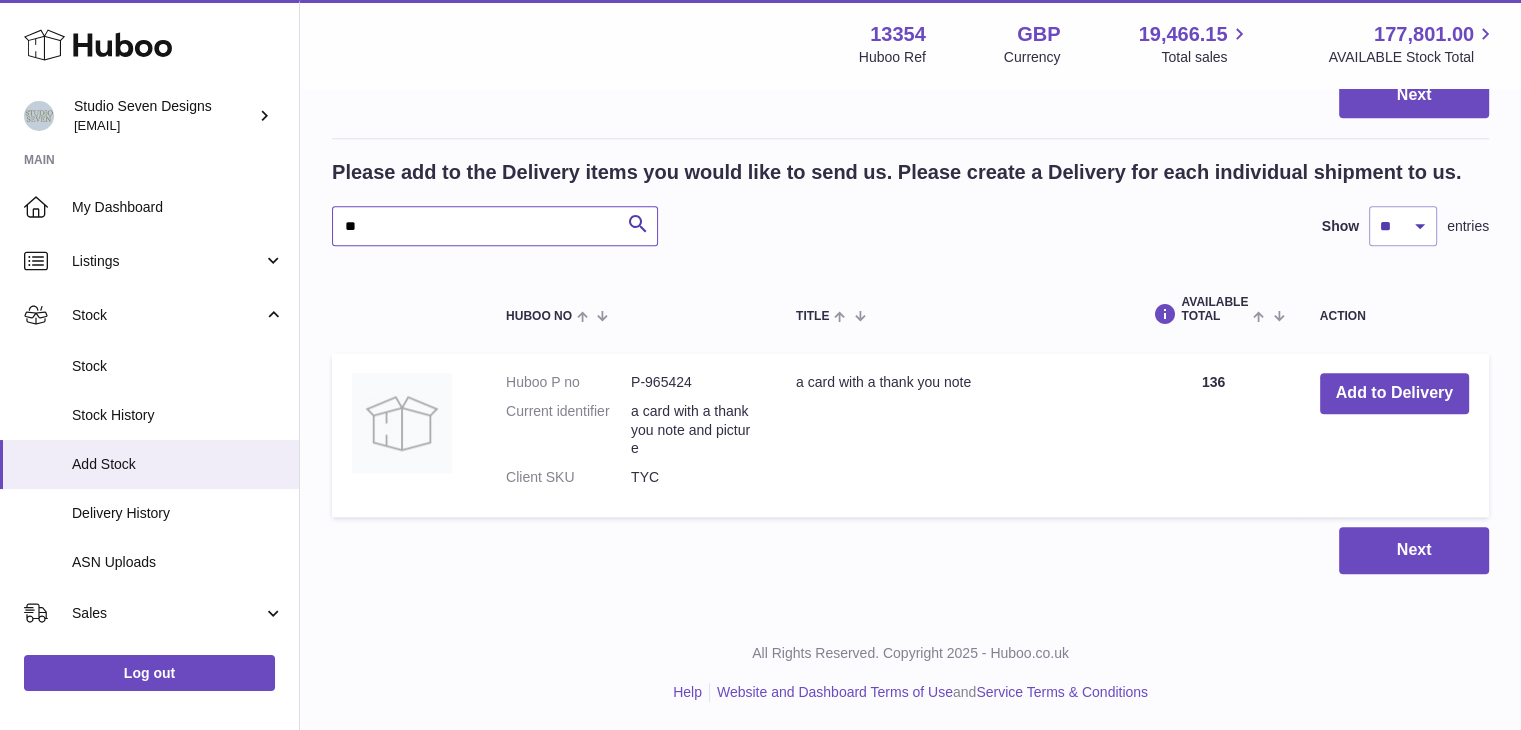 type on "*" 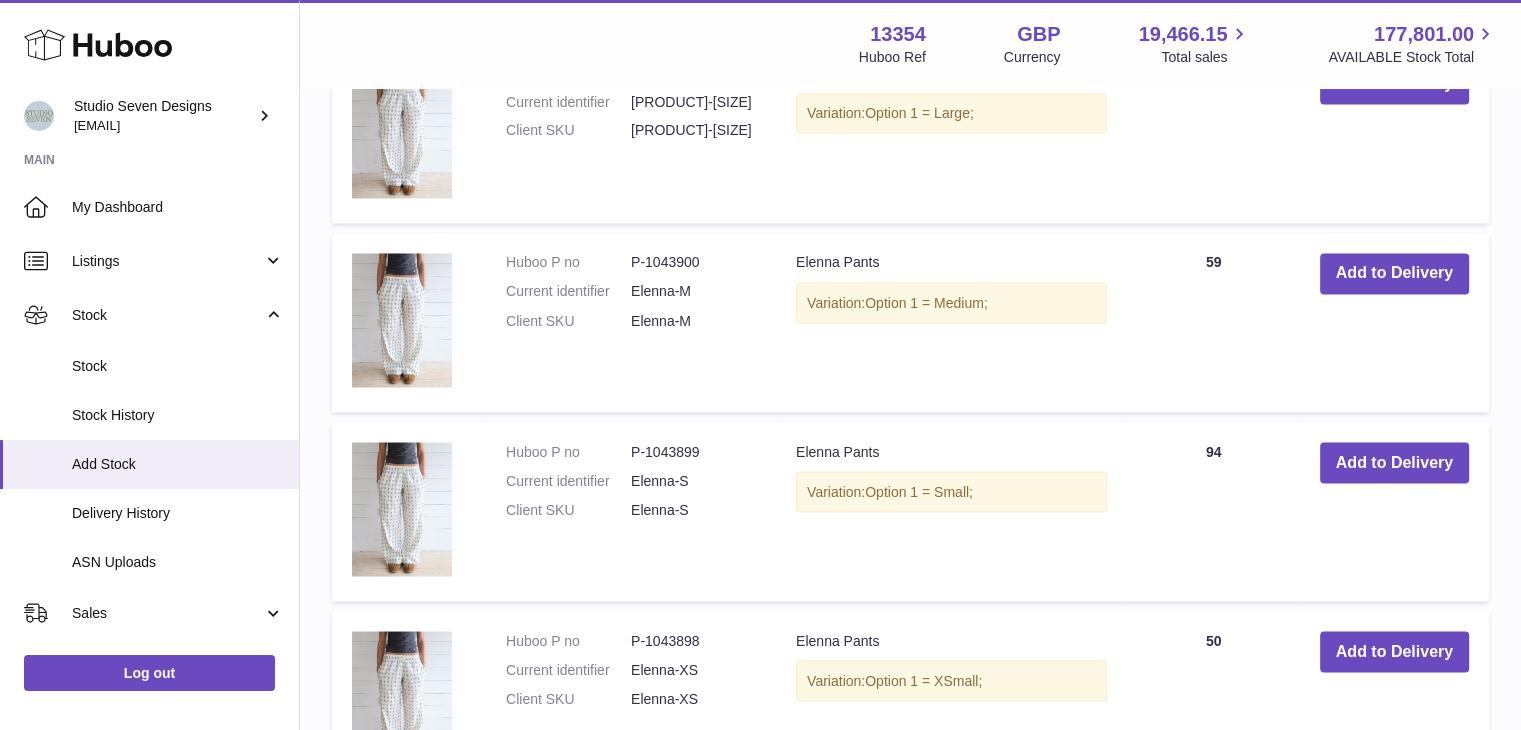 scroll, scrollTop: 3563, scrollLeft: 0, axis: vertical 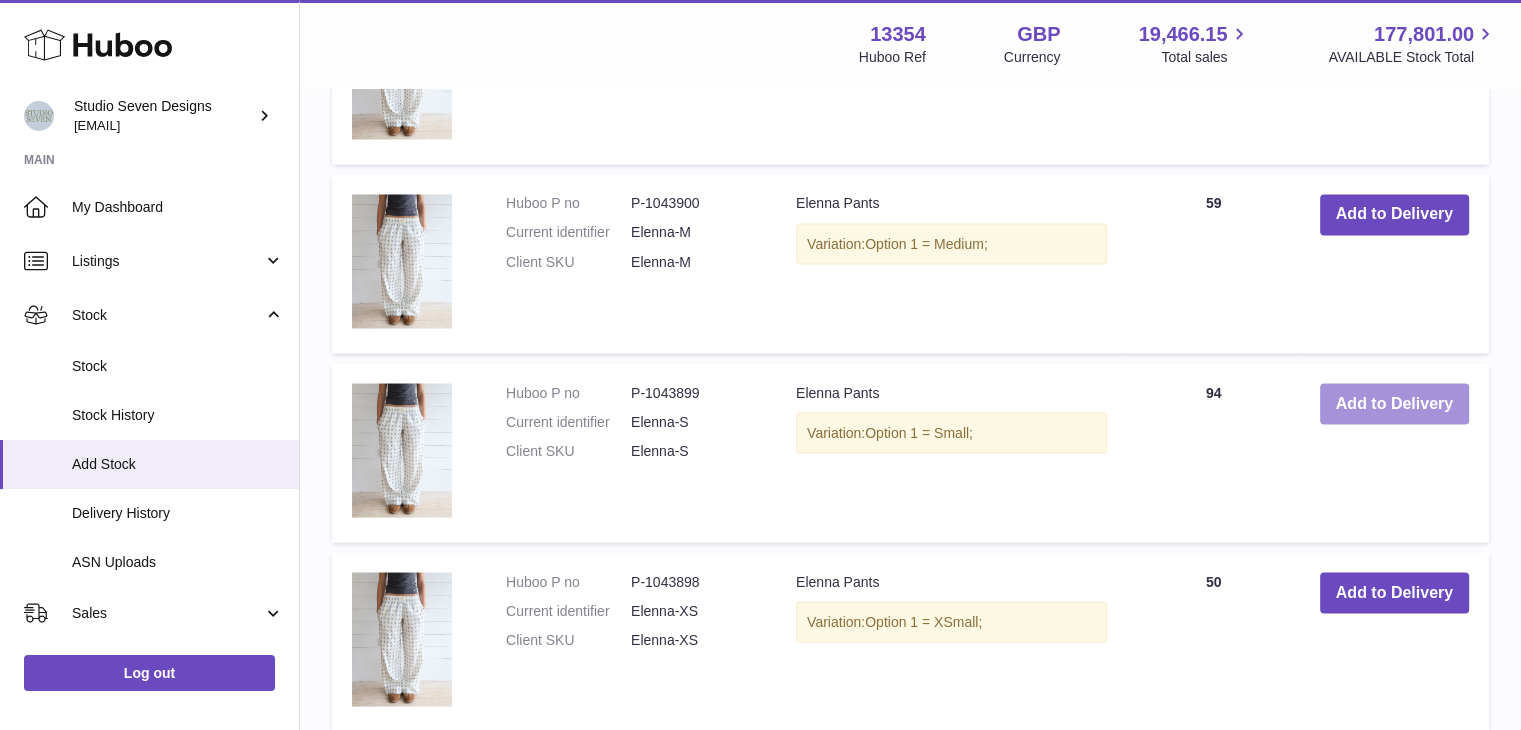 type on "******" 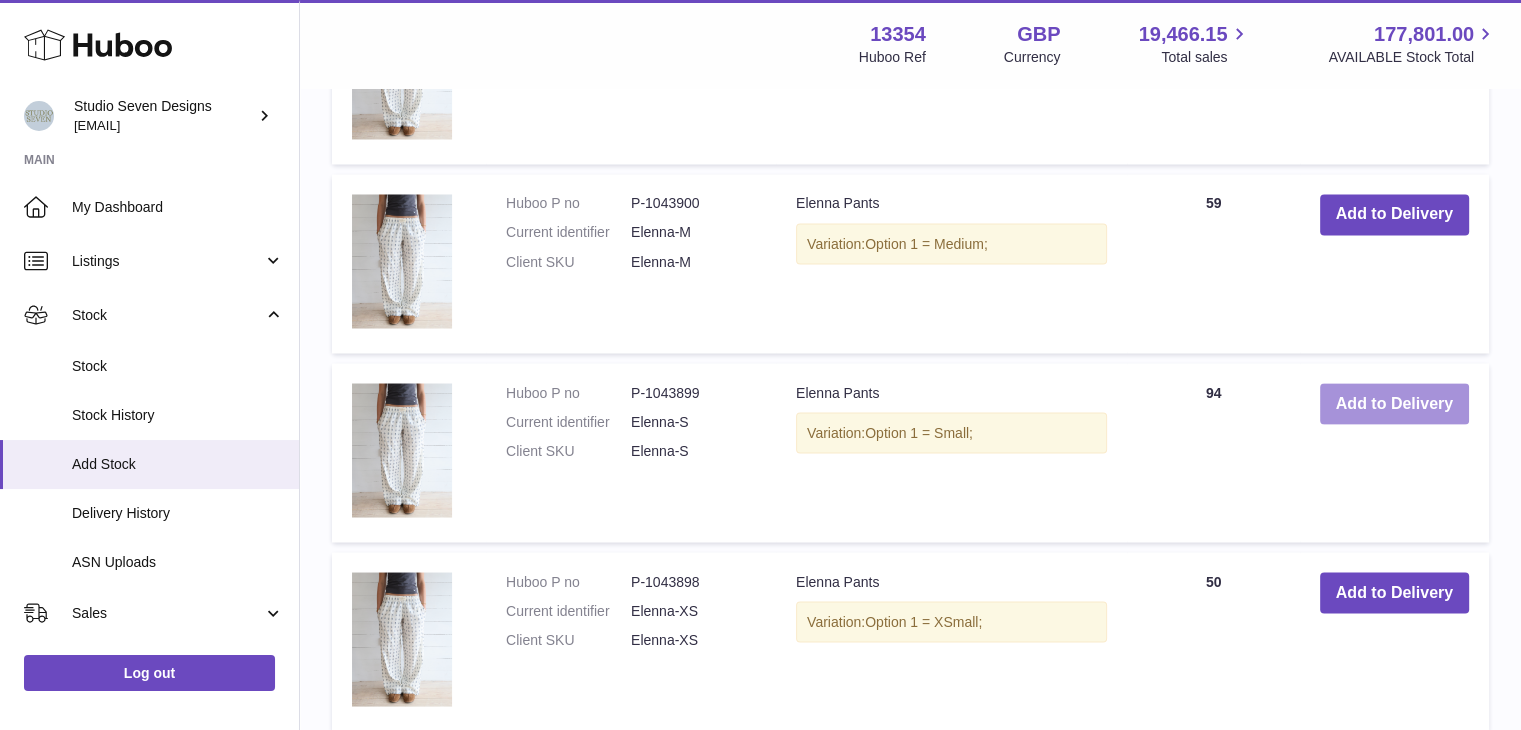 click on "Add to Delivery" at bounding box center [1394, 403] 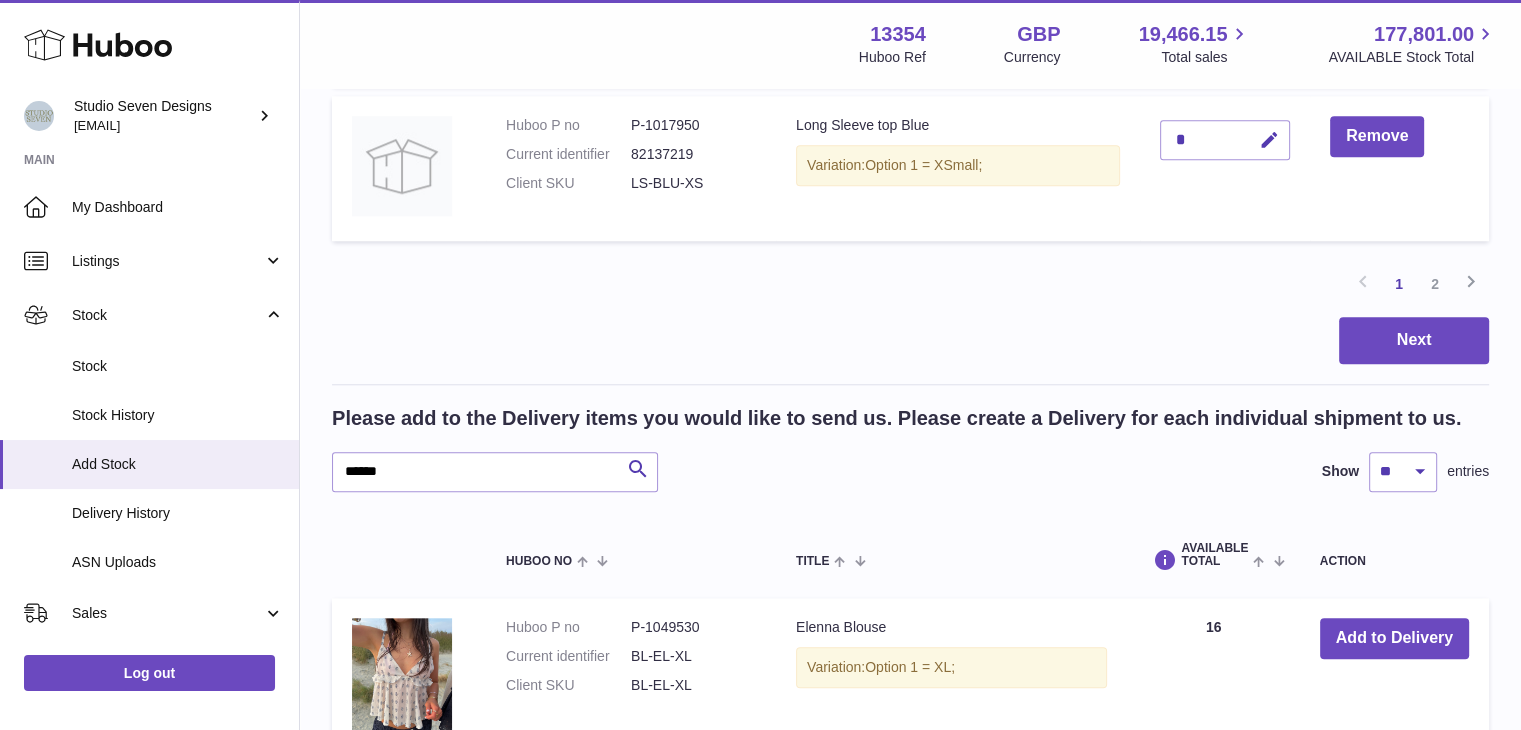 scroll, scrollTop: 1844, scrollLeft: 0, axis: vertical 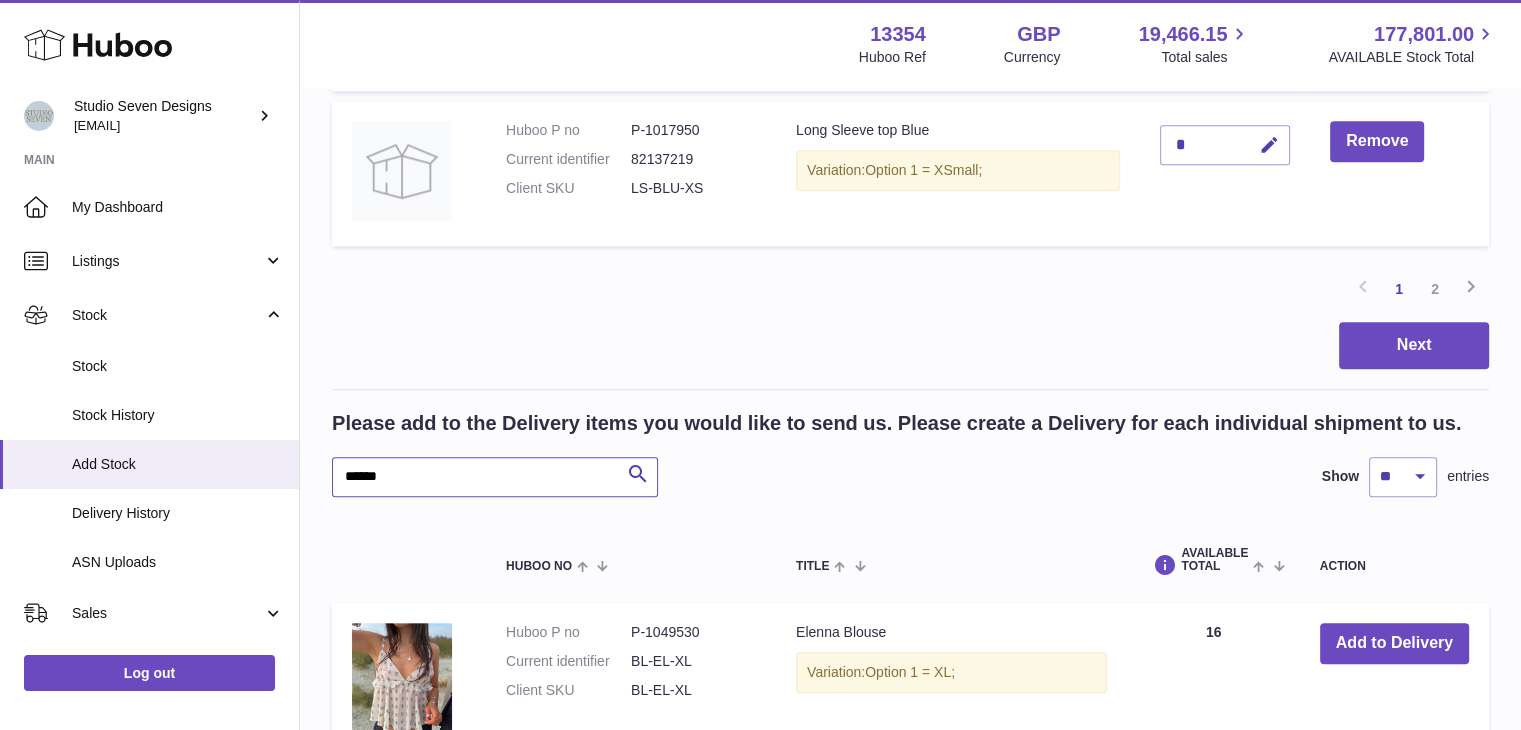 click on "******" at bounding box center [495, 477] 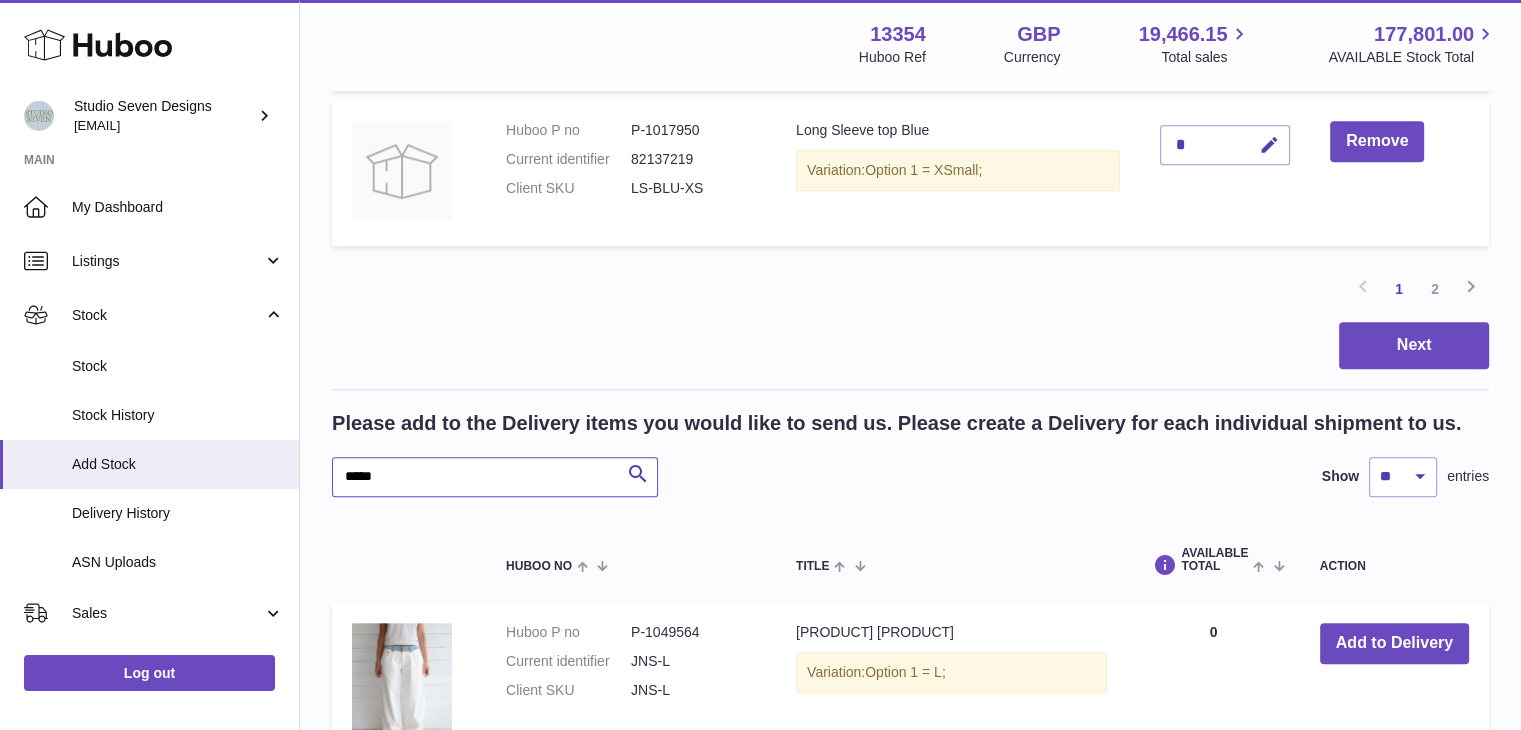 scroll, scrollTop: 2109, scrollLeft: 0, axis: vertical 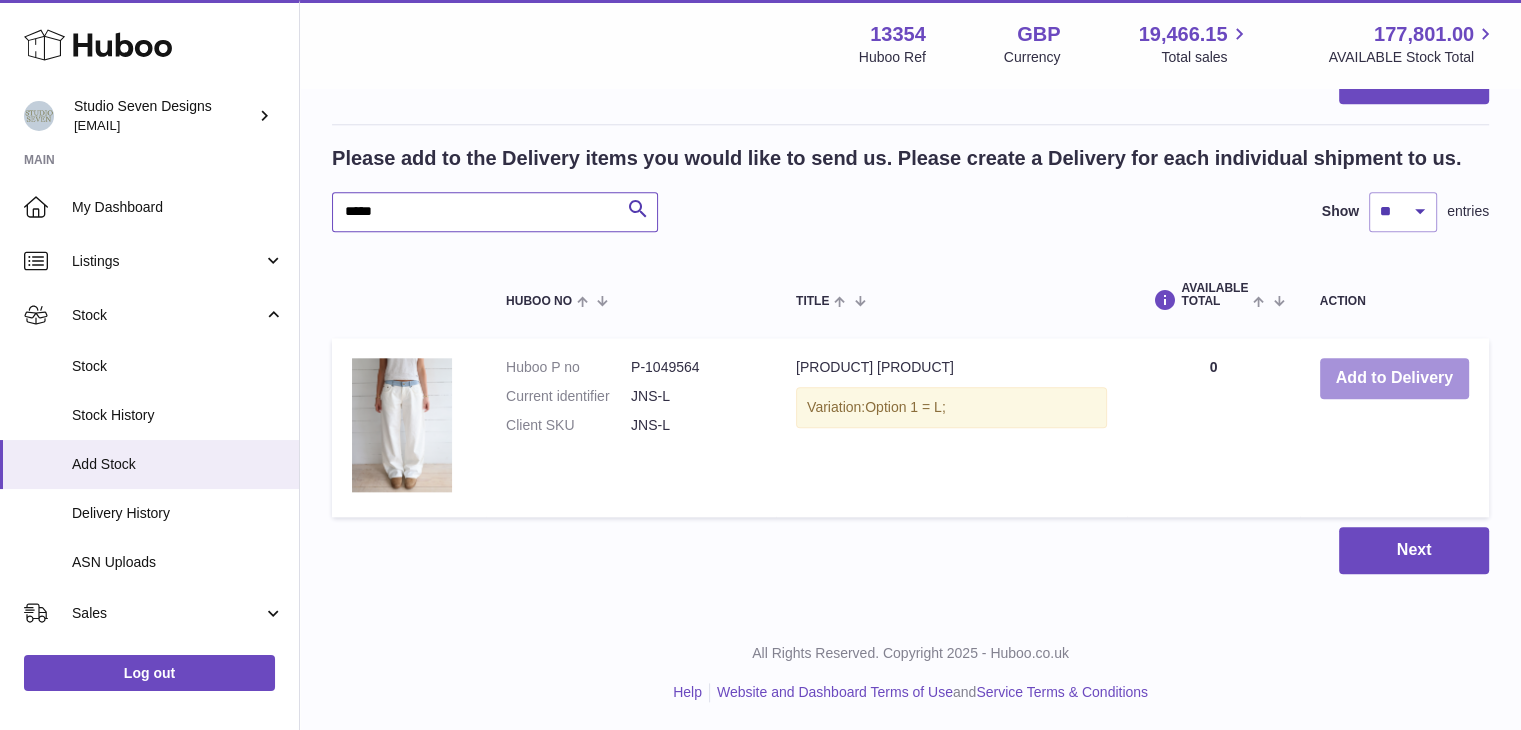 type on "*****" 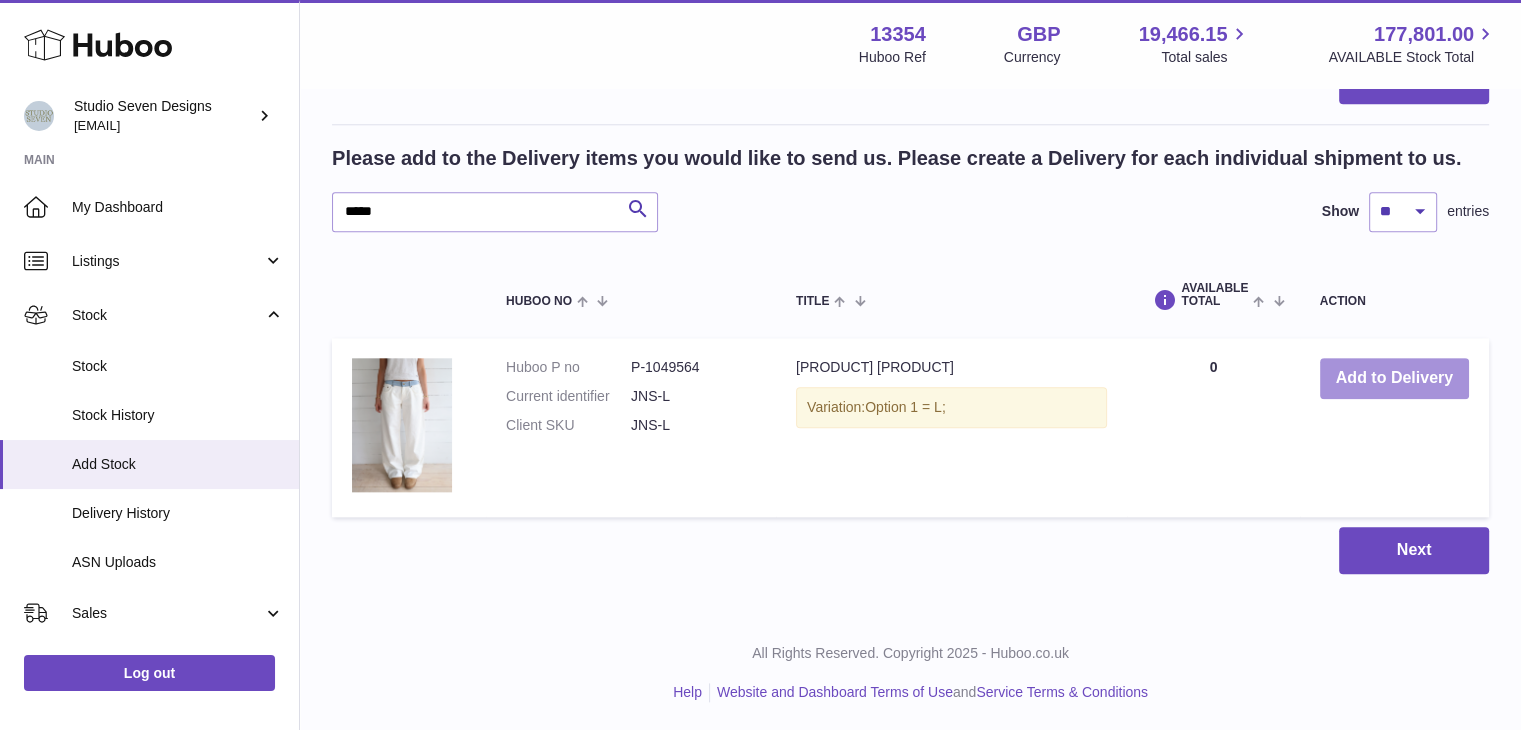 click on "Add to Delivery" at bounding box center [1394, 378] 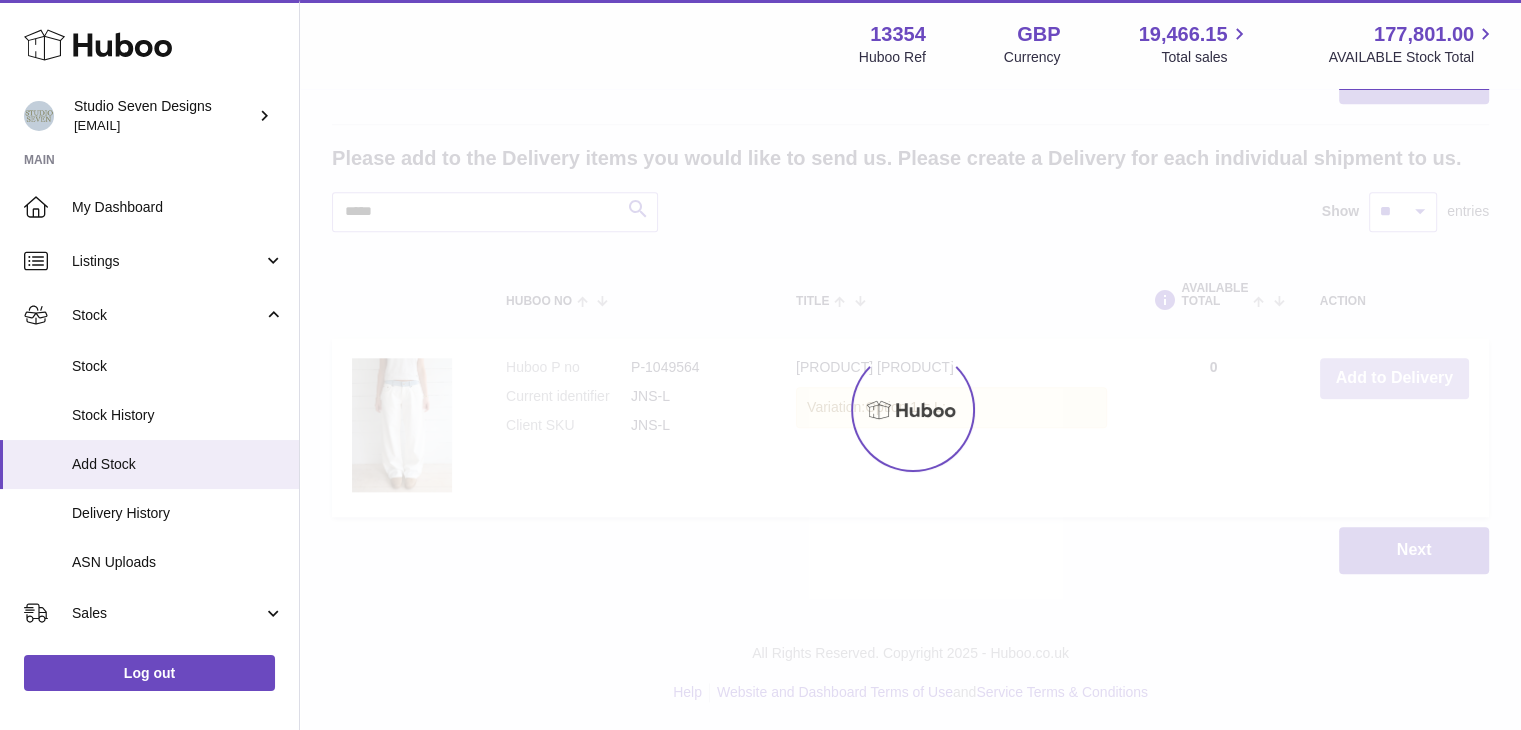 scroll, scrollTop: 2143, scrollLeft: 0, axis: vertical 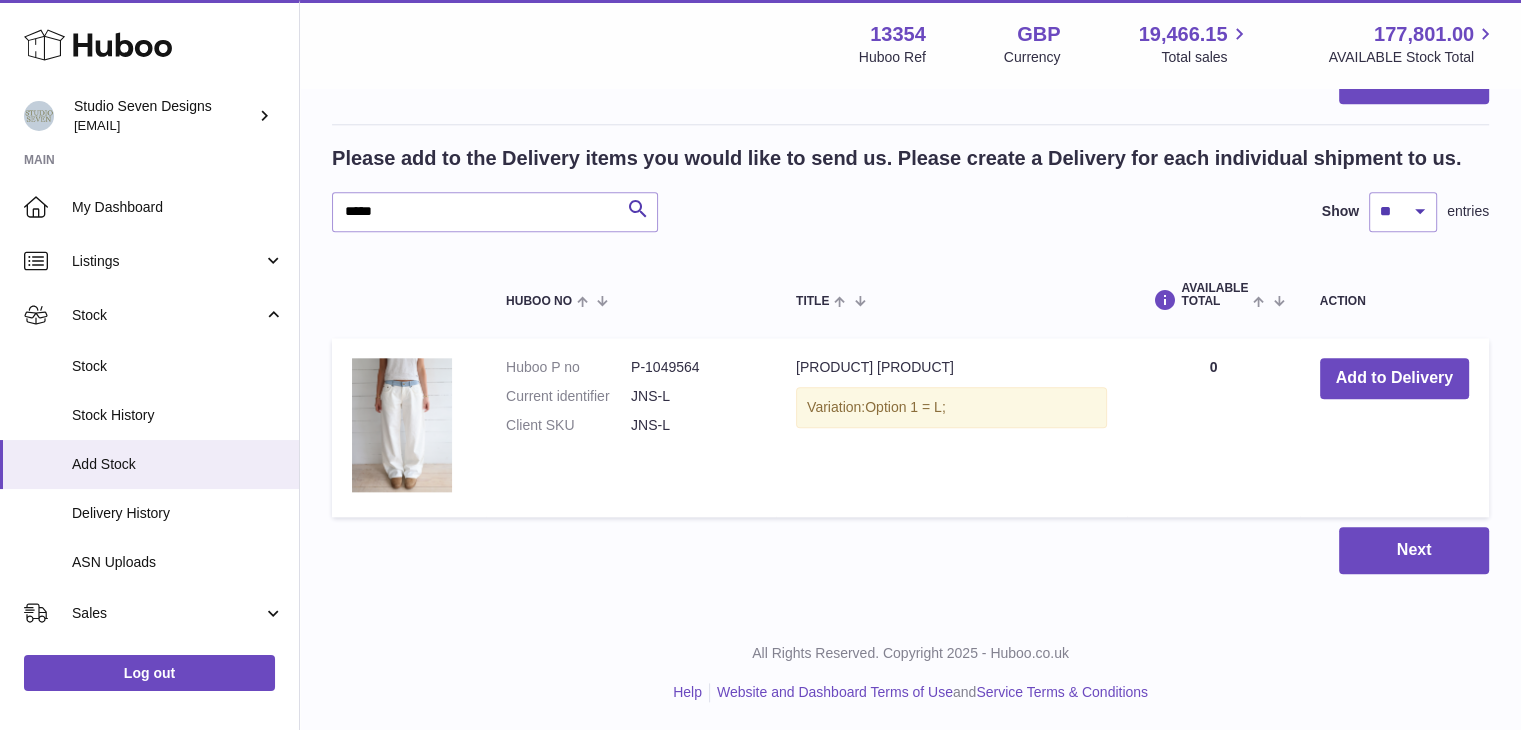 click on "Huboo no       Title       AVAILABLE Total
Action
Huboo P no   P-1014628   Current identifier   27973296   Client SKU   SS-S-XS
Sophia Shorts Sage
Variation:
Option 1 = XSmall;
AVAILABLE Total 2
Add to Delivery" at bounding box center [910, 188] 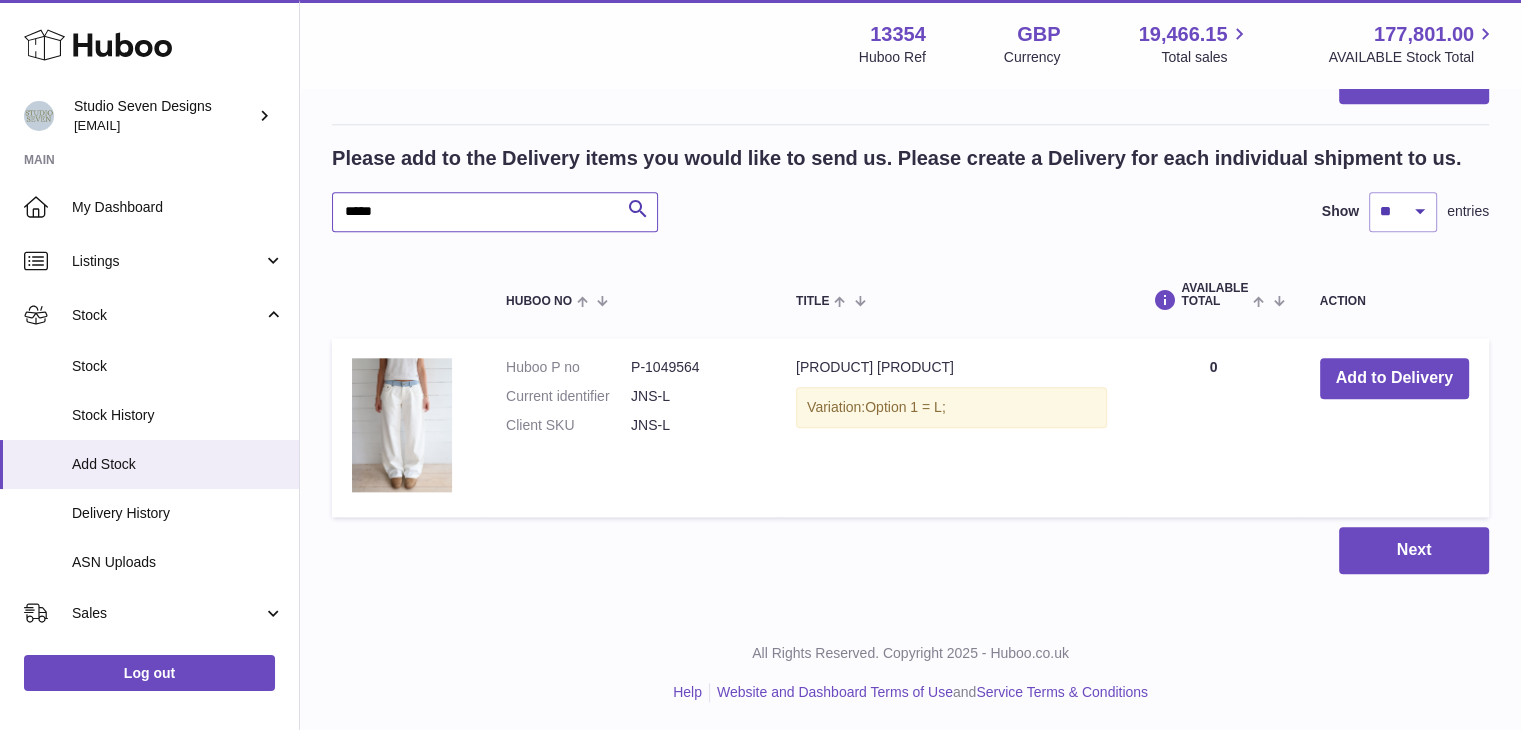 click on "*****" at bounding box center (495, 212) 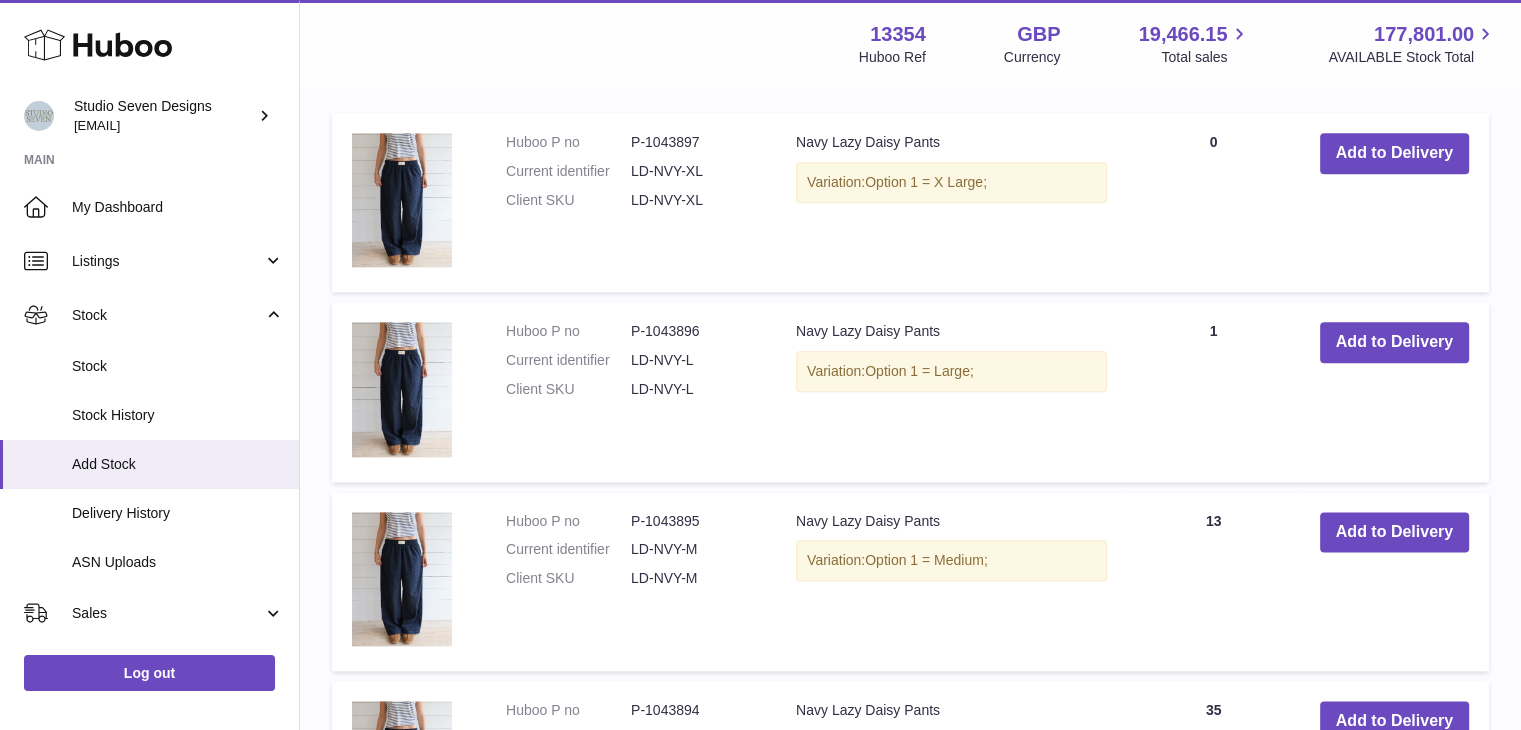scroll, scrollTop: 2577, scrollLeft: 0, axis: vertical 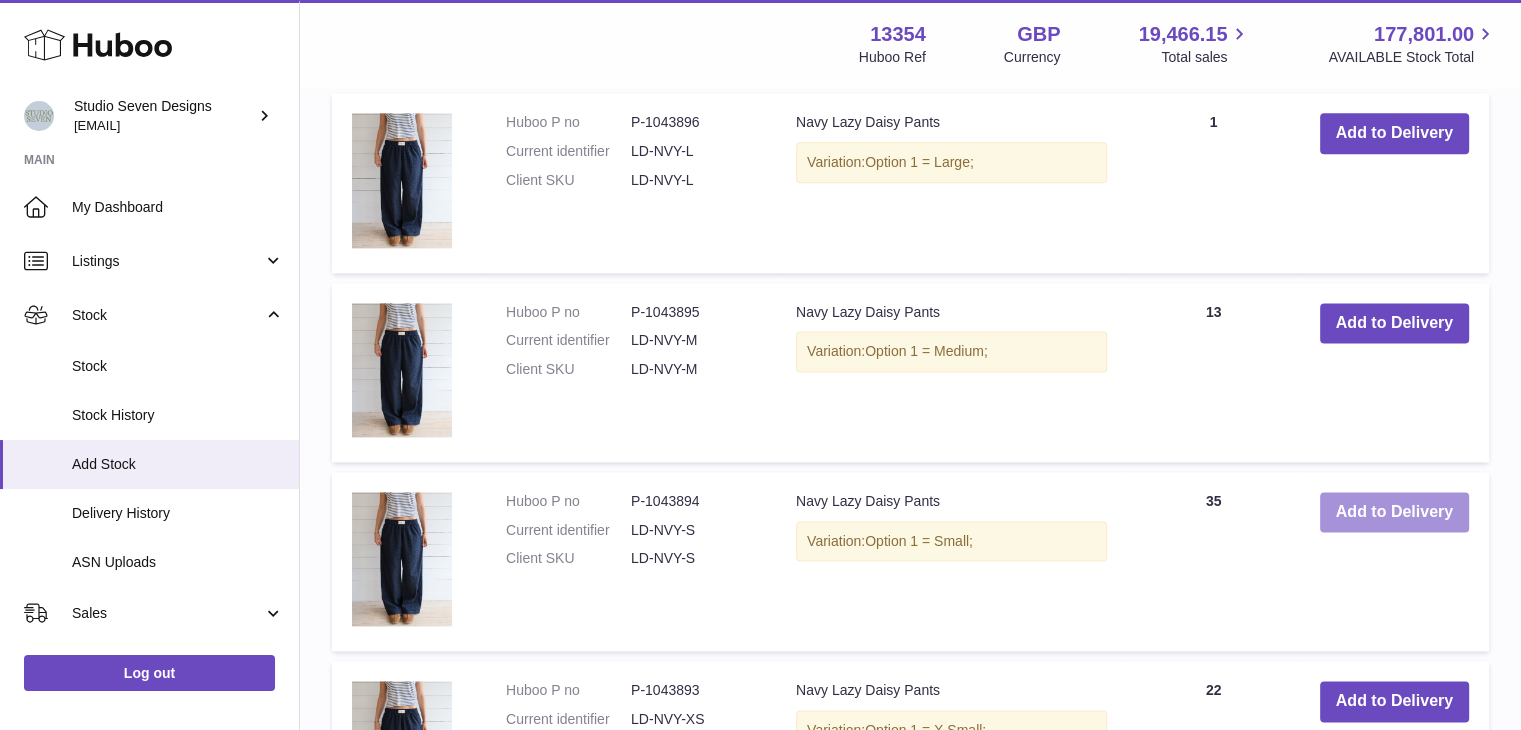 type on "*******" 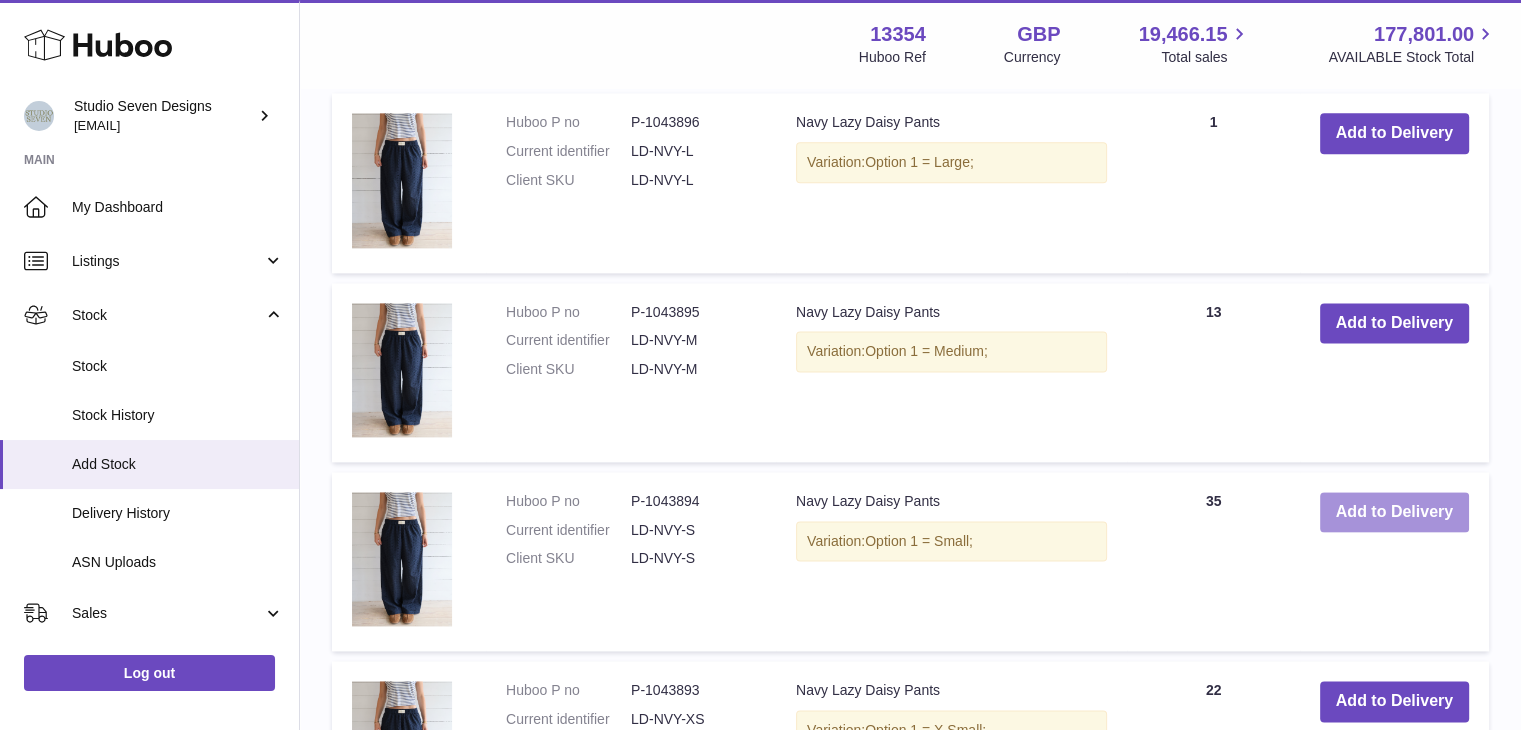 click on "Add to Delivery" at bounding box center [1394, 512] 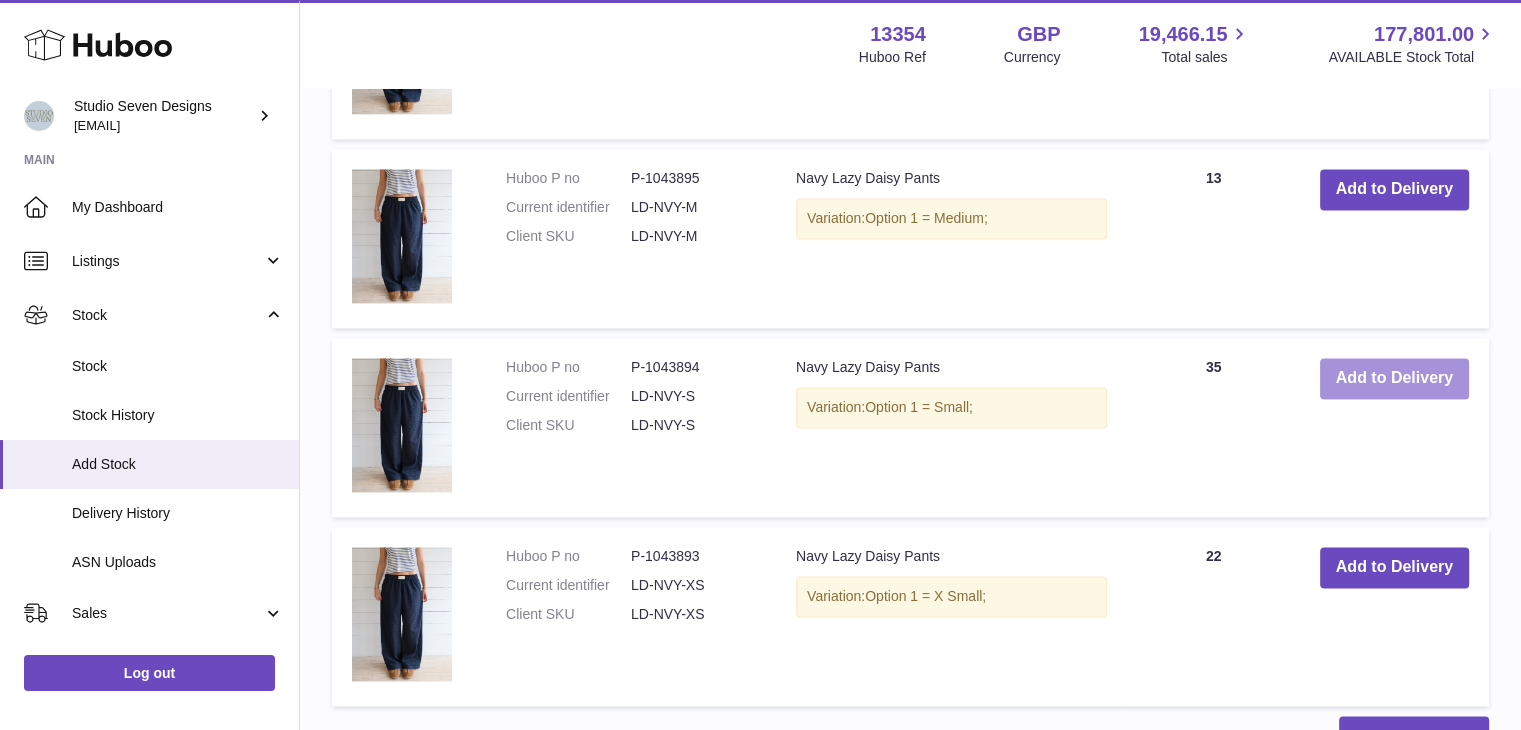 scroll, scrollTop: 2748, scrollLeft: 0, axis: vertical 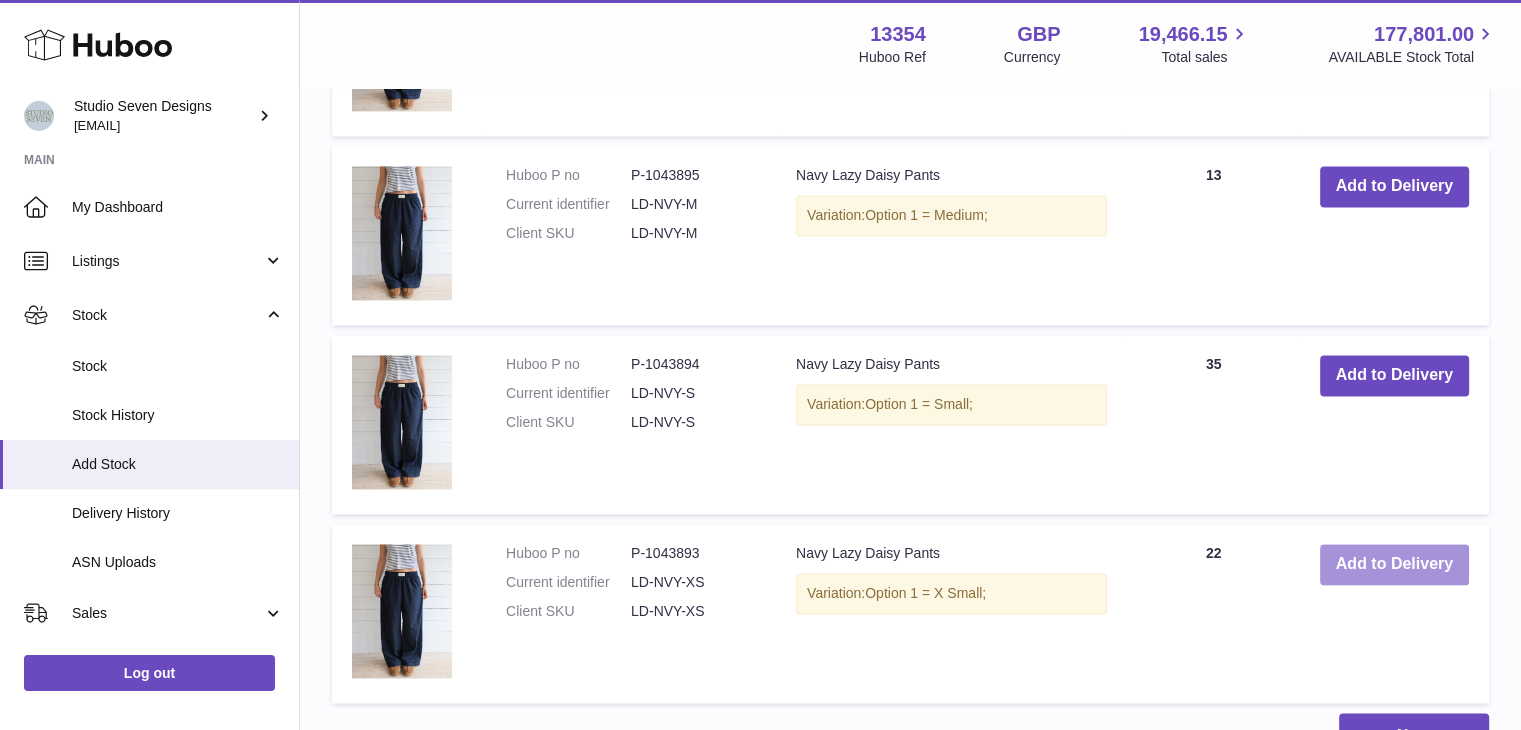 click on "Add to Delivery" at bounding box center [1394, 564] 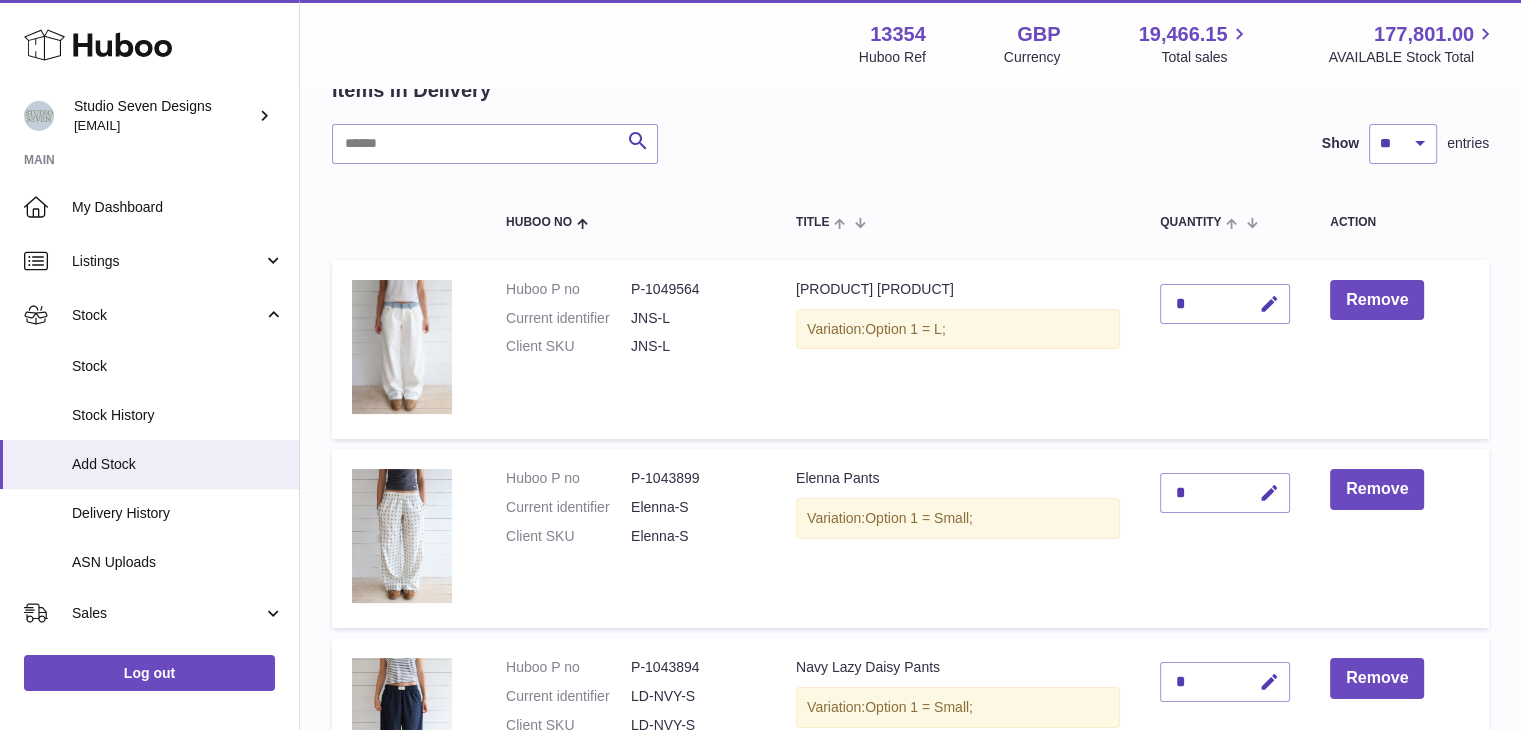 scroll, scrollTop: 0, scrollLeft: 0, axis: both 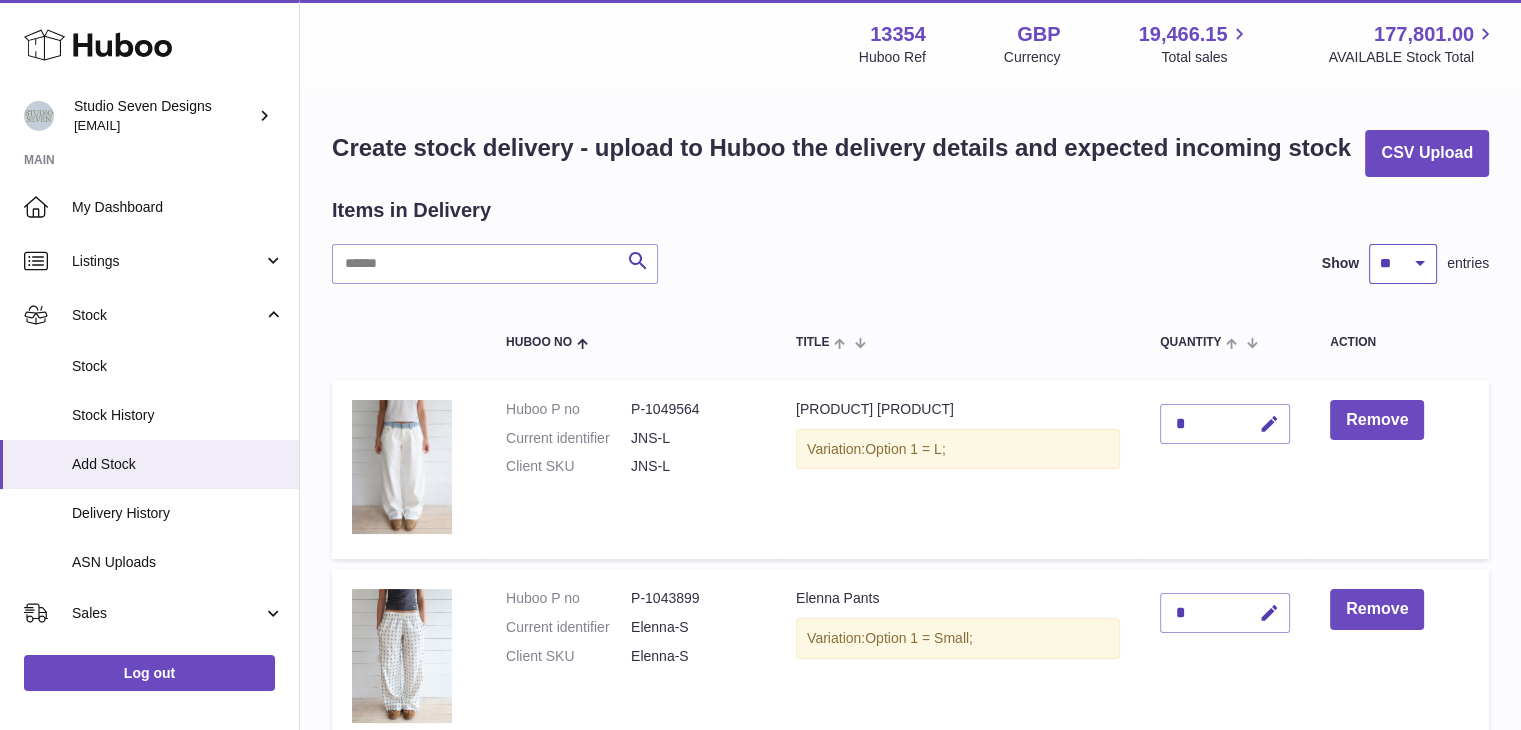click on "** ** ** ***" at bounding box center (1403, 264) 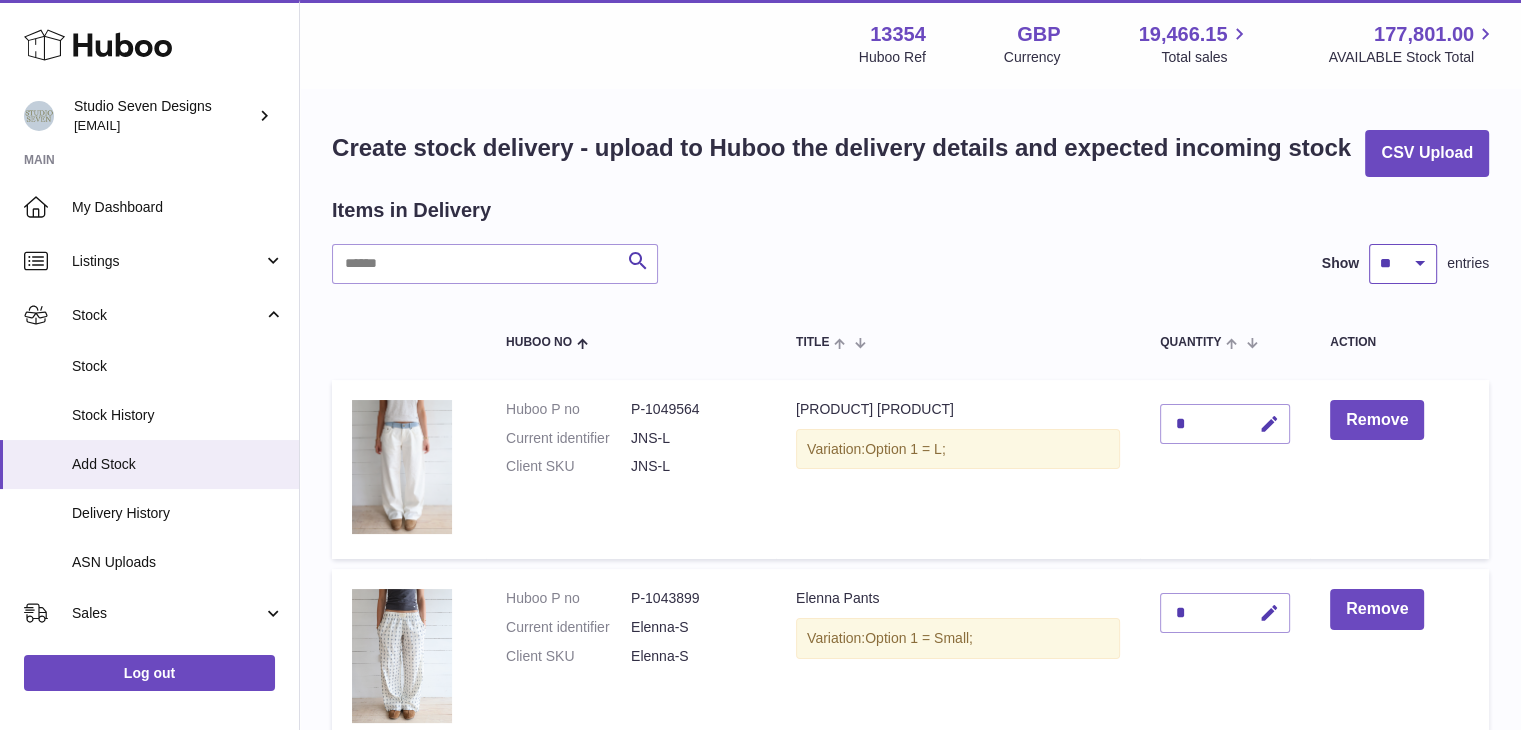 select on "**" 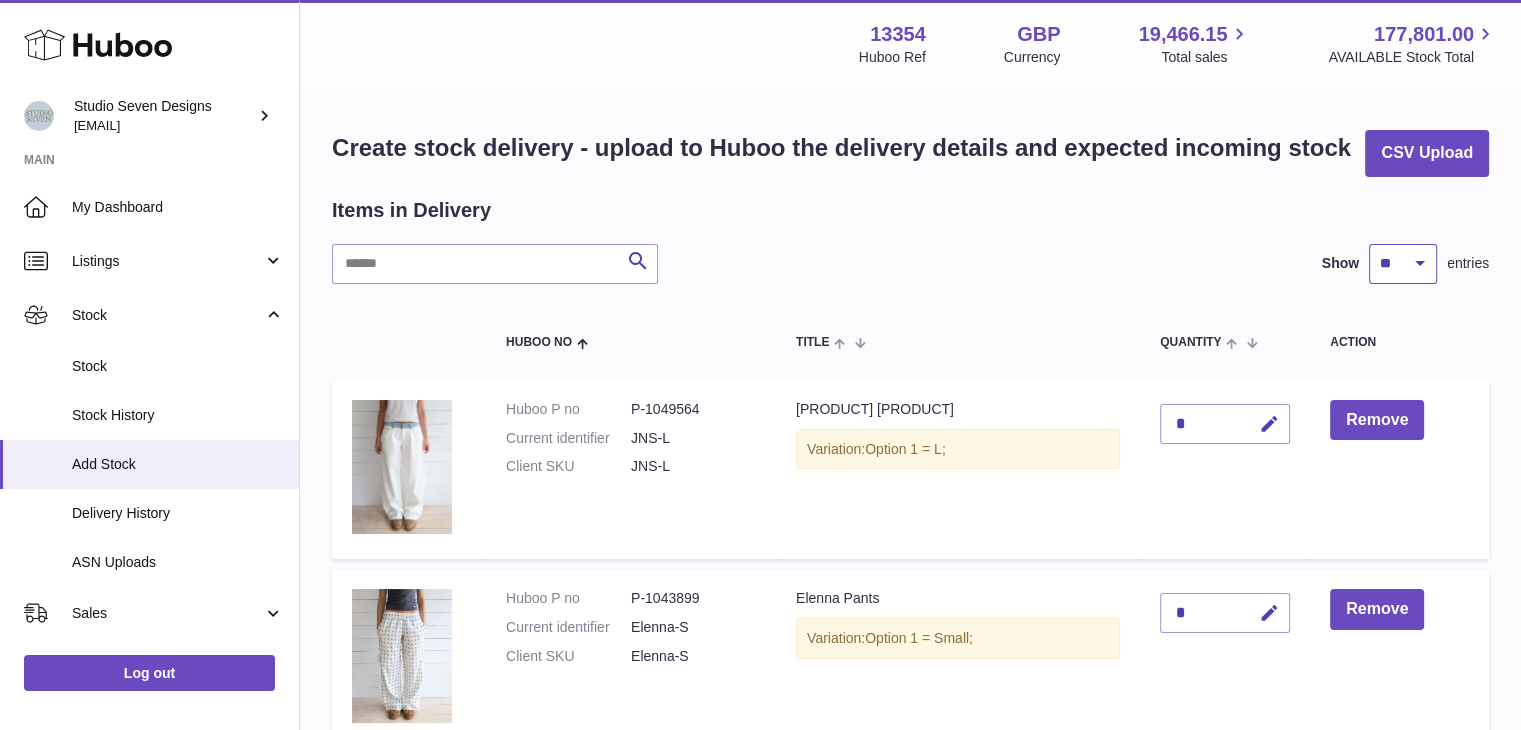 click on "** ** ** ***" at bounding box center (1403, 264) 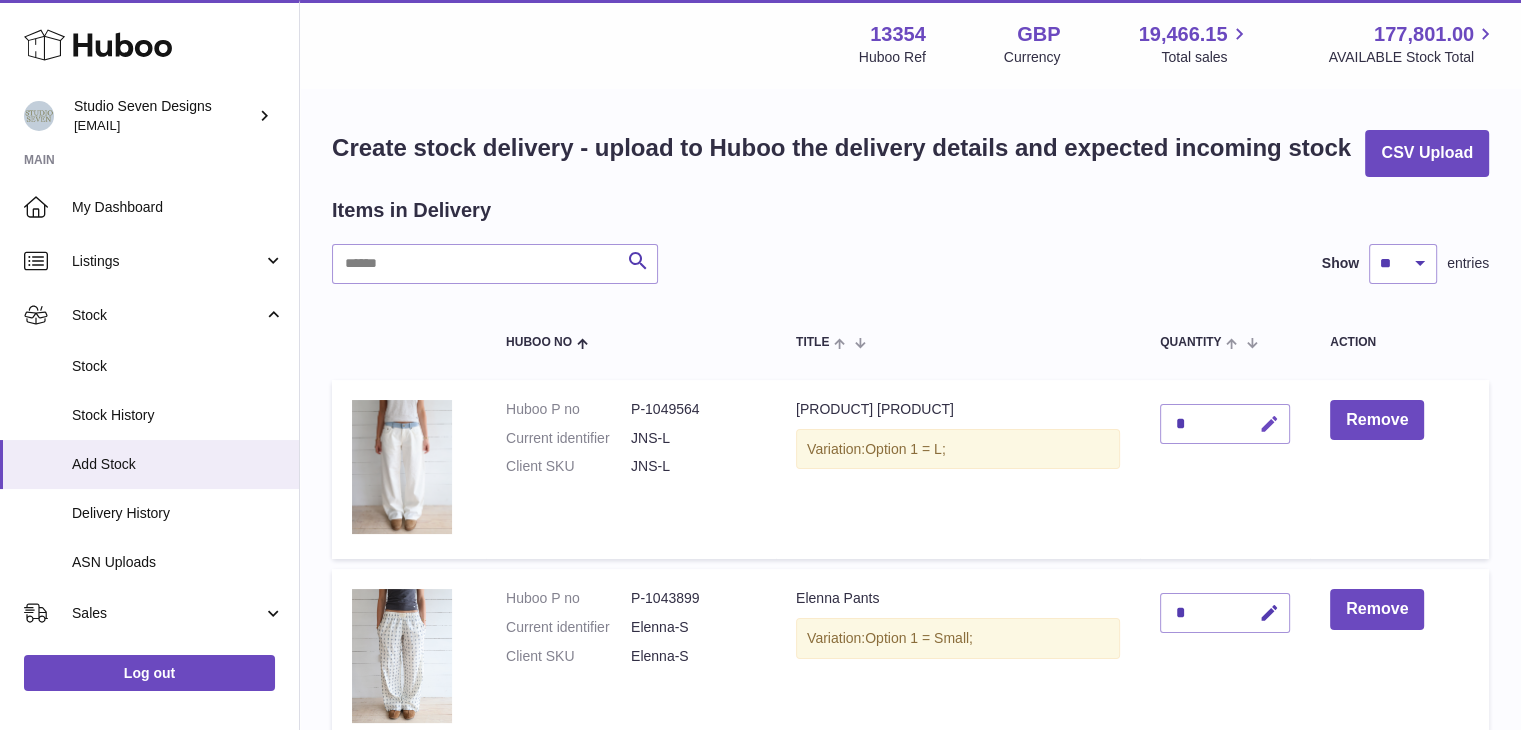 click at bounding box center [1269, 424] 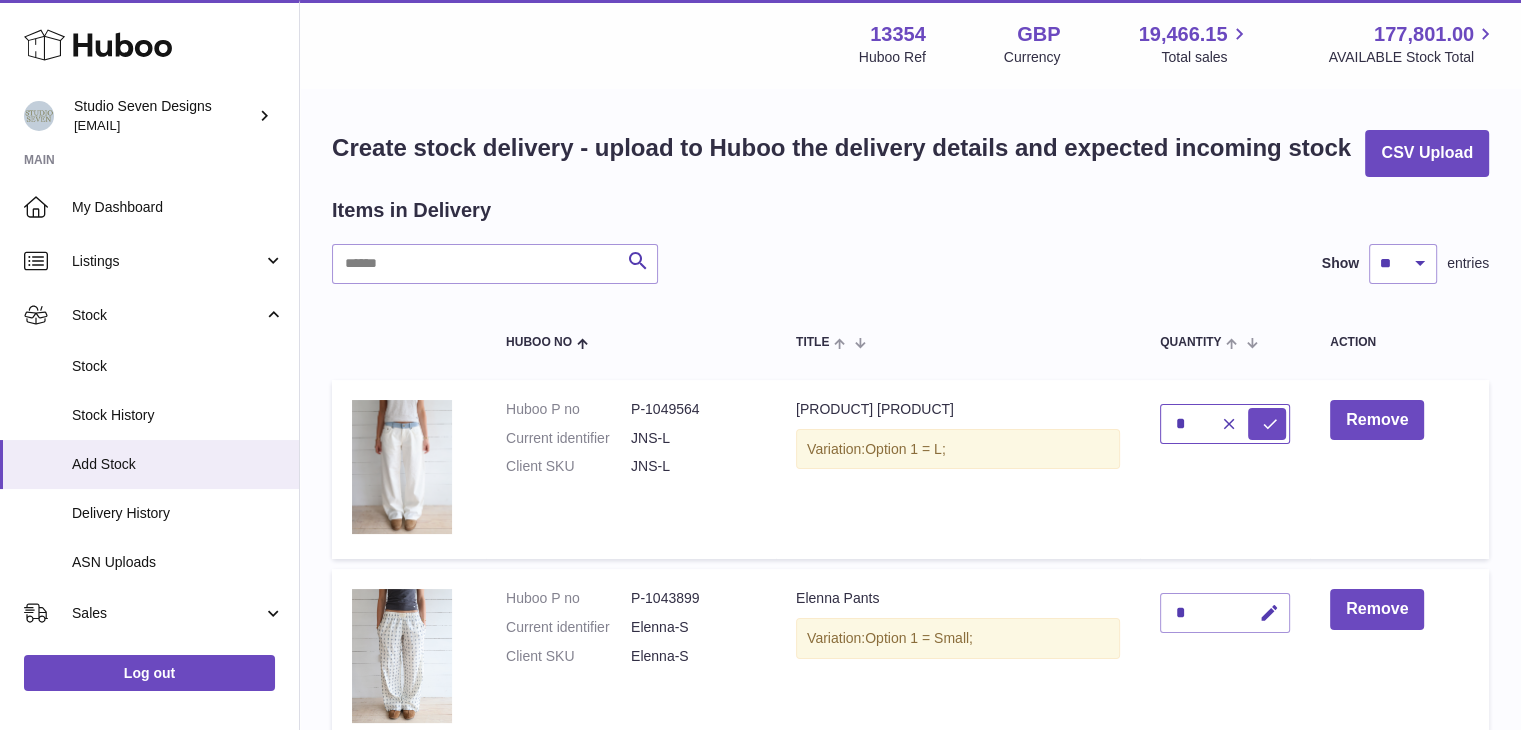 type on "*" 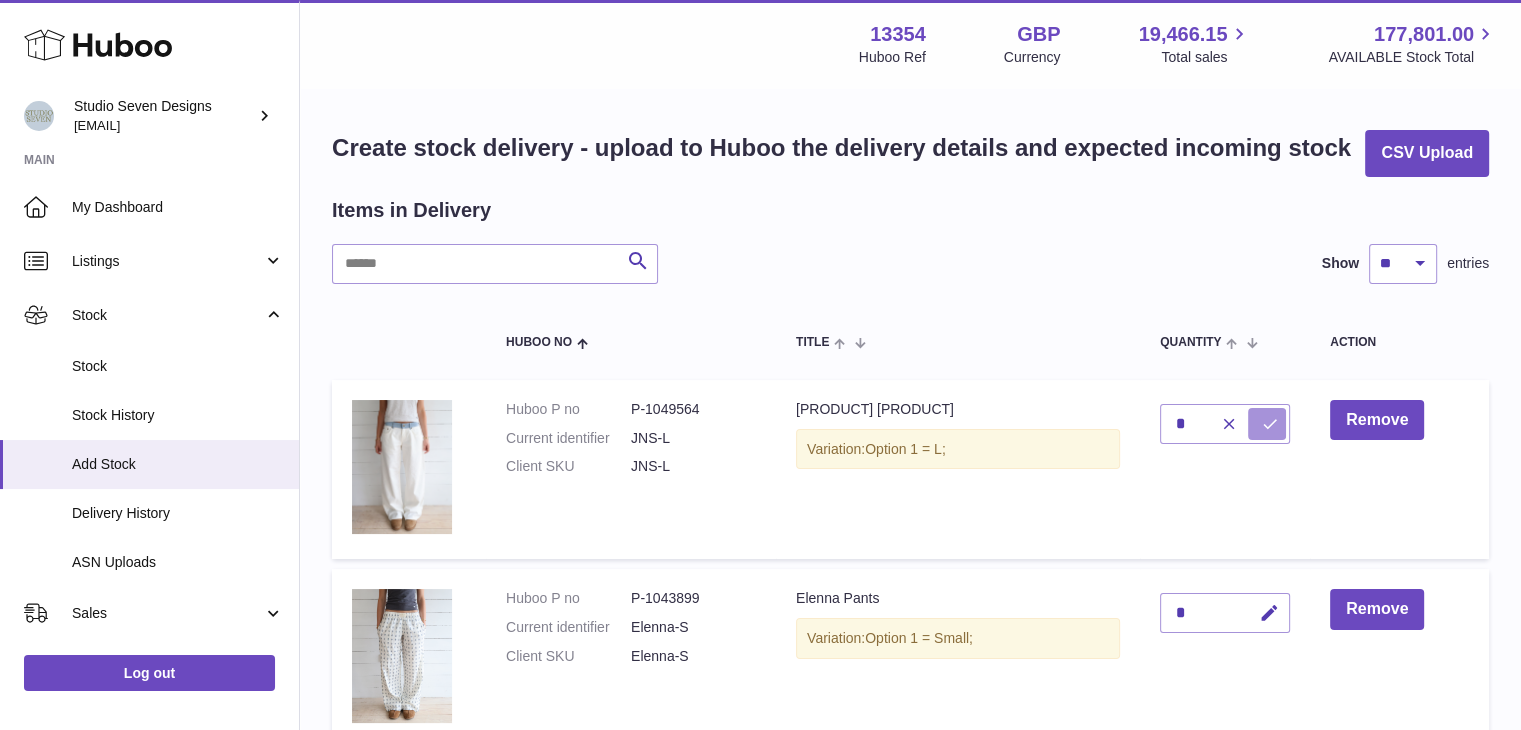 click at bounding box center [1270, 424] 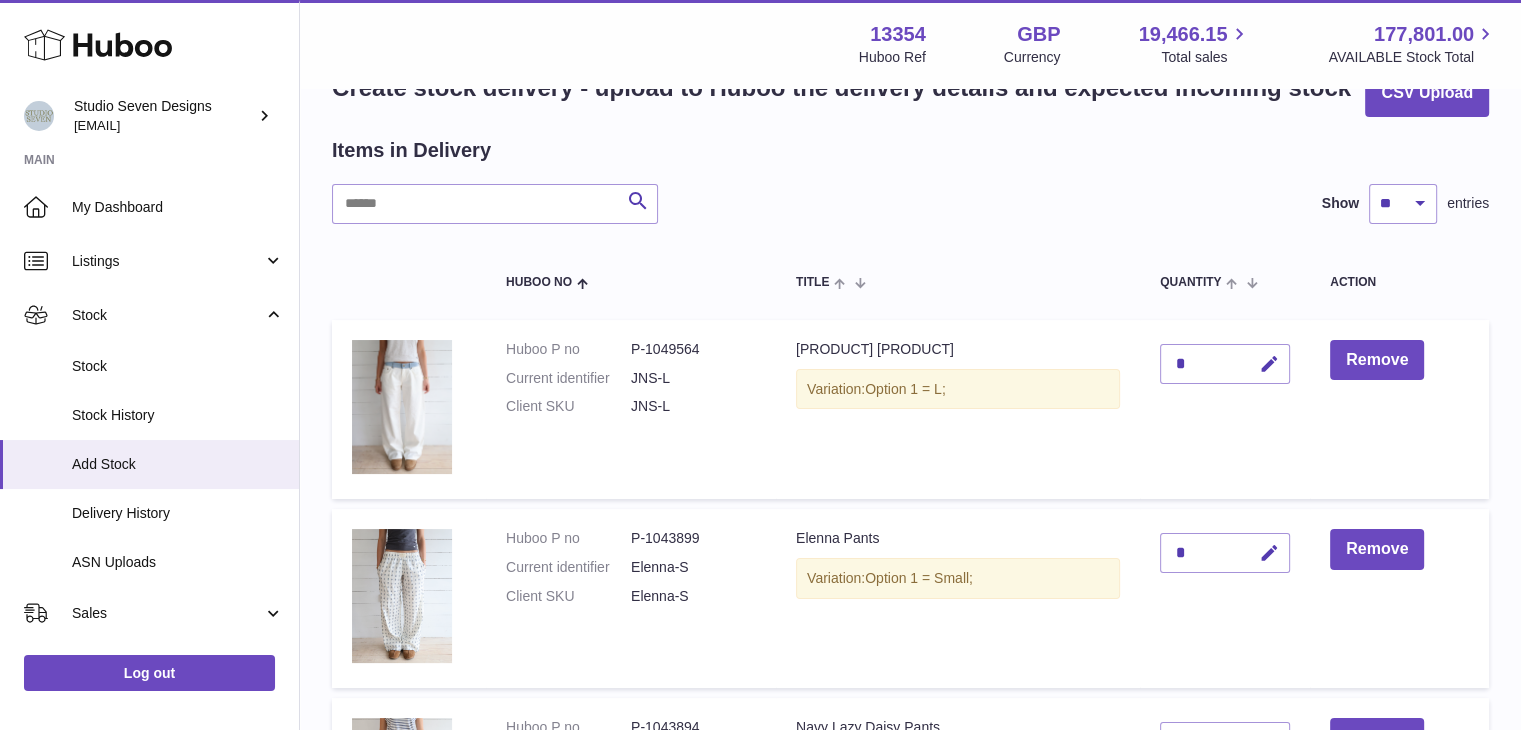 scroll, scrollTop: 64, scrollLeft: 0, axis: vertical 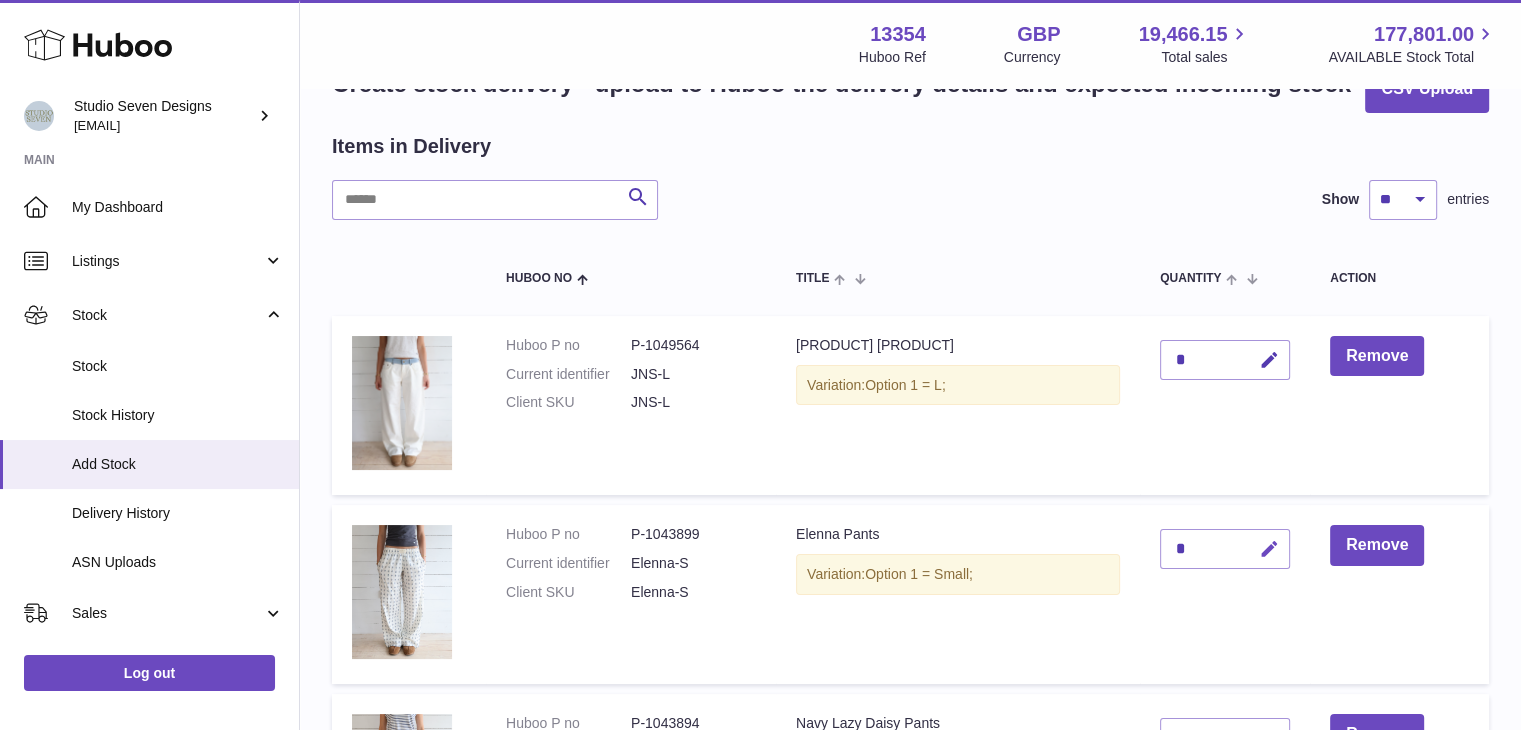 click at bounding box center [1269, 549] 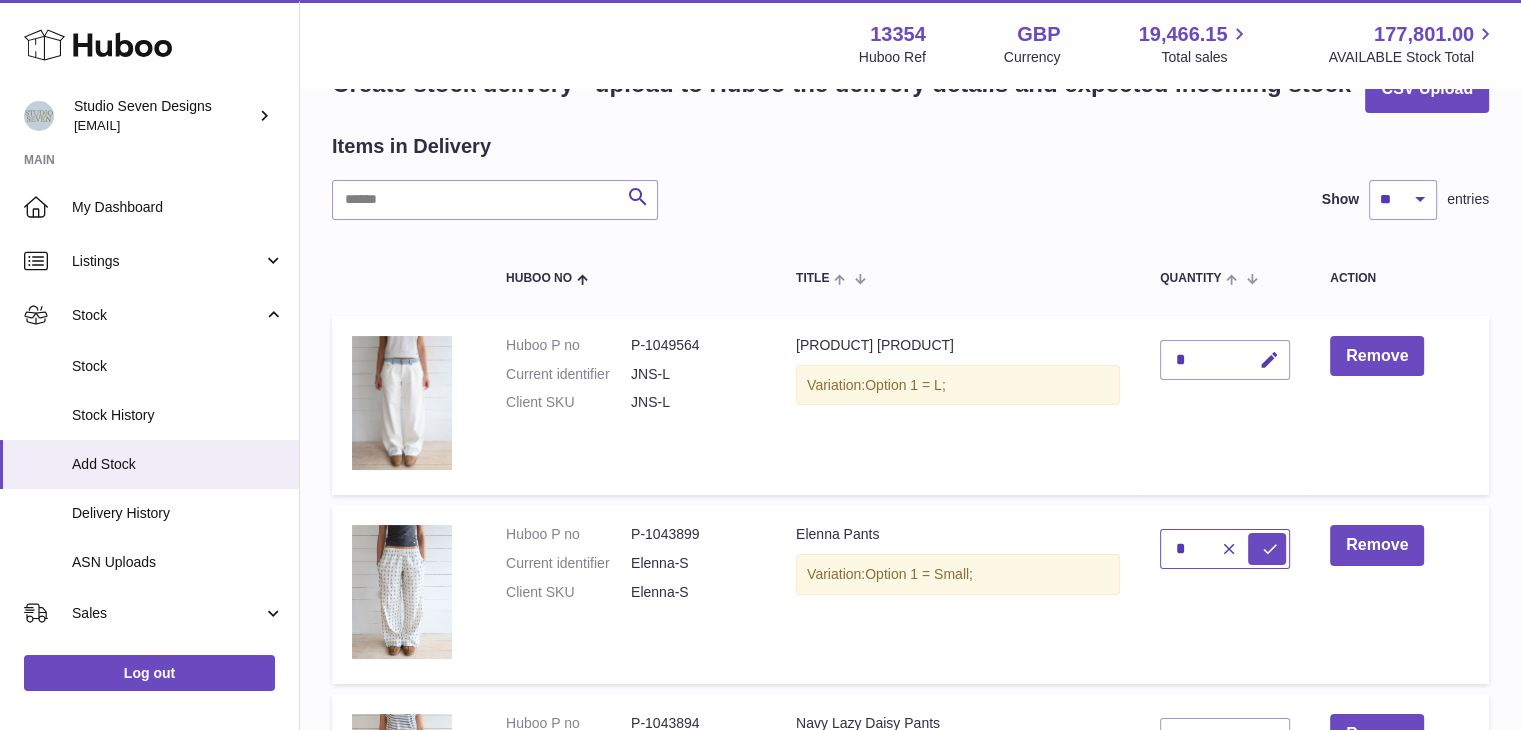 type on "*" 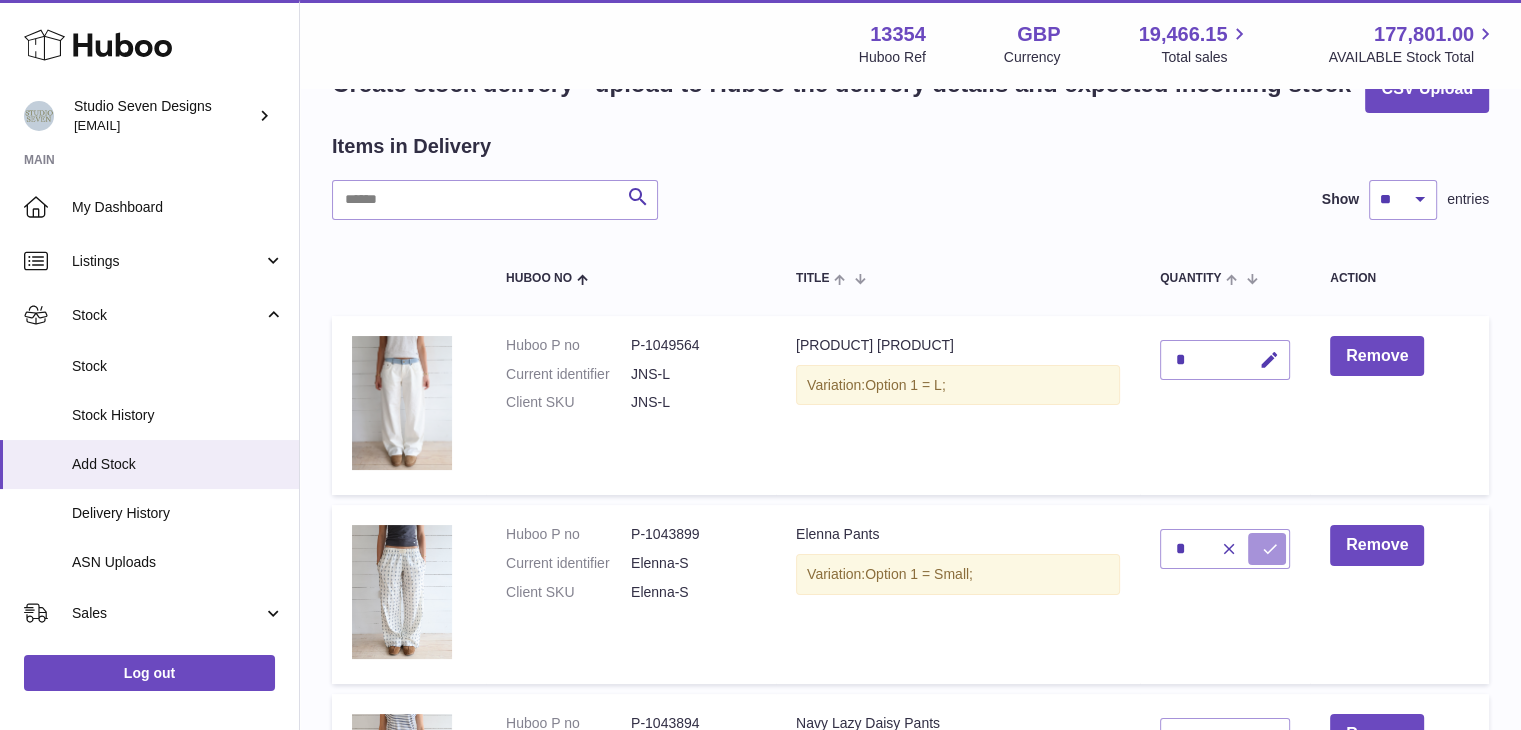 click at bounding box center [1270, 549] 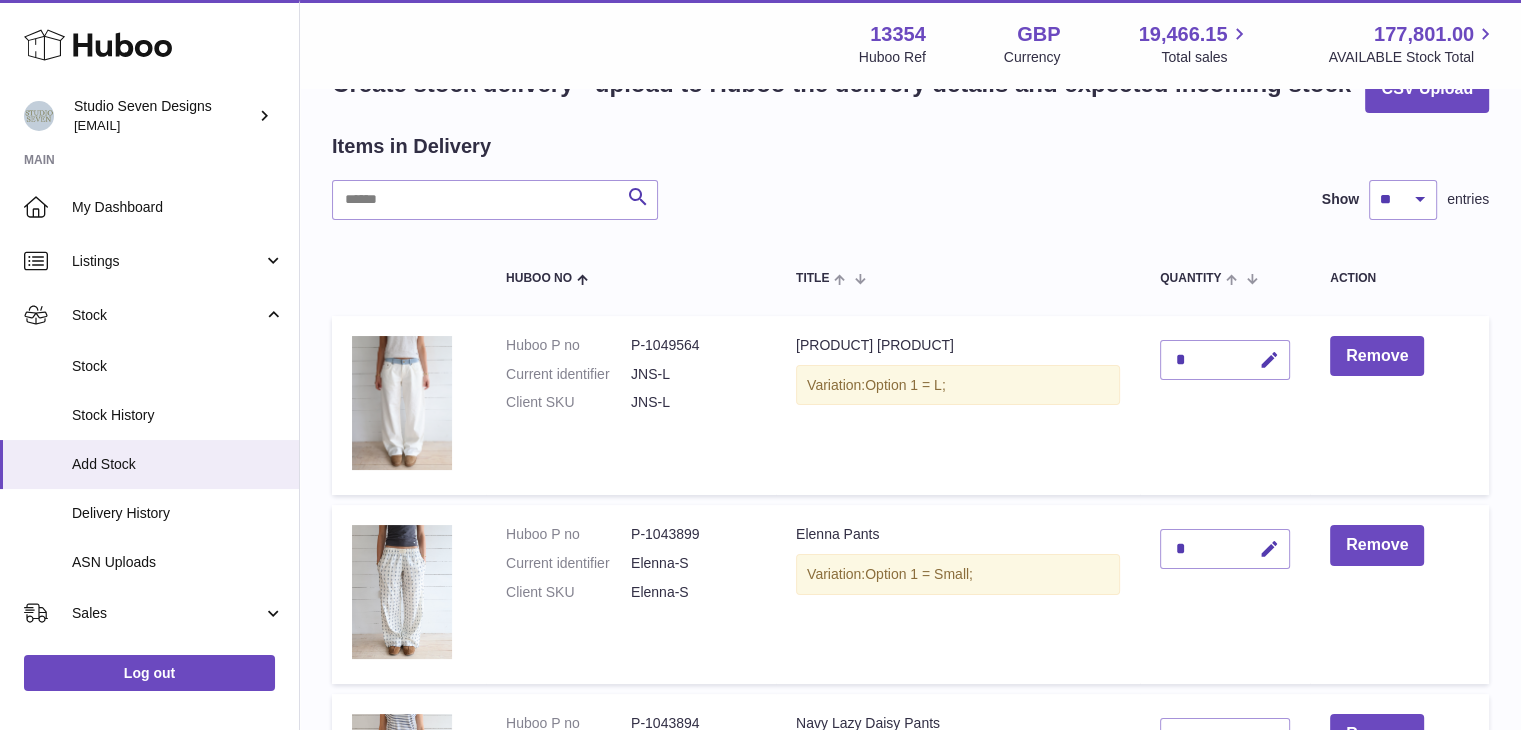 scroll, scrollTop: 263, scrollLeft: 0, axis: vertical 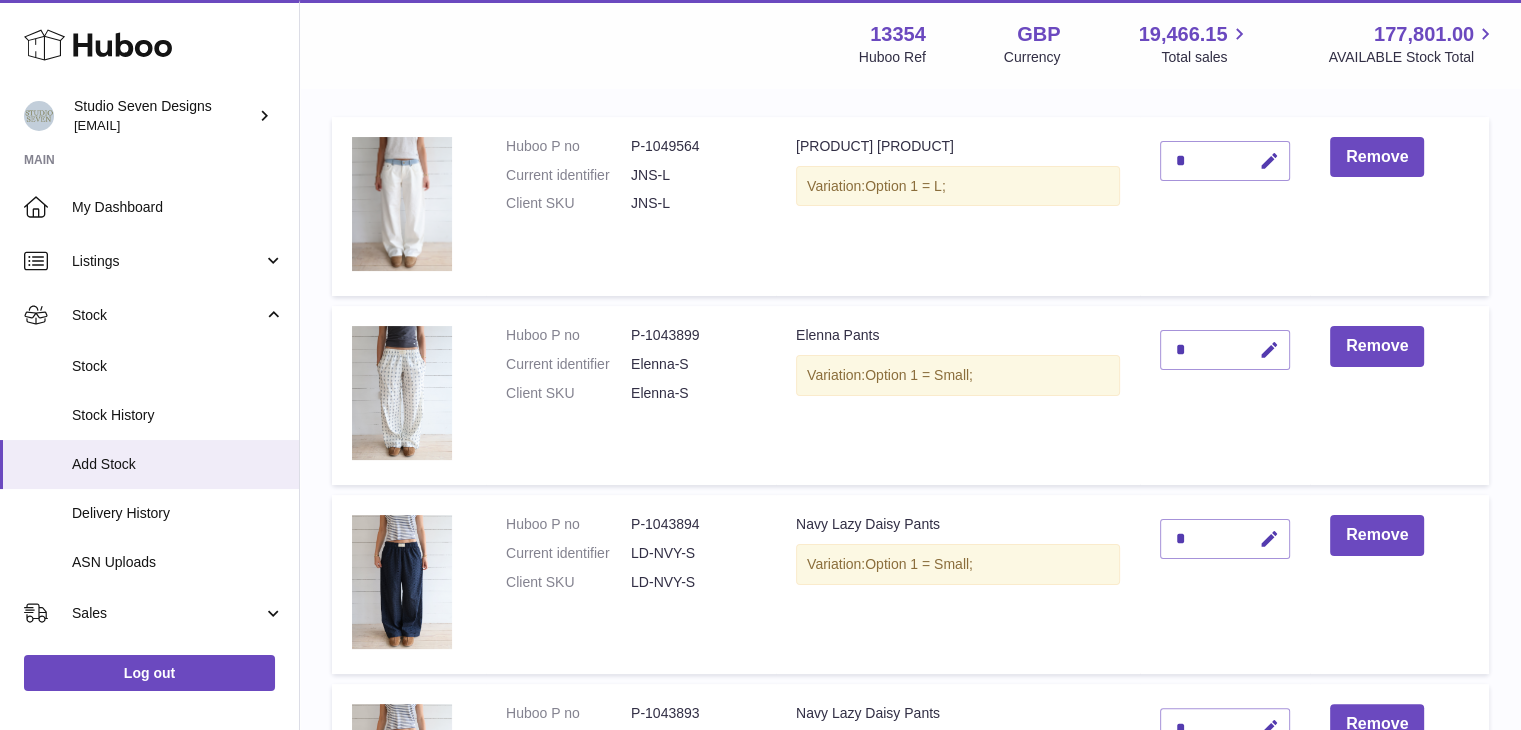 click at bounding box center [1269, 539] 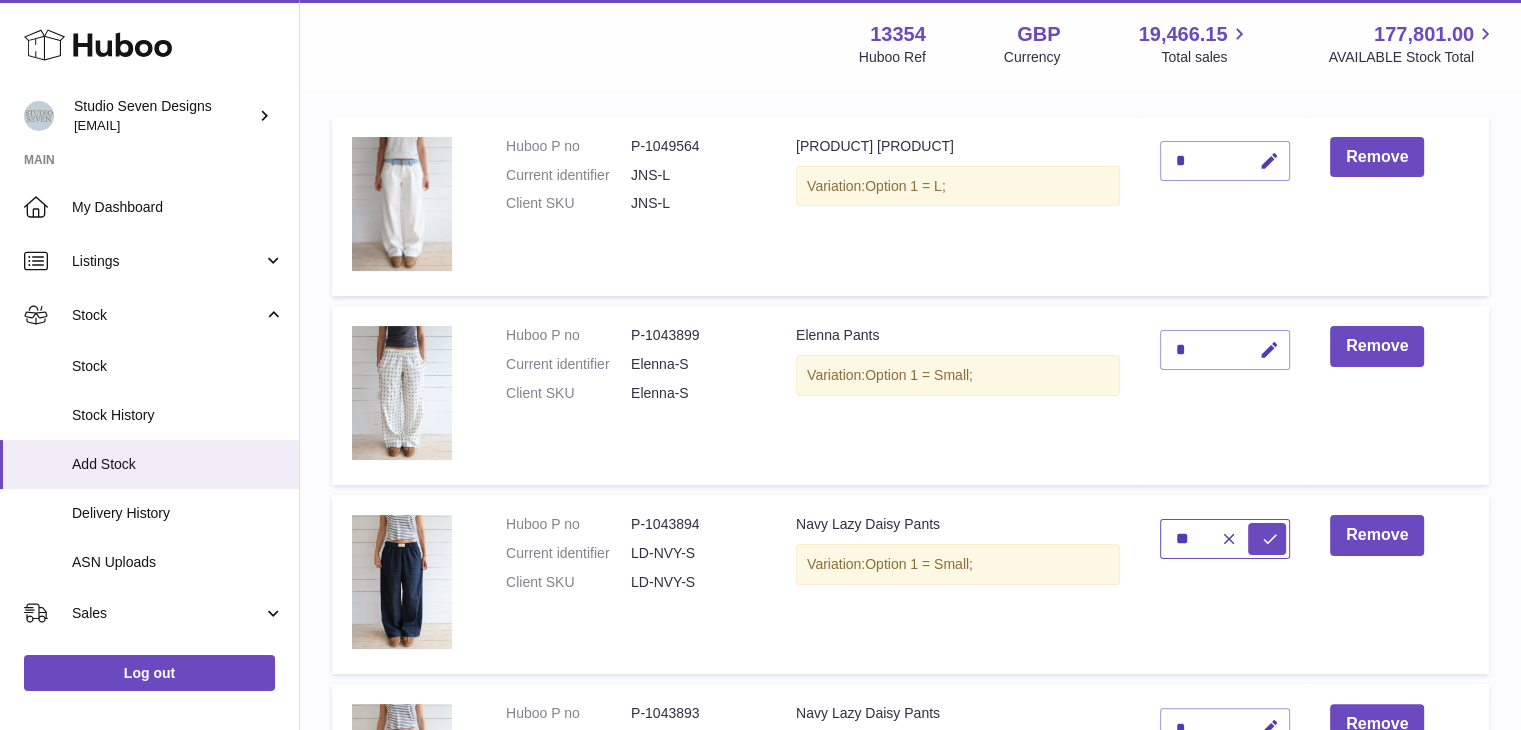 type on "**" 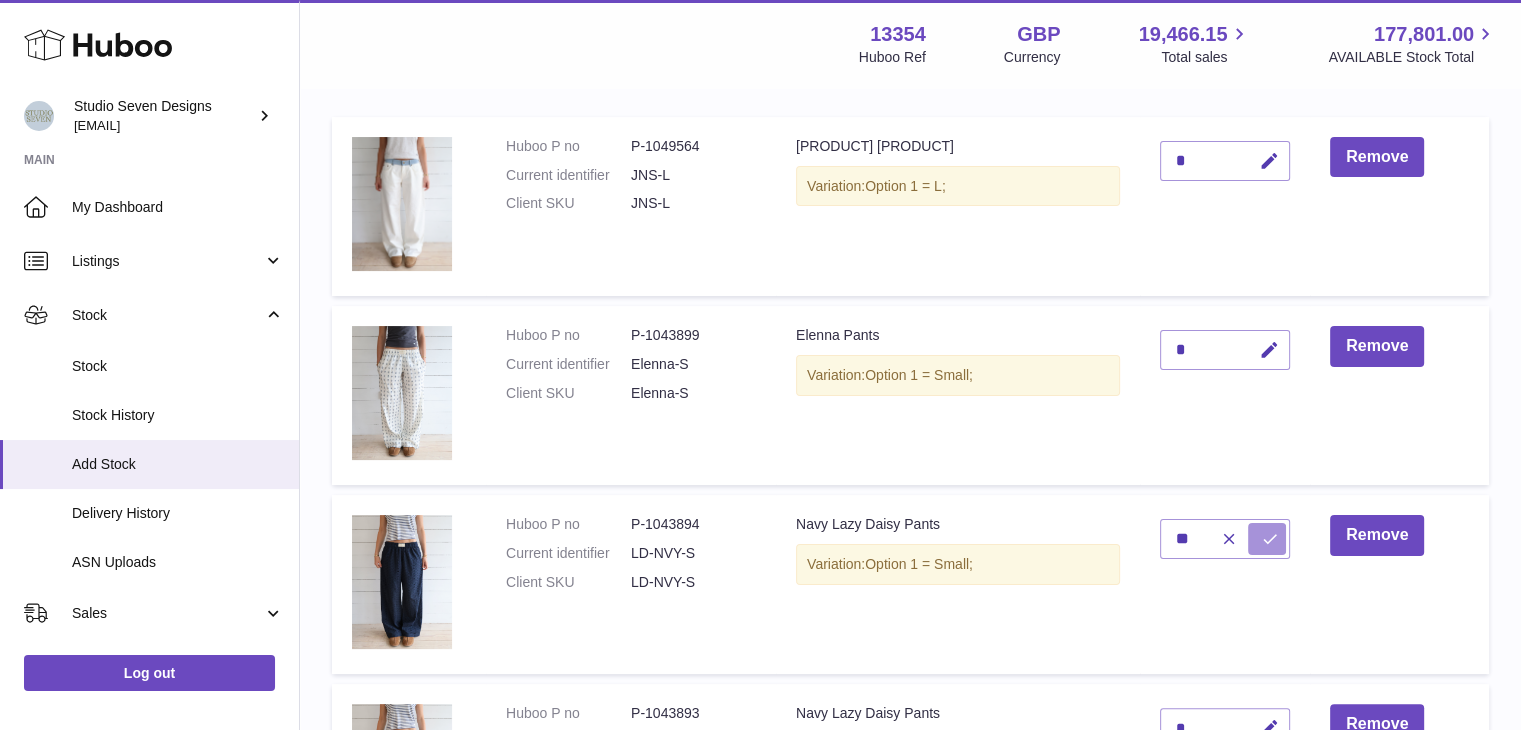 click at bounding box center [1270, 539] 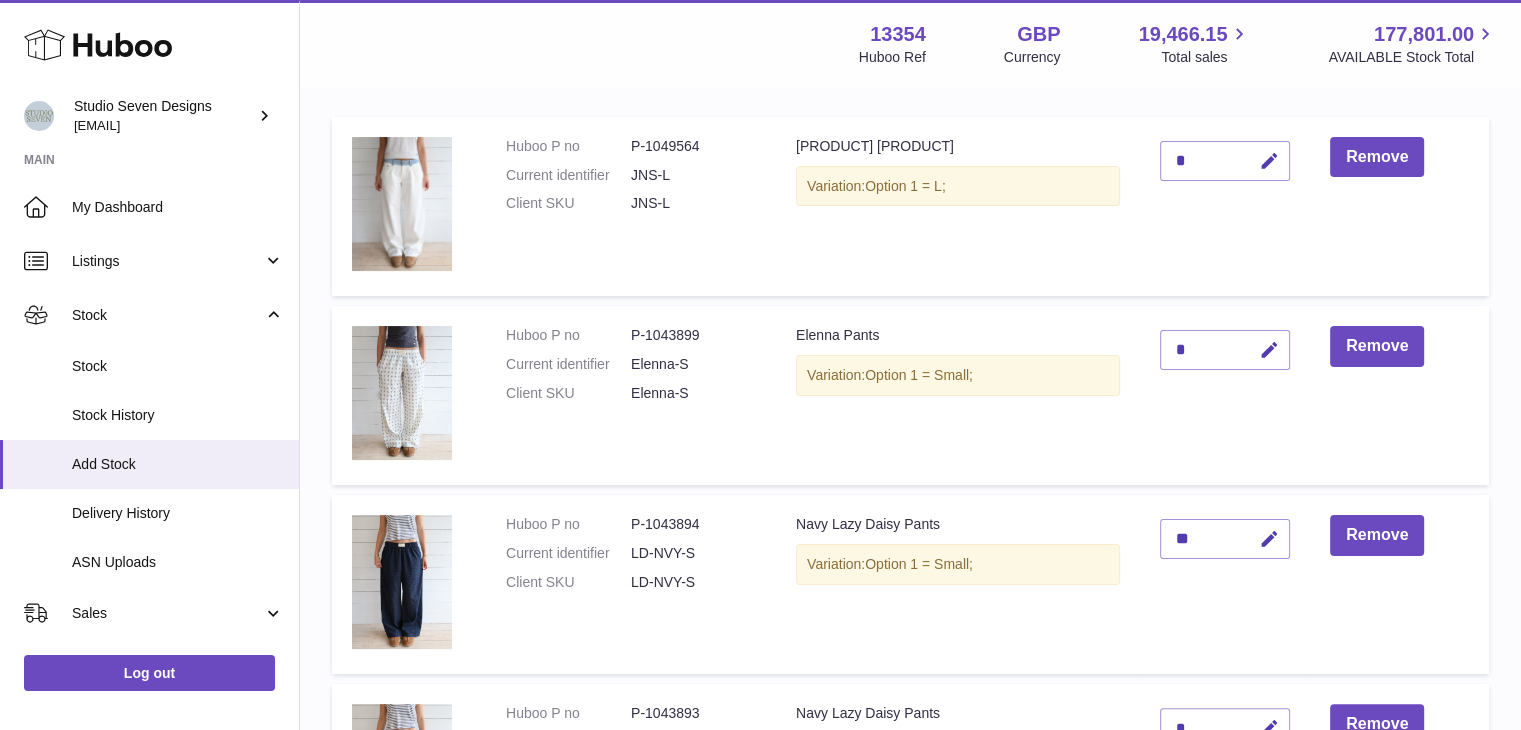 scroll, scrollTop: 382, scrollLeft: 0, axis: vertical 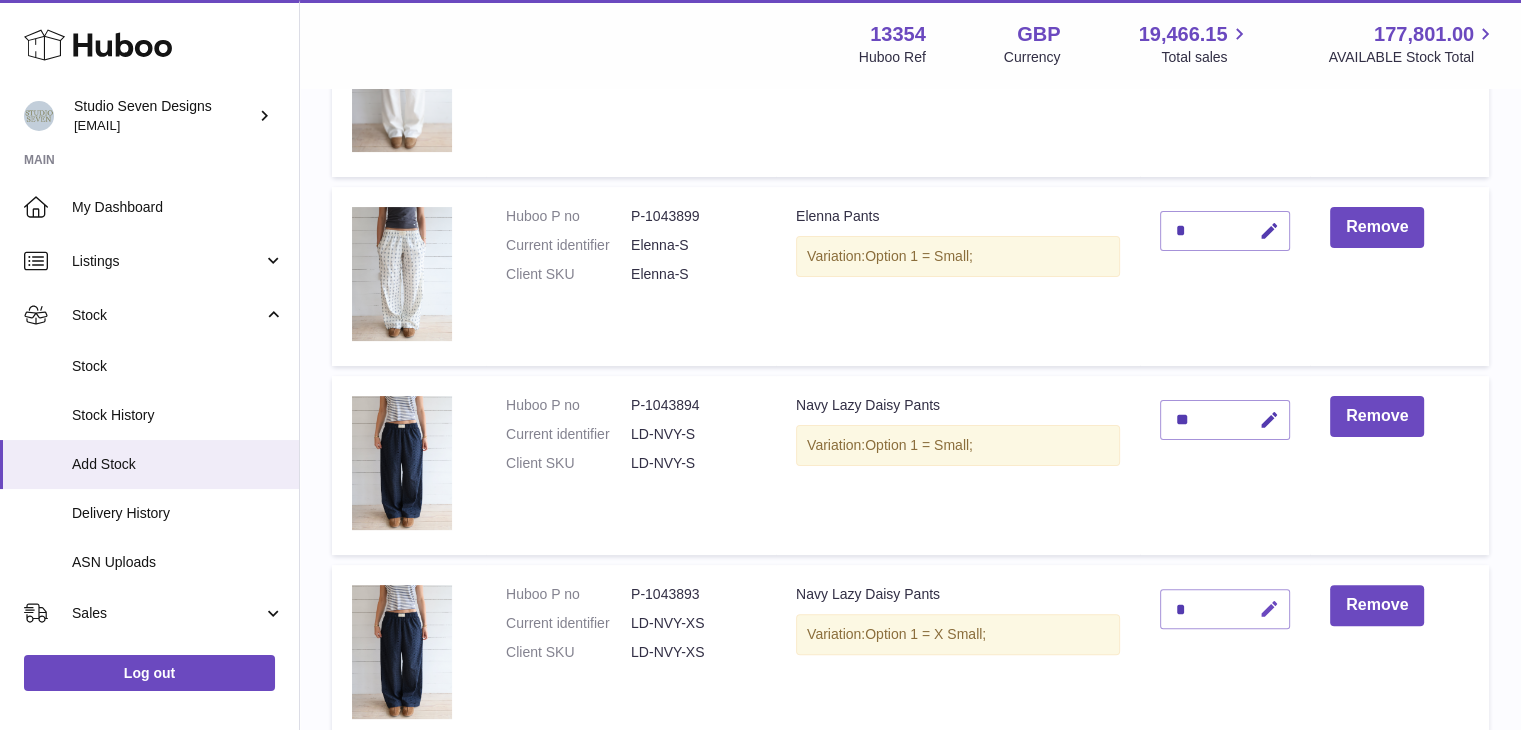 click at bounding box center (1269, 609) 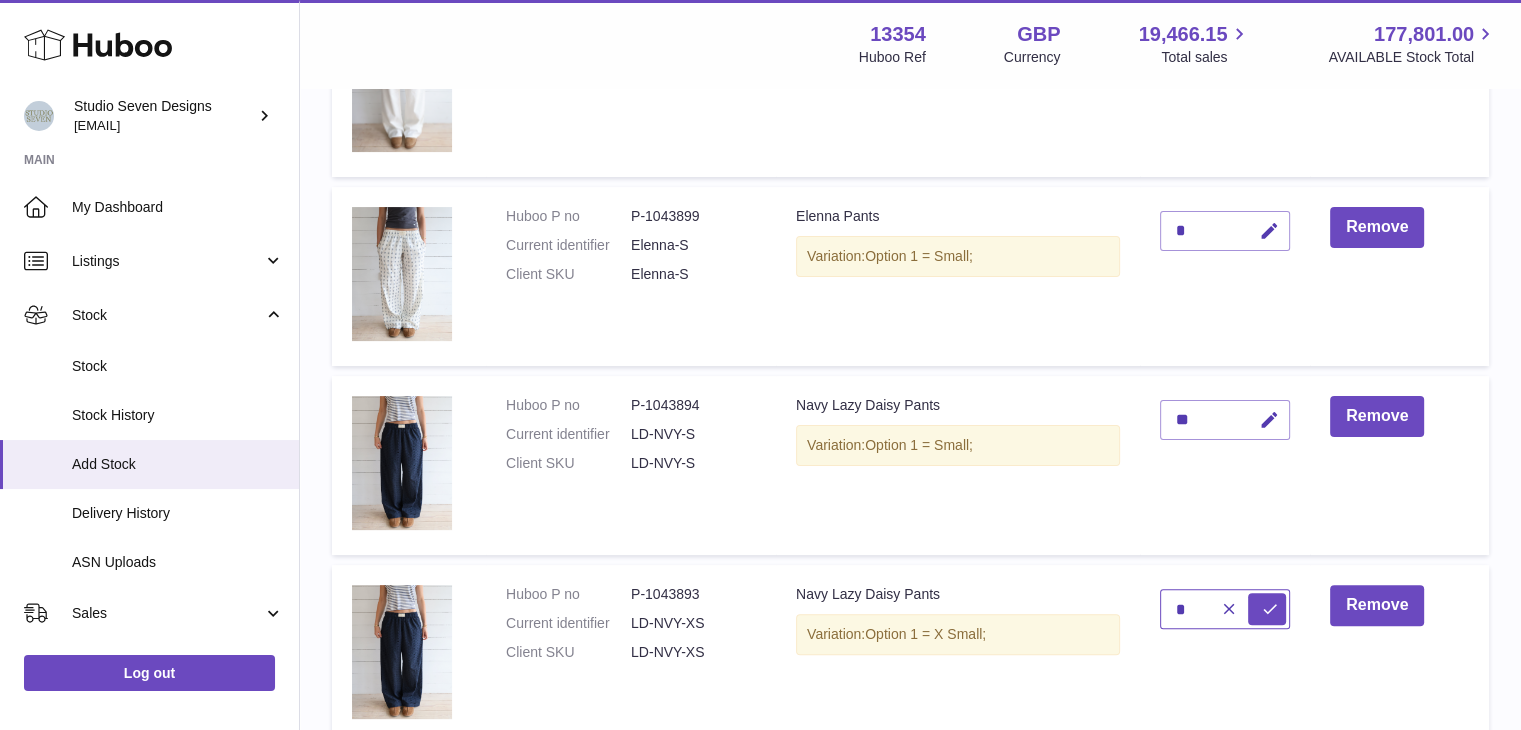 type on "*" 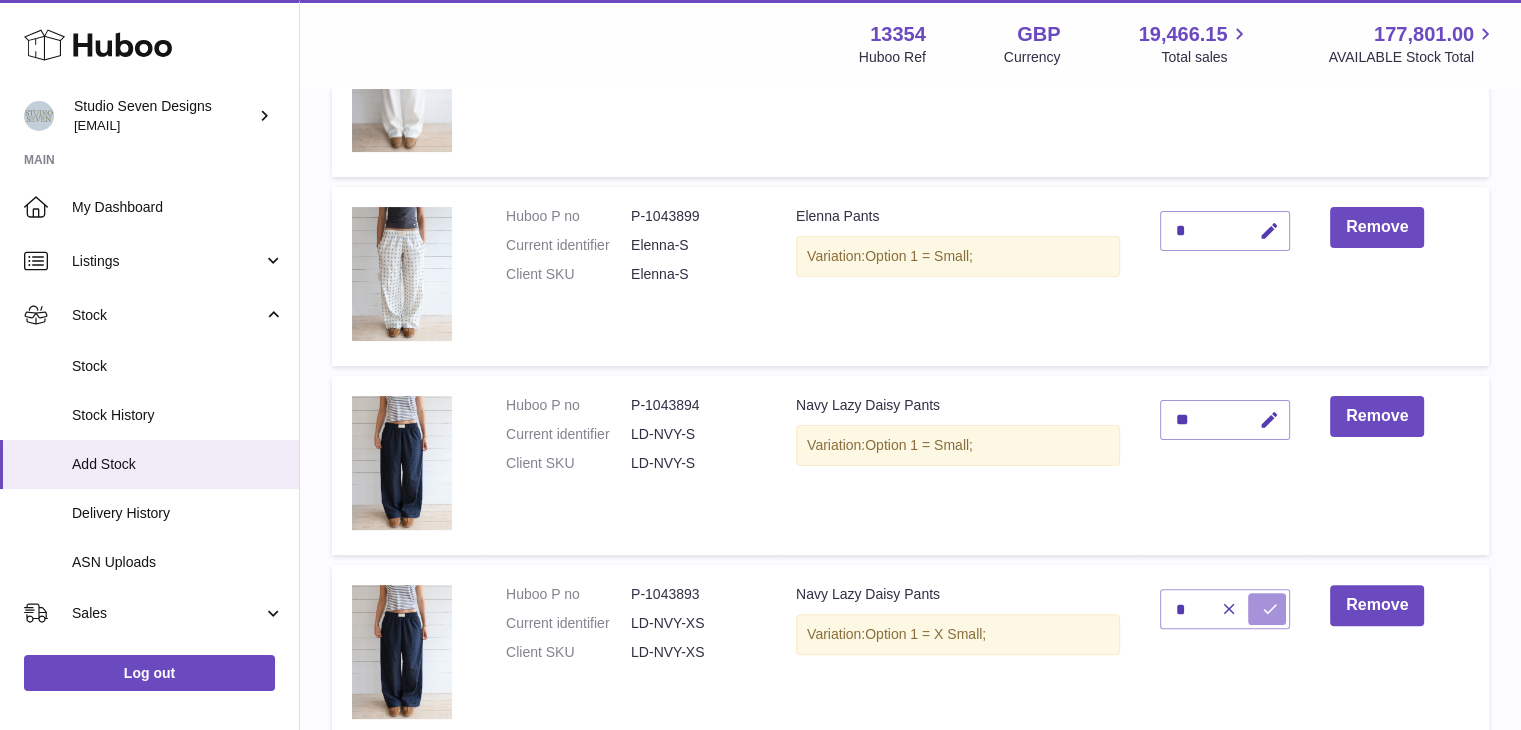click at bounding box center (1270, 609) 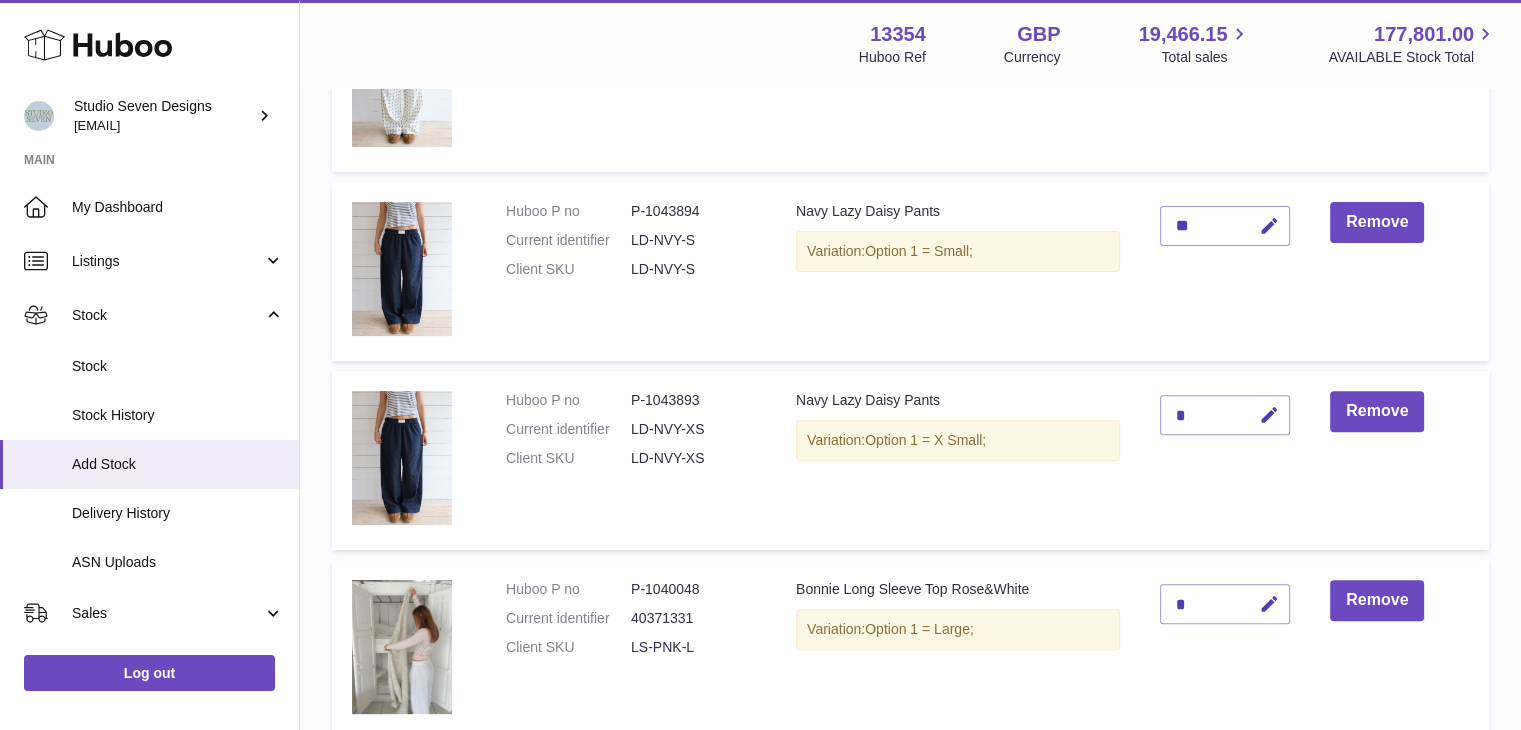 scroll, scrollTop: 578, scrollLeft: 0, axis: vertical 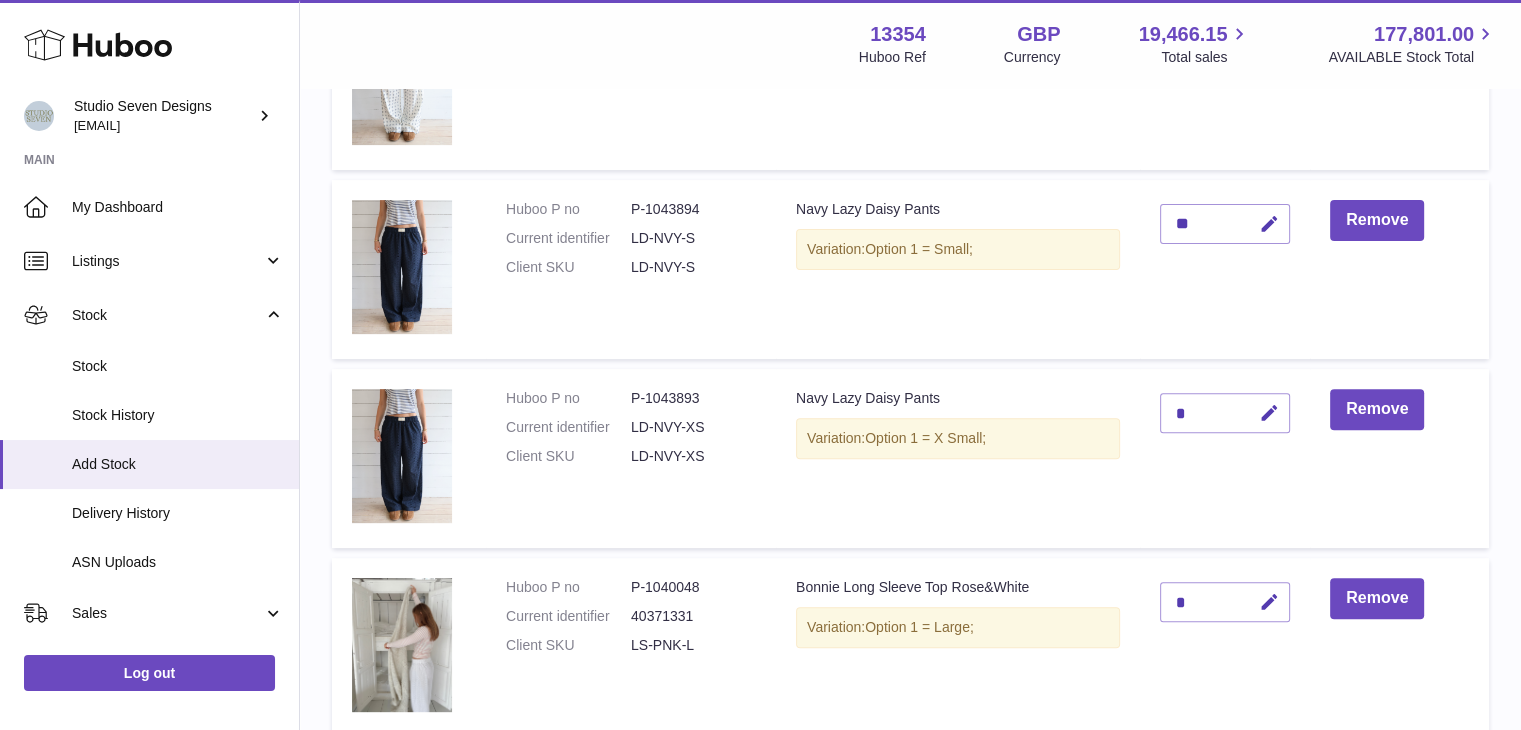 click at bounding box center (1269, 602) 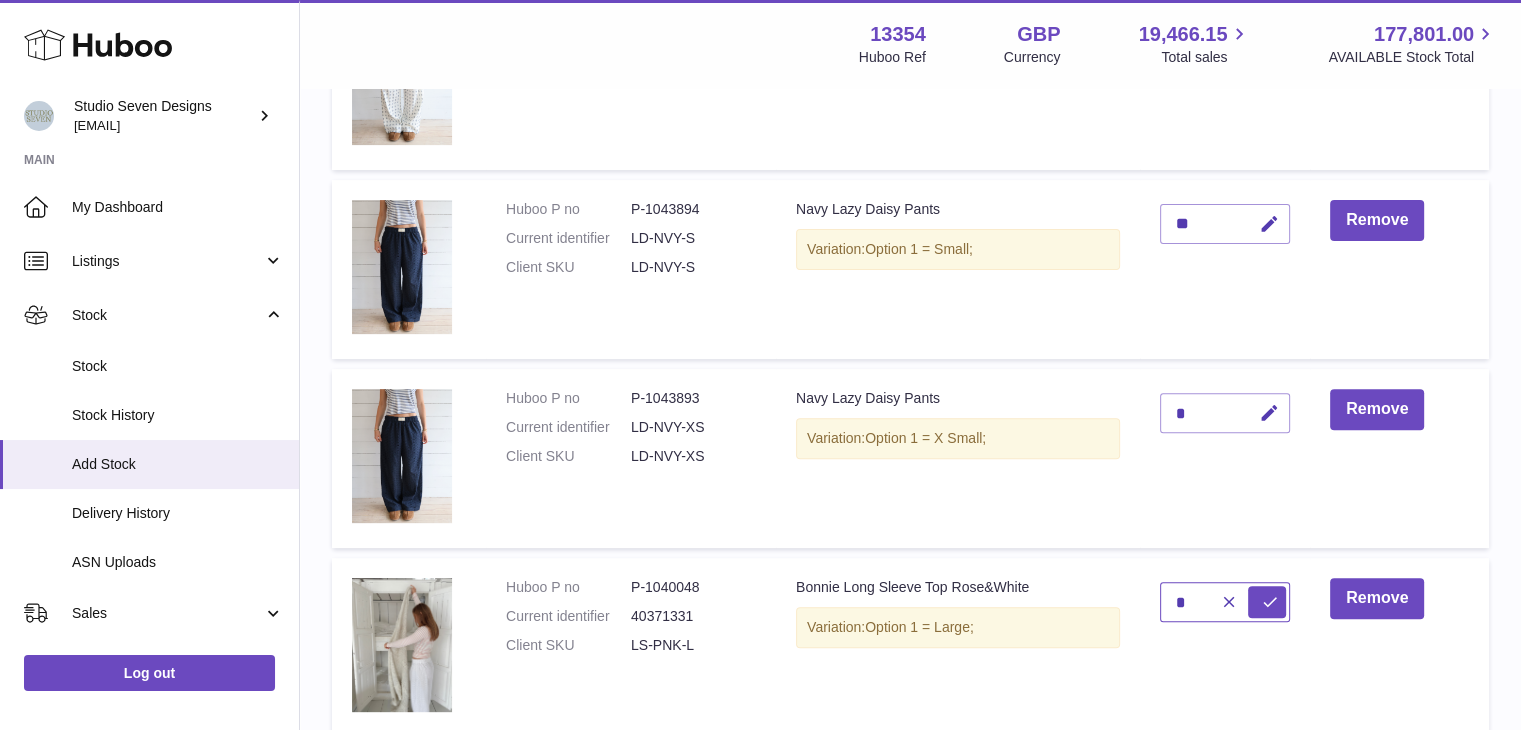 type on "*" 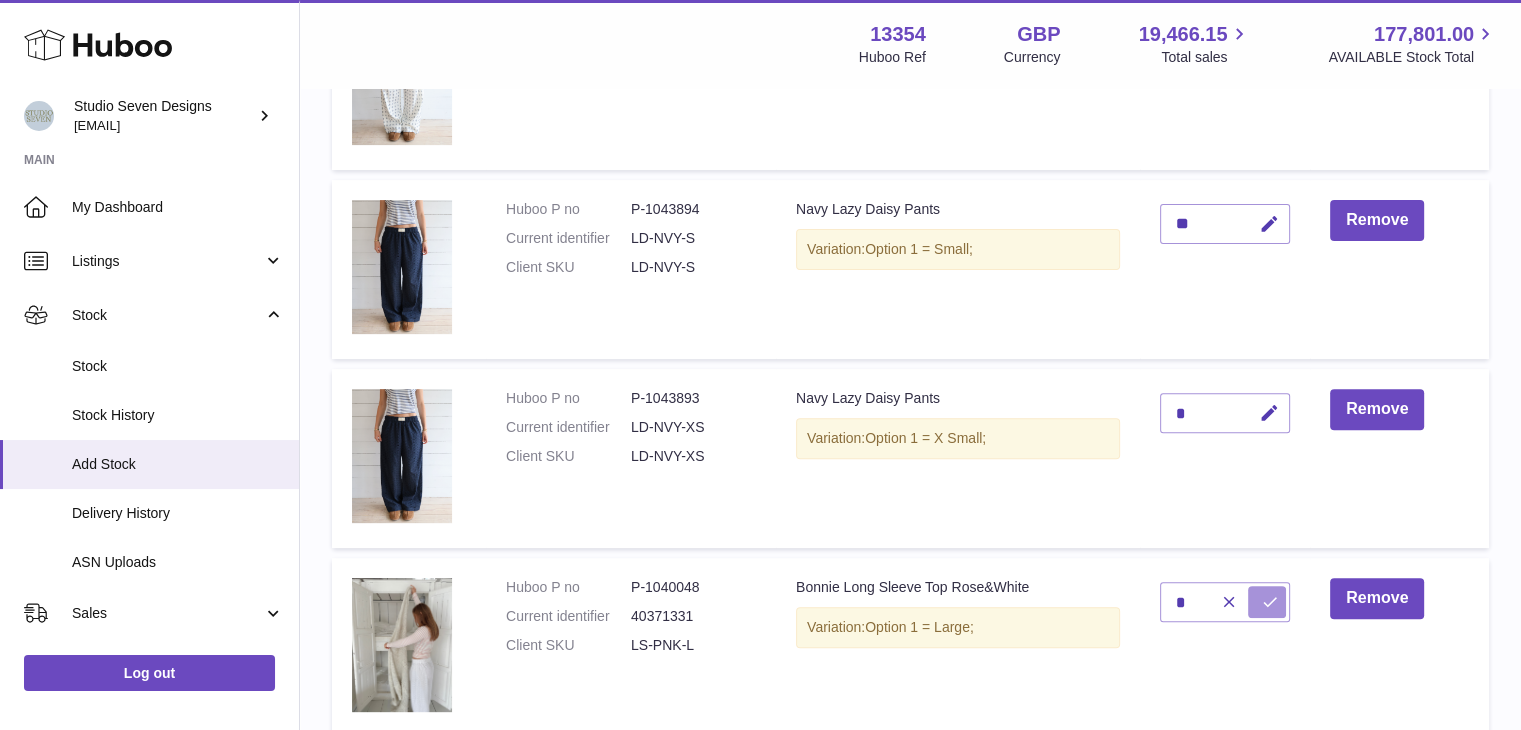click at bounding box center (1270, 602) 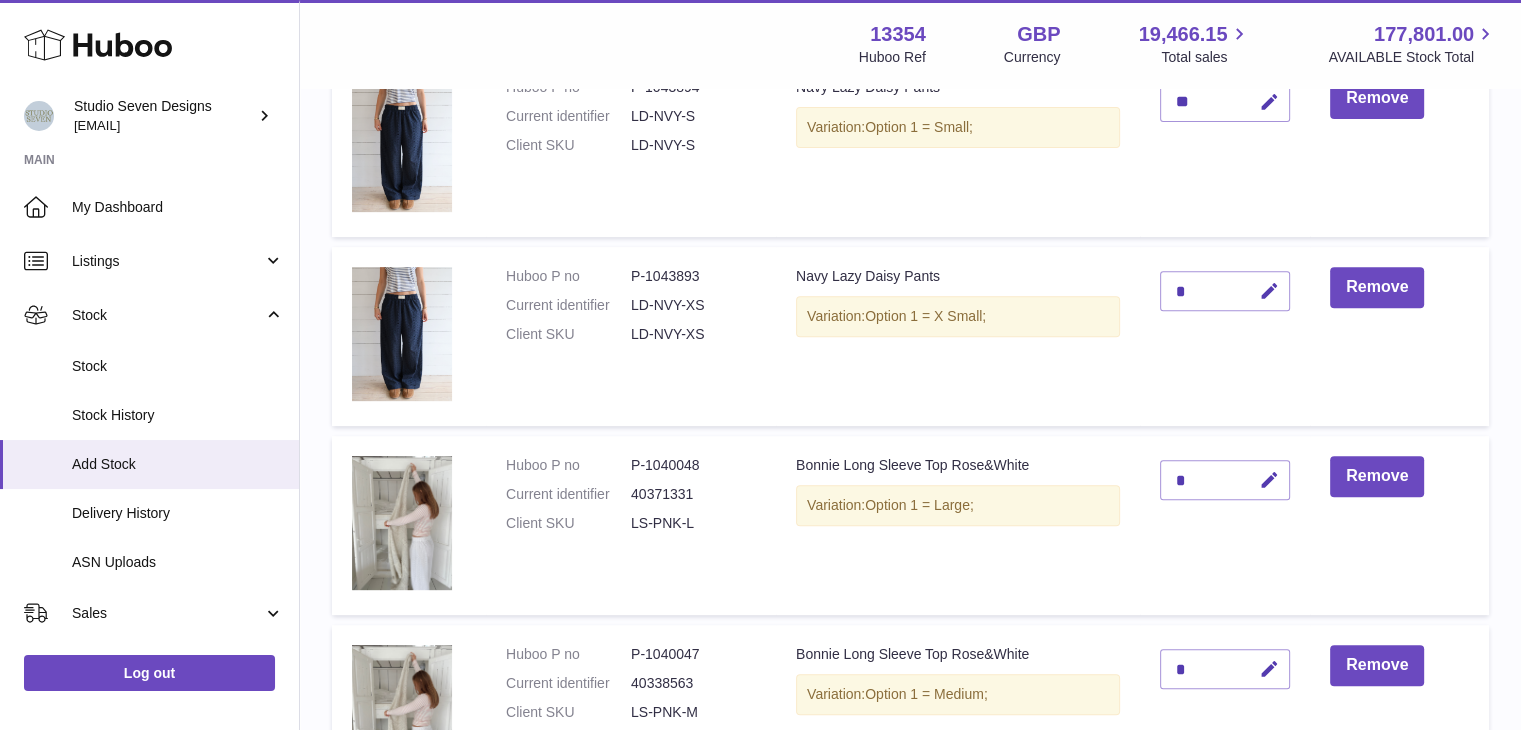 scroll, scrollTop: 703, scrollLeft: 0, axis: vertical 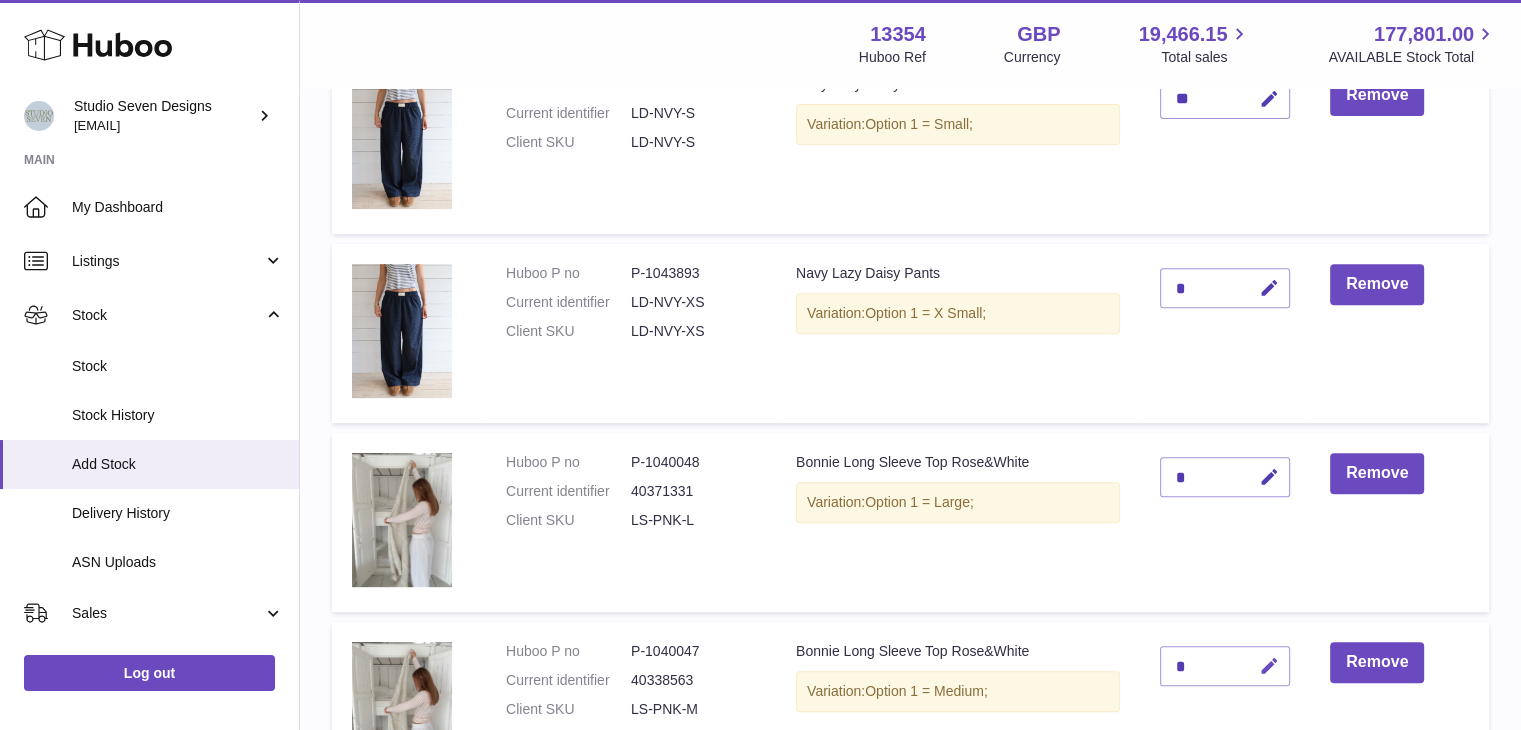 click at bounding box center (1269, 666) 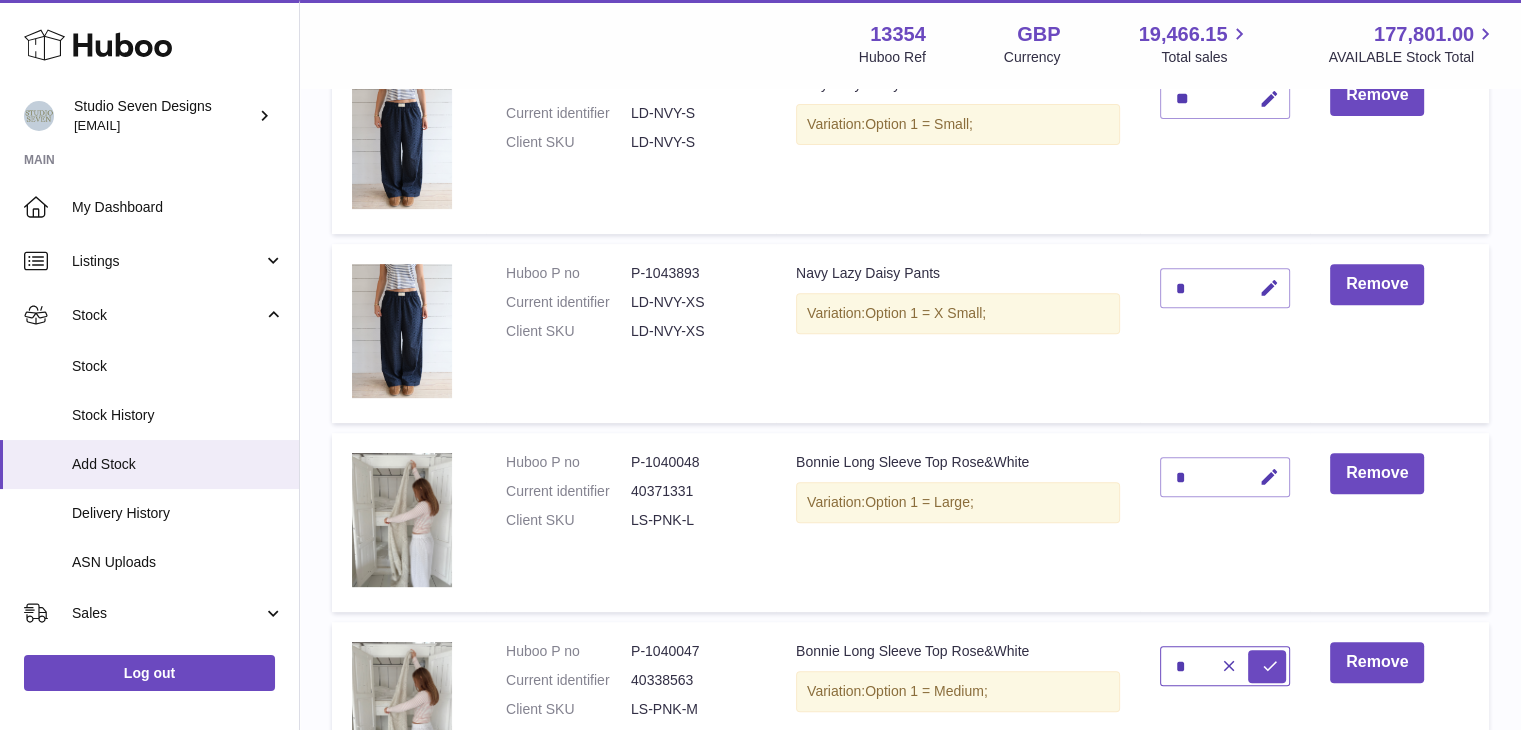 type on "*" 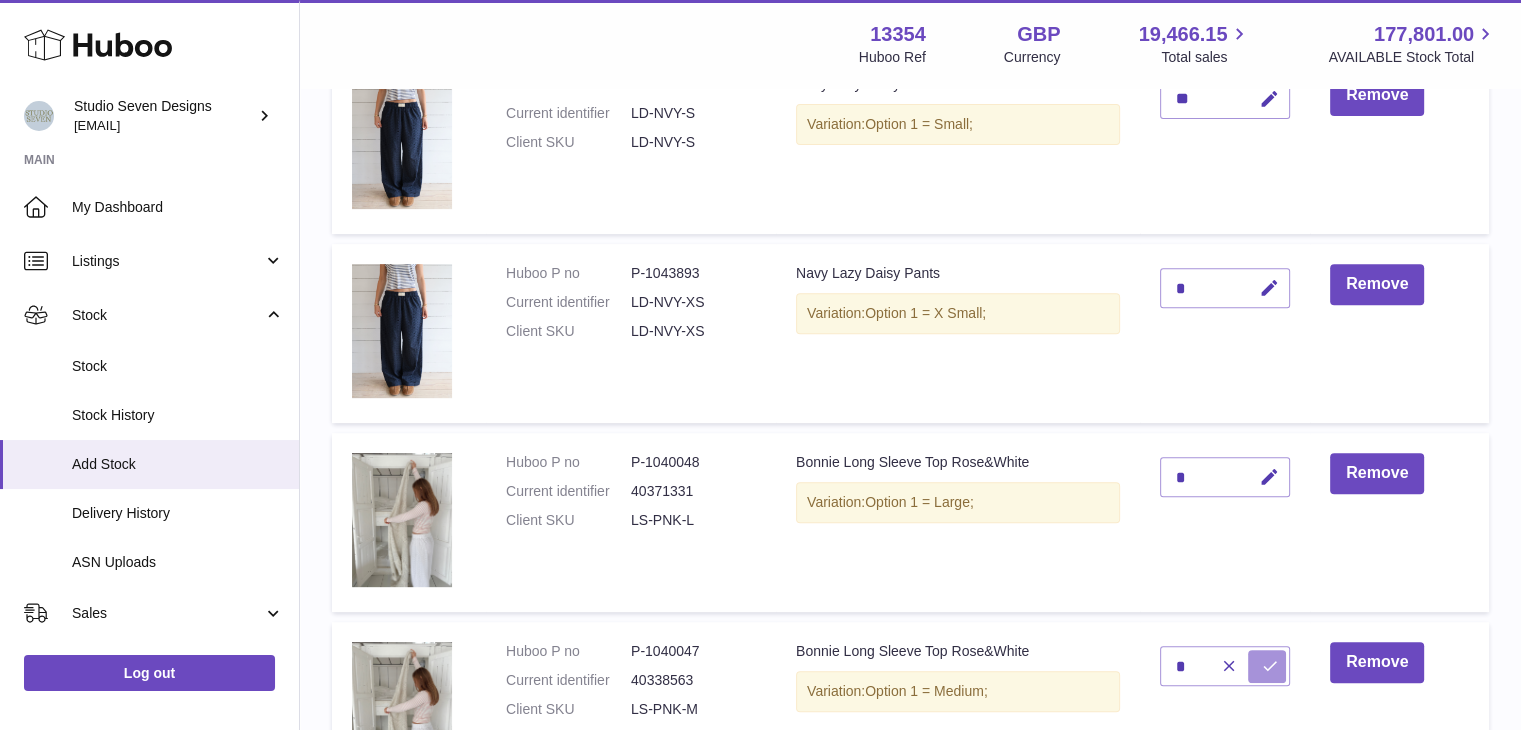 click at bounding box center (1270, 666) 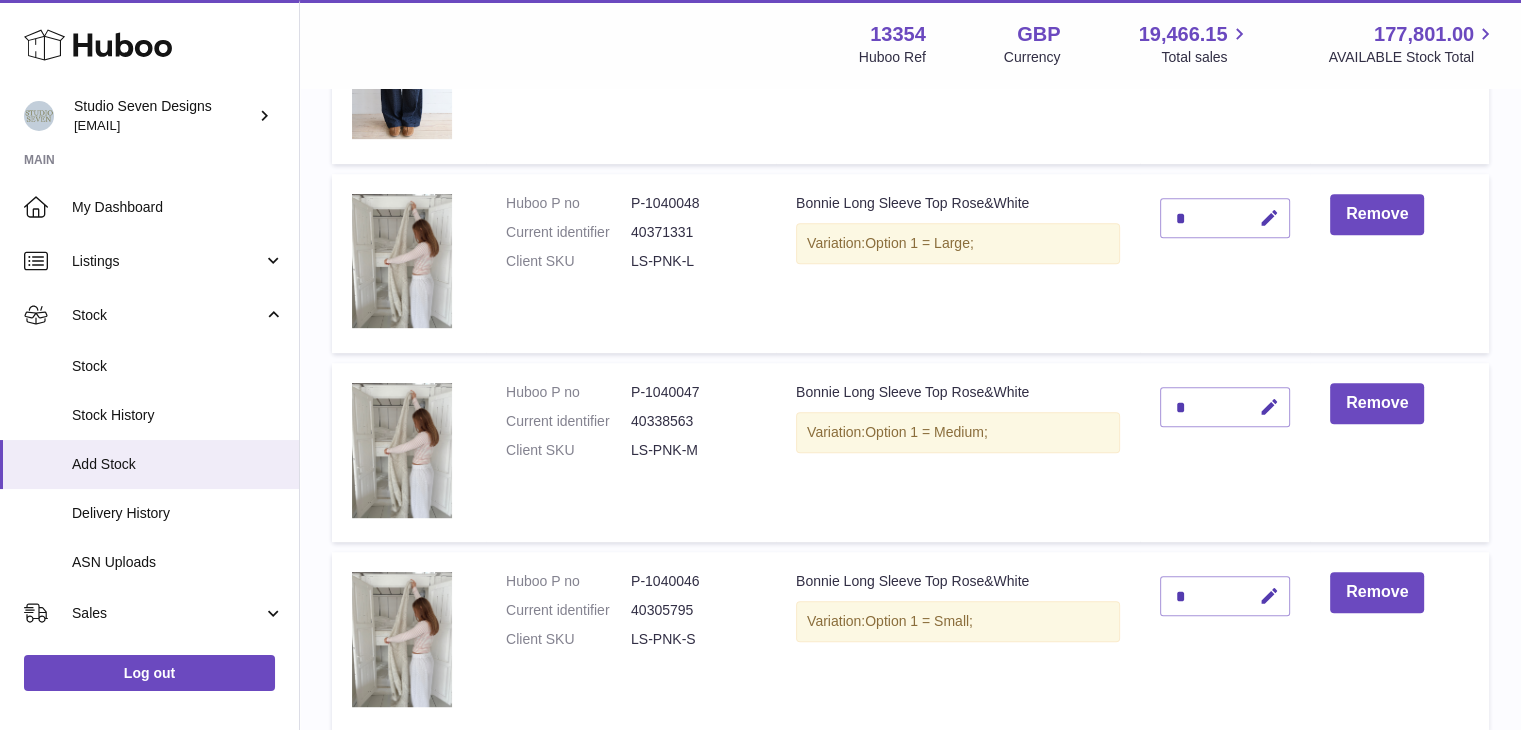 scroll, scrollTop: 1003, scrollLeft: 0, axis: vertical 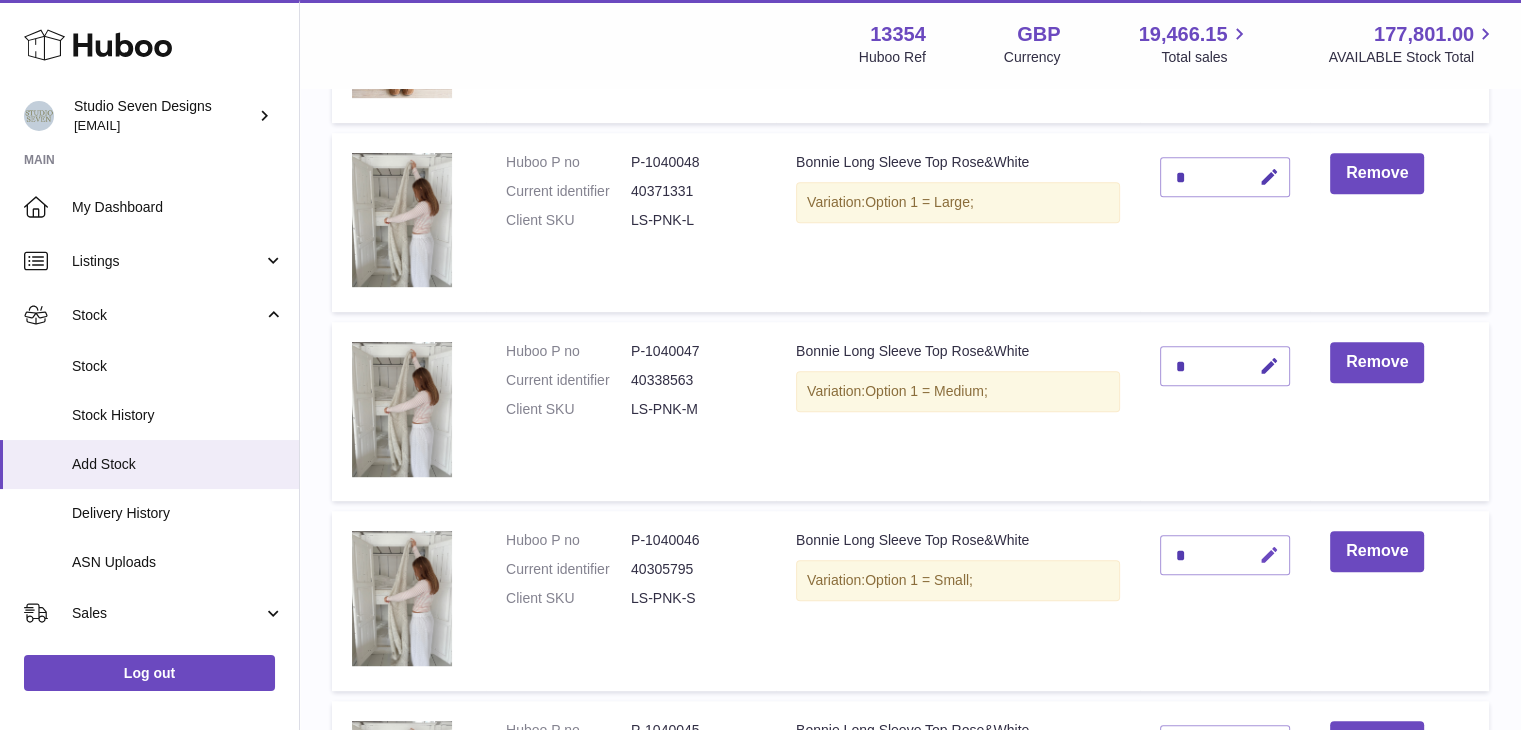 click at bounding box center (1269, 555) 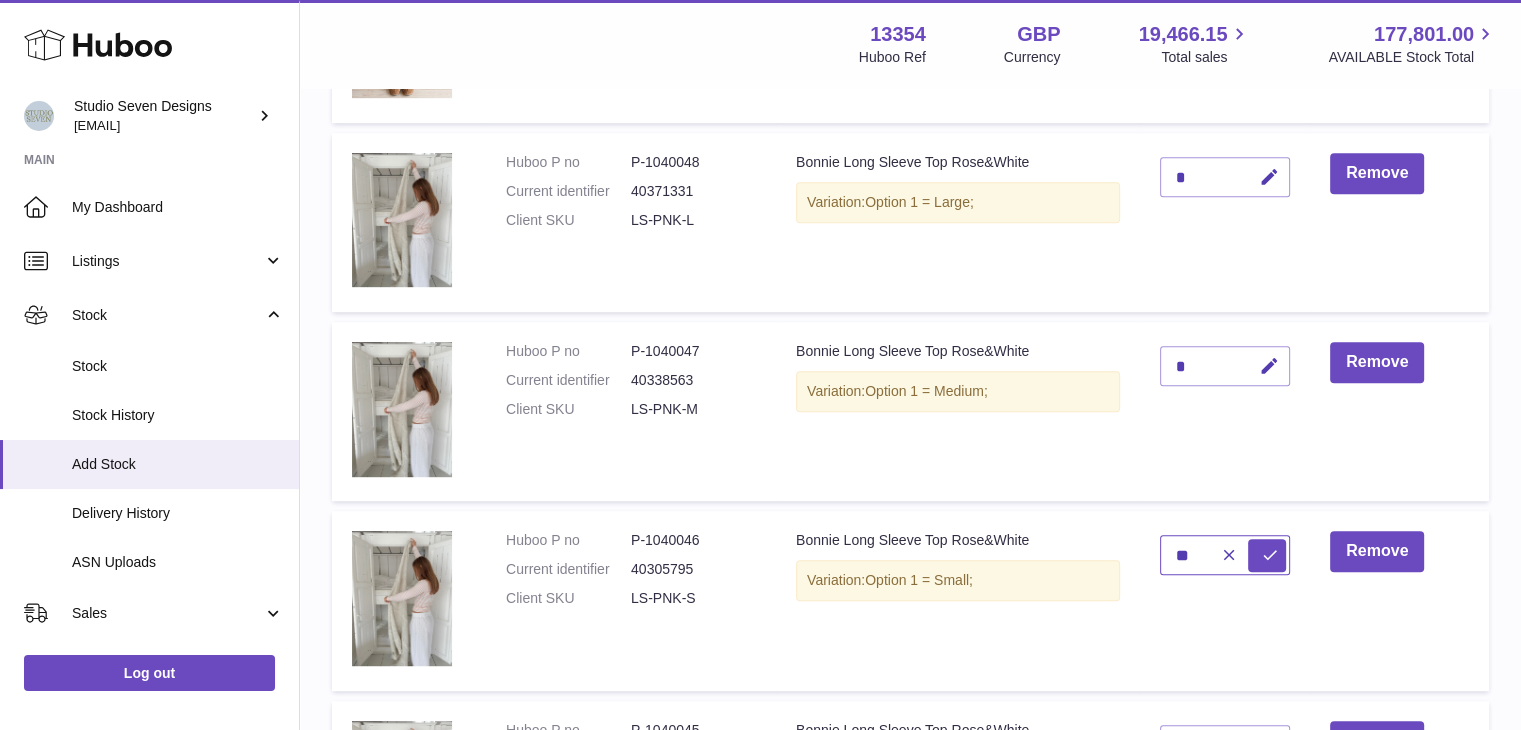 type on "**" 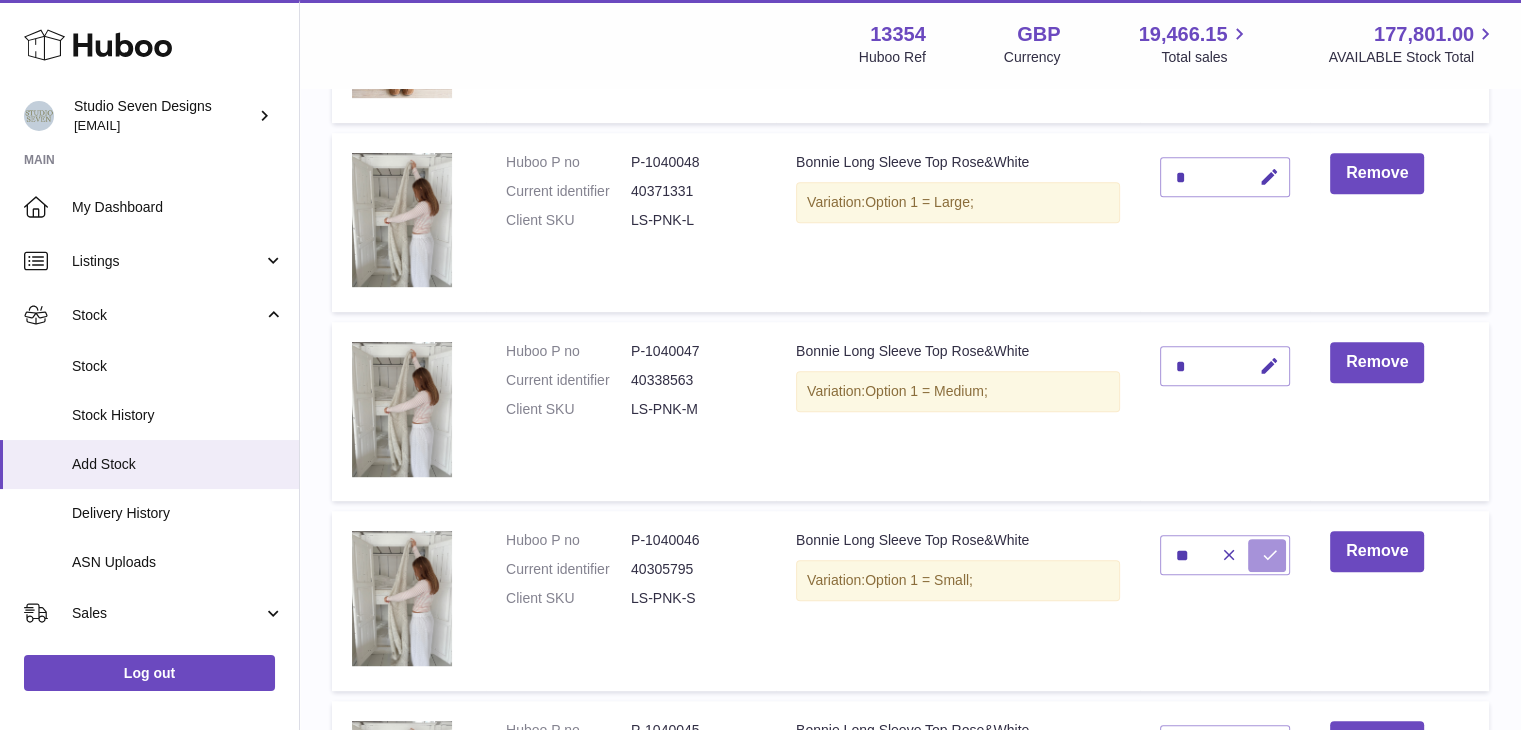 click at bounding box center (1270, 555) 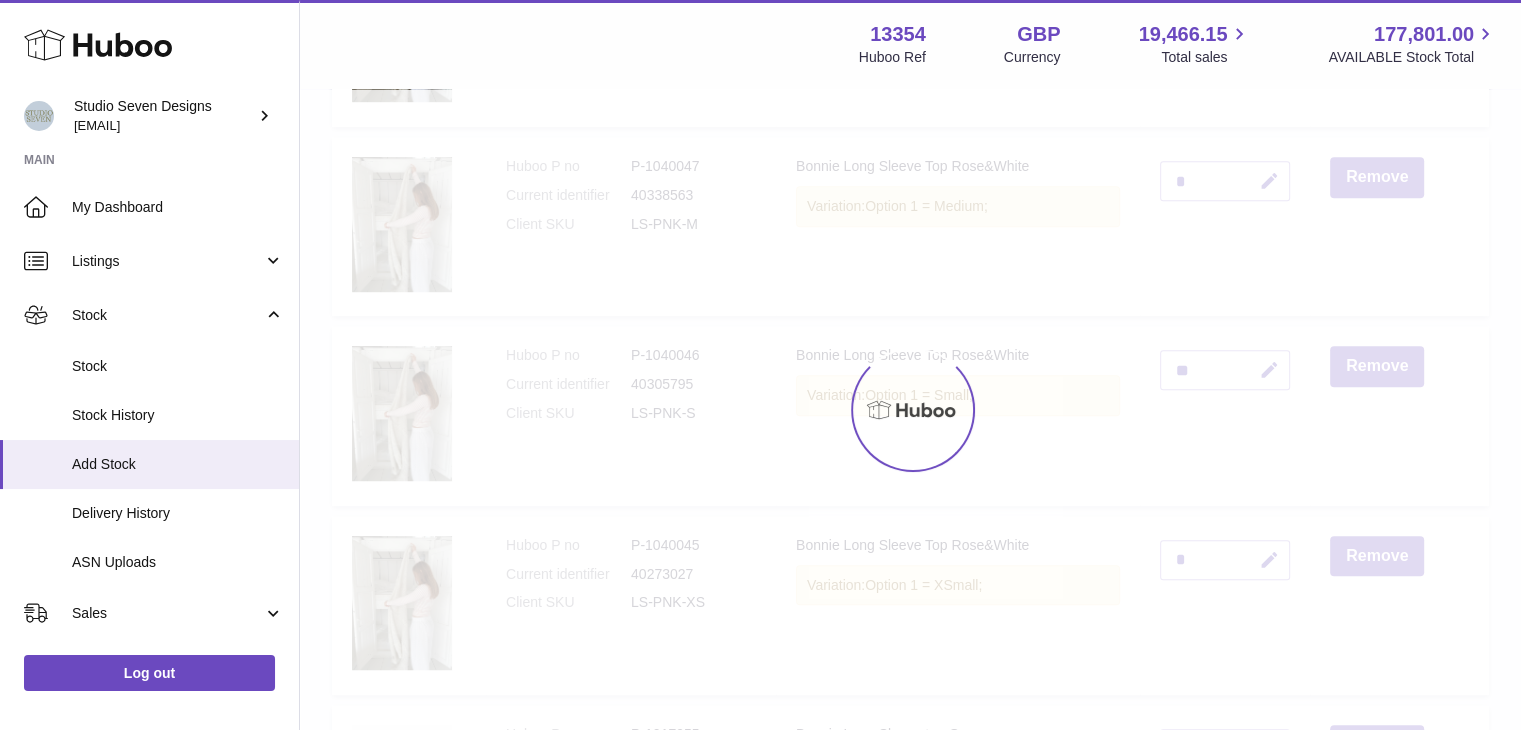 scroll, scrollTop: 1190, scrollLeft: 0, axis: vertical 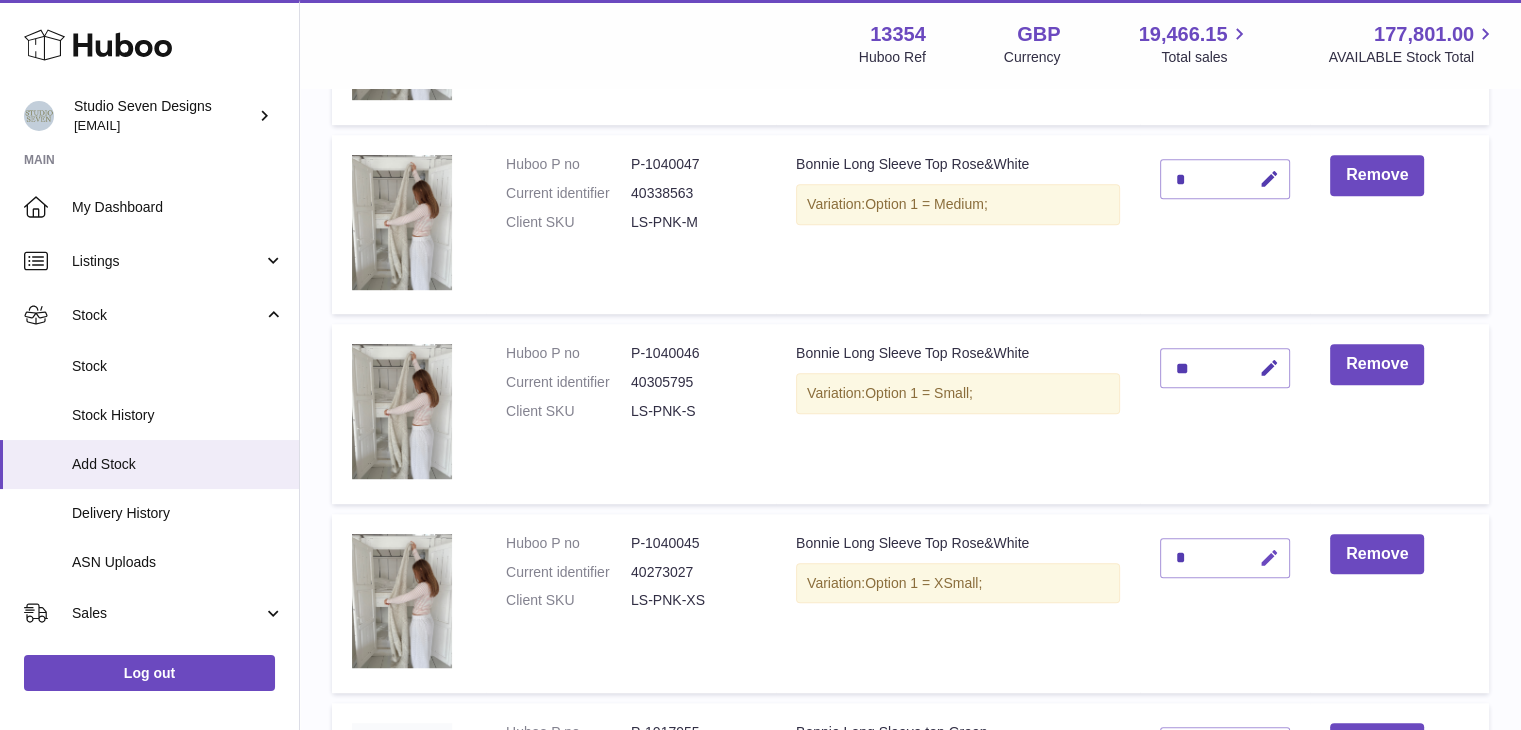 click at bounding box center (1269, 558) 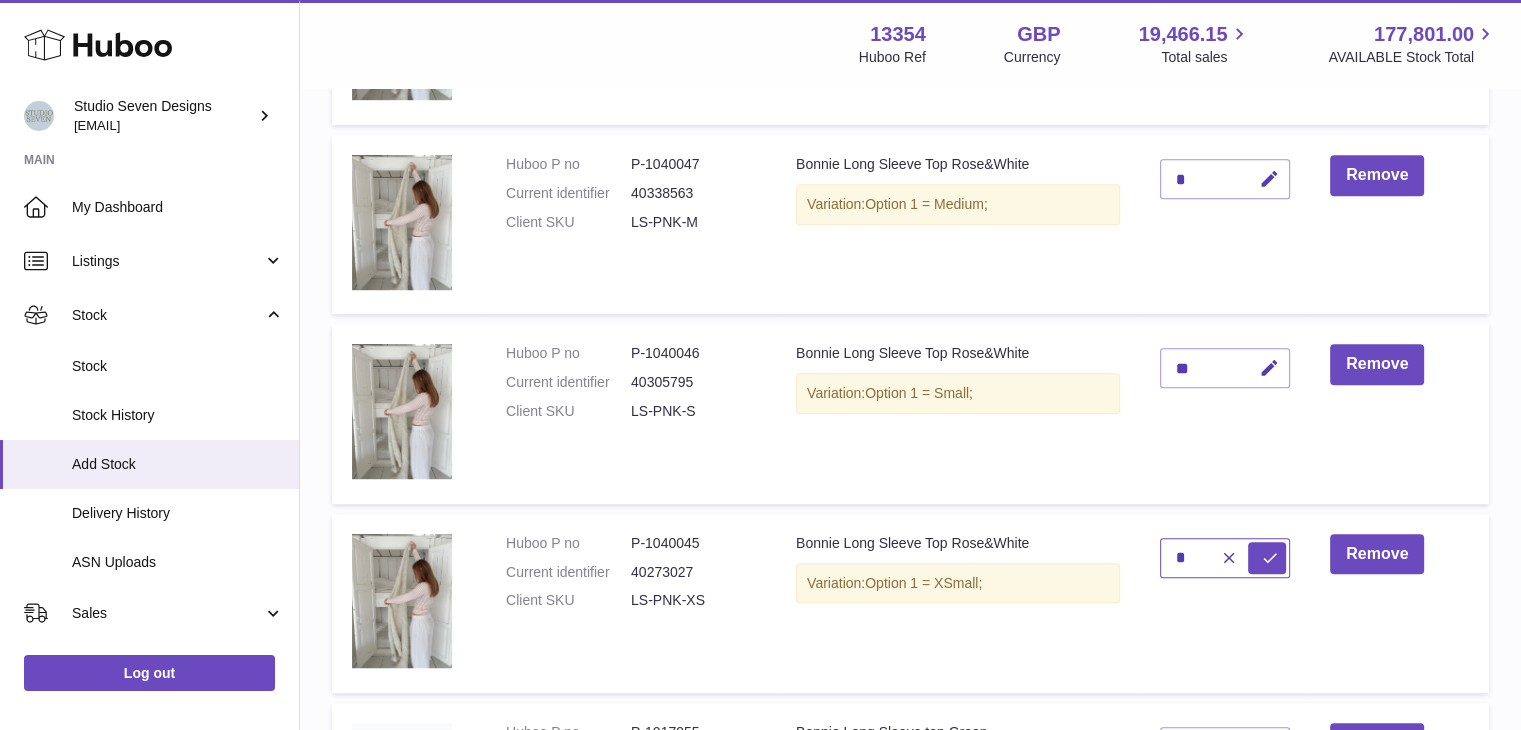 type on "*" 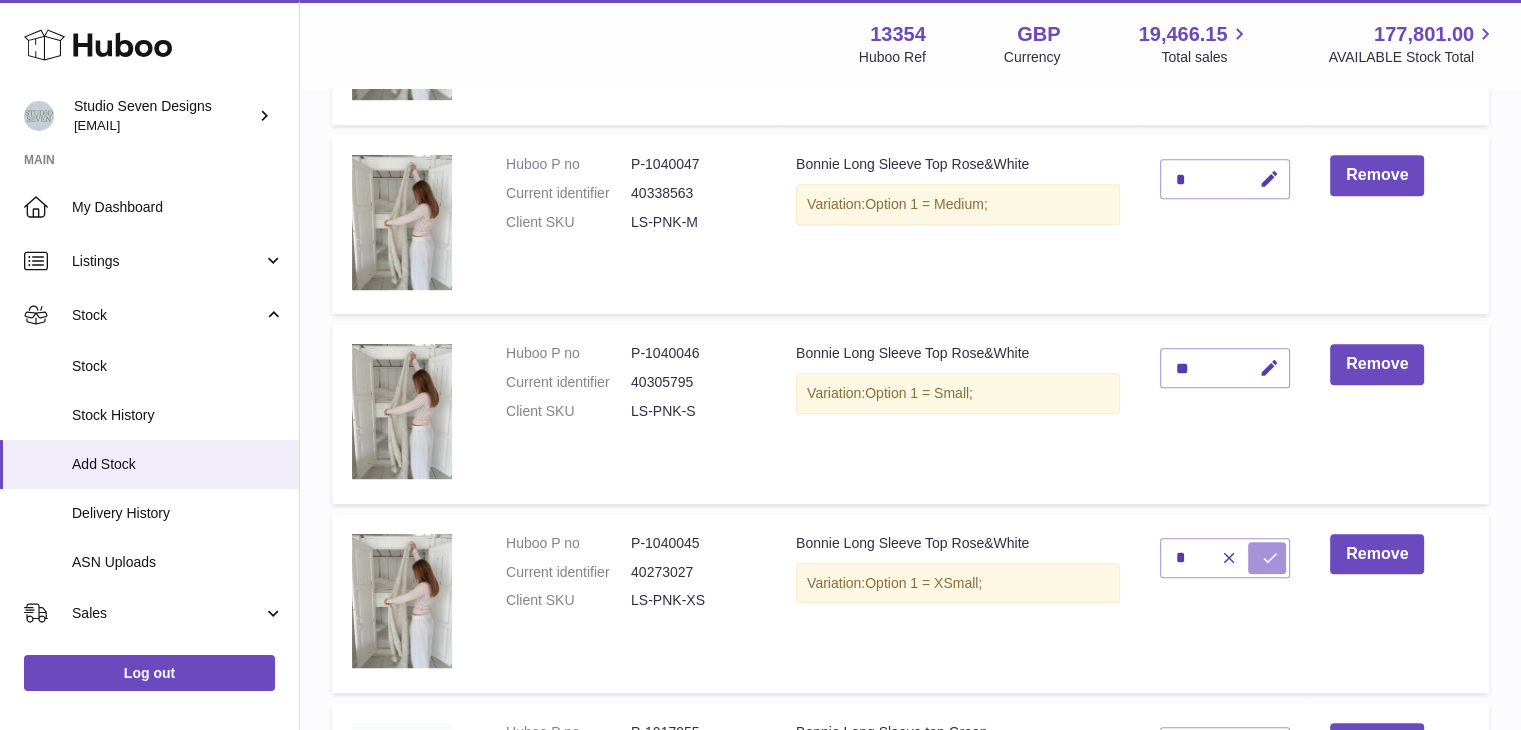 click at bounding box center [1270, 558] 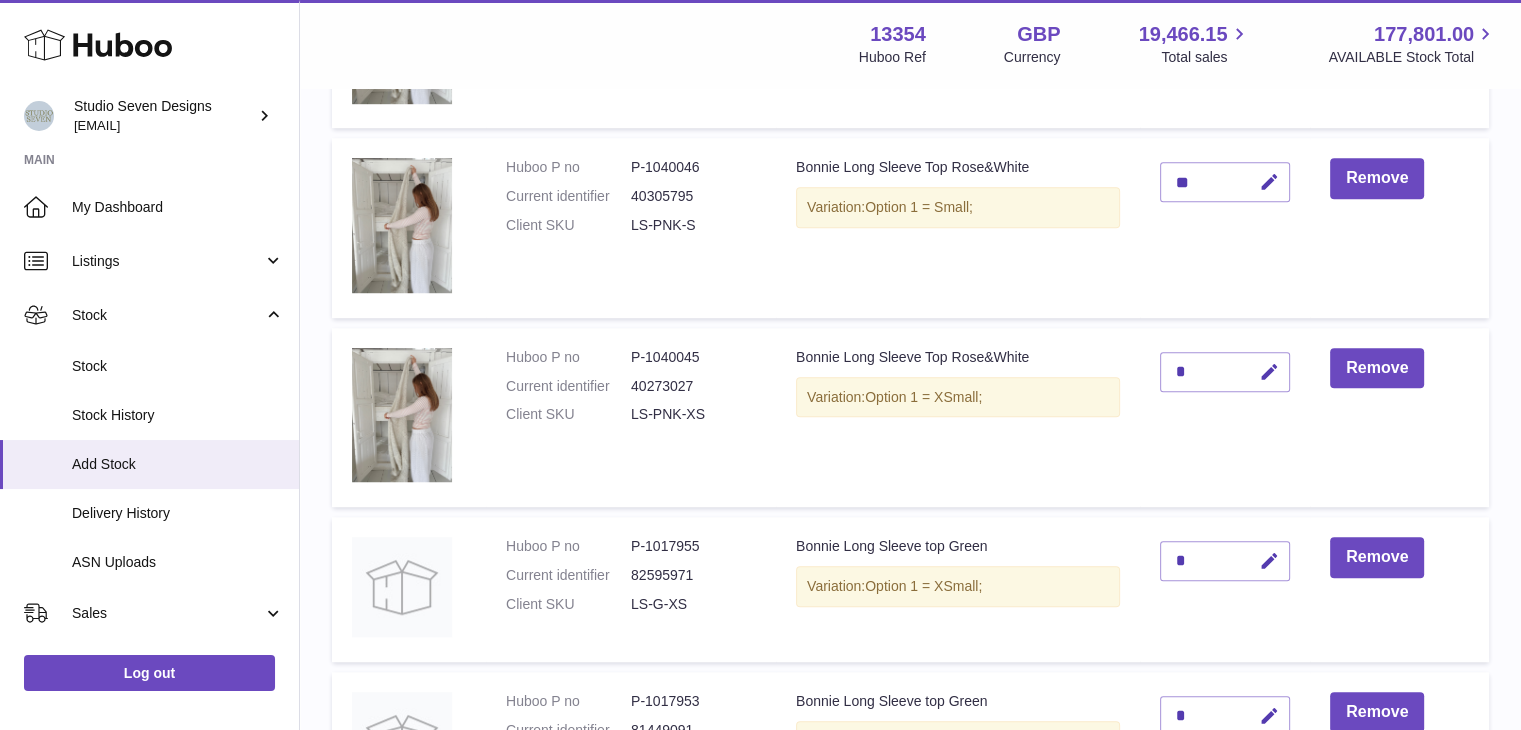 scroll, scrollTop: 1378, scrollLeft: 0, axis: vertical 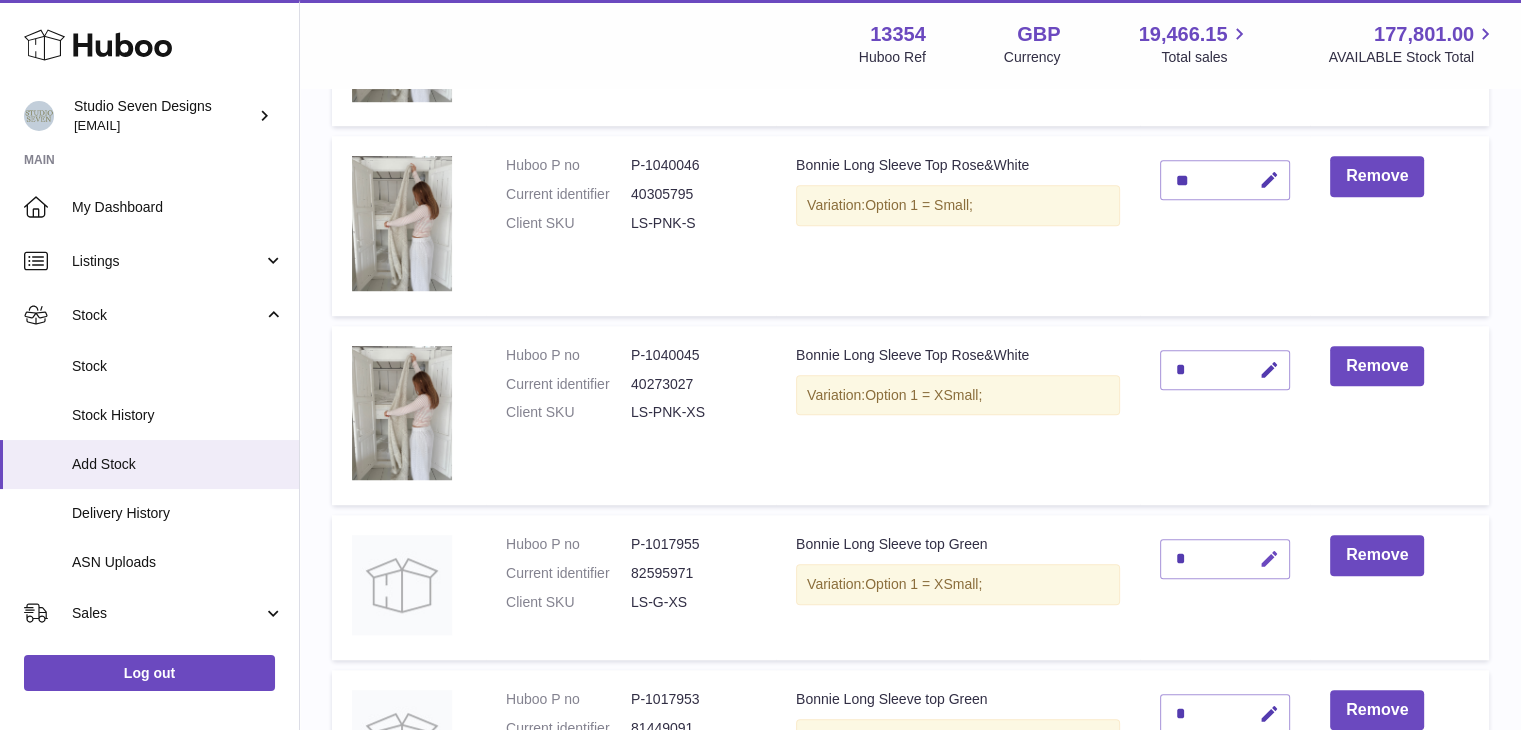 click at bounding box center (1269, 559) 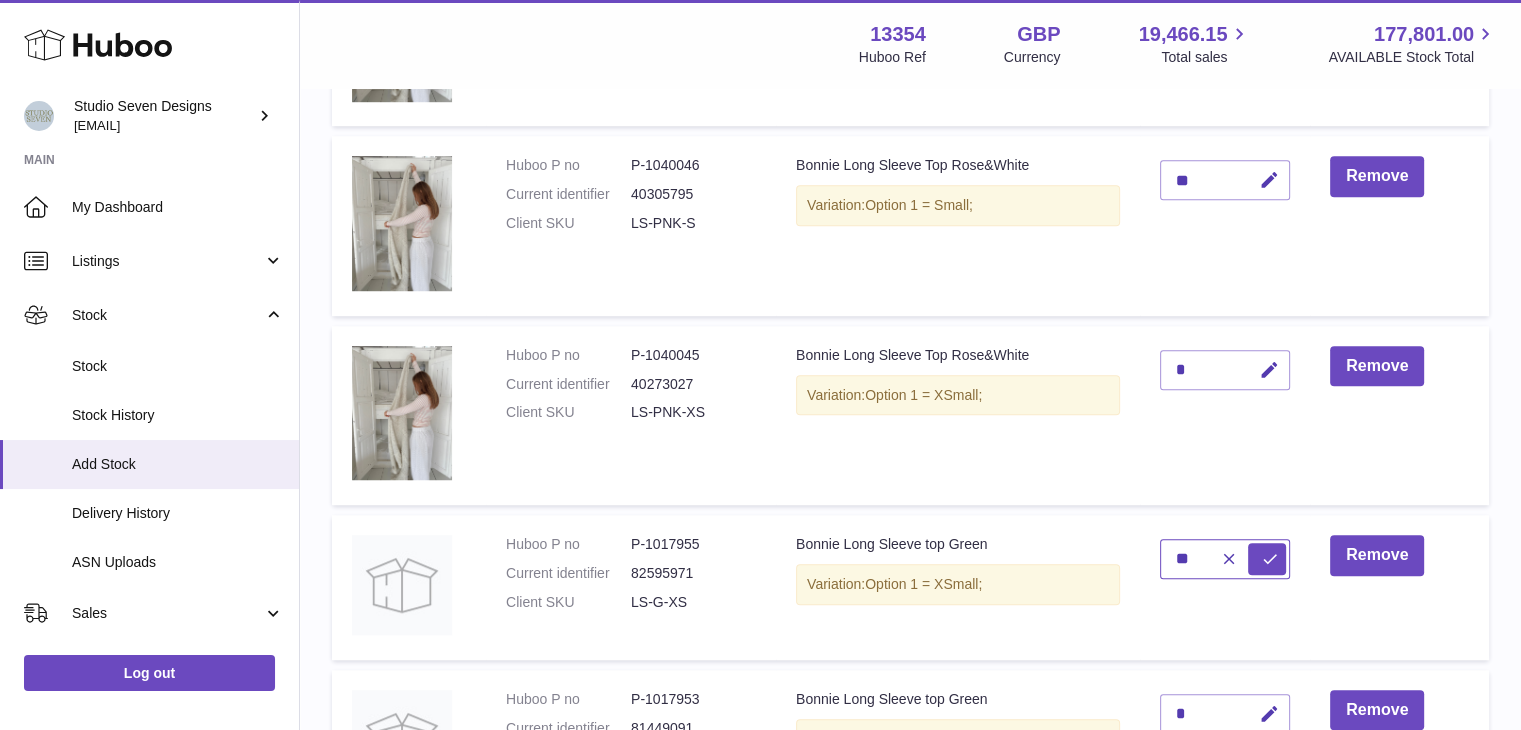 type on "**" 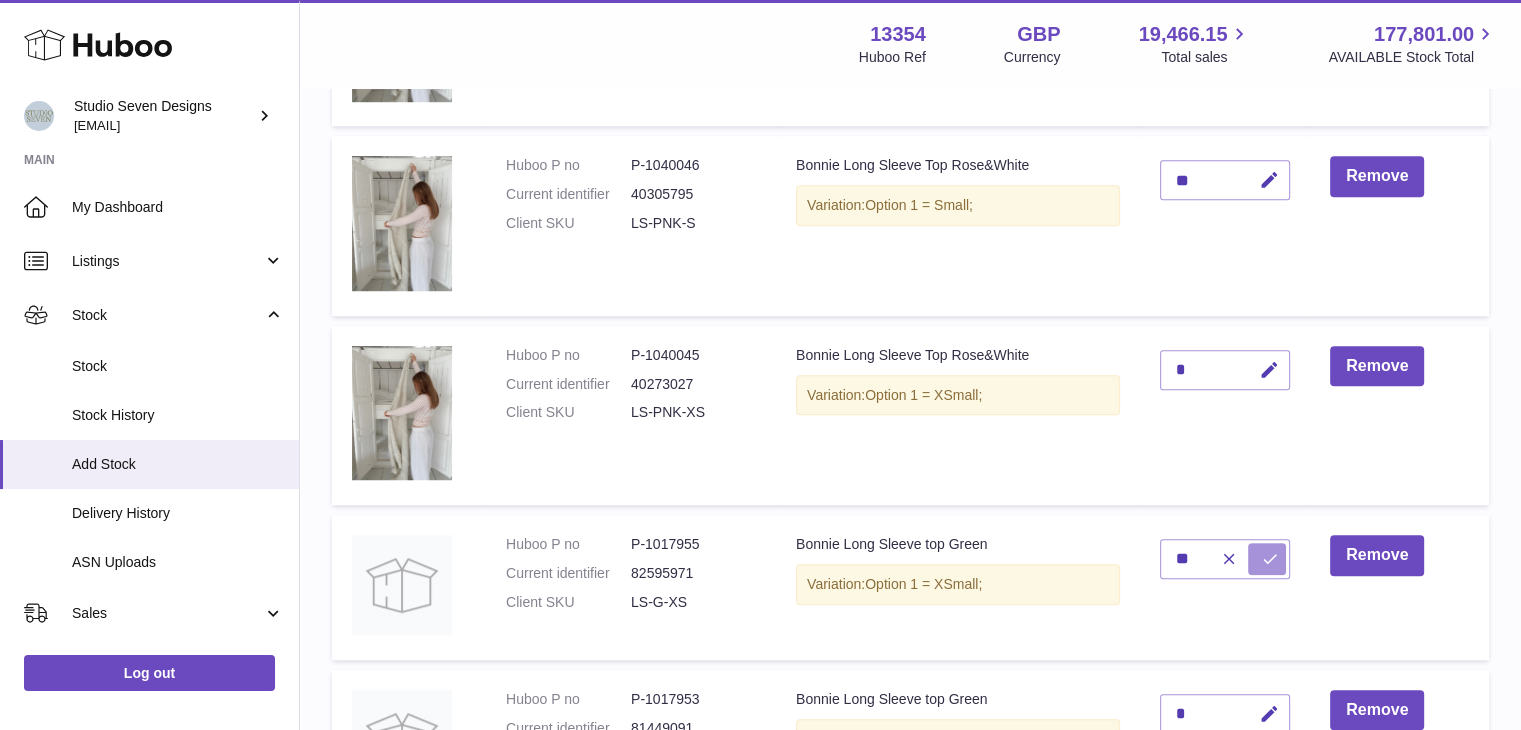 click at bounding box center [1270, 559] 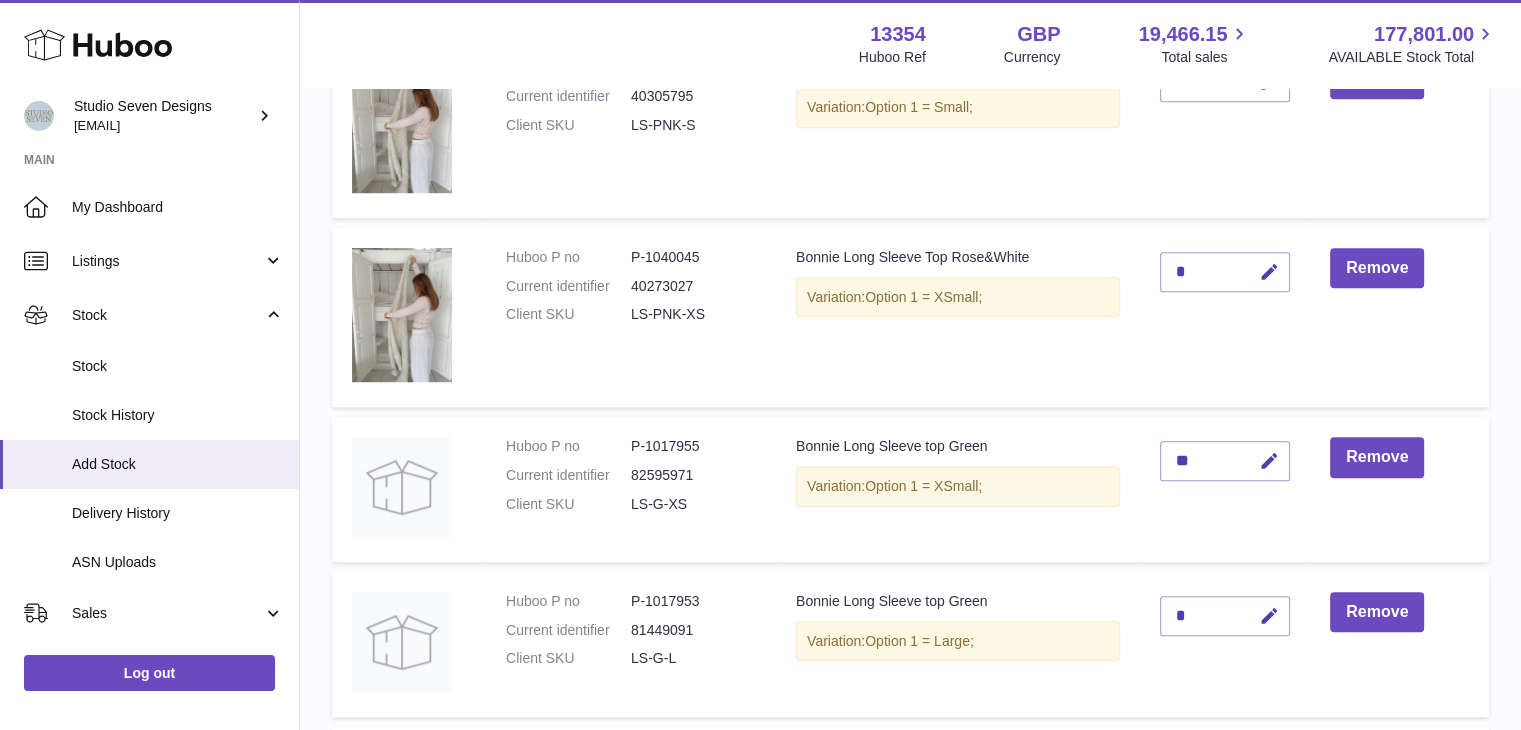scroll, scrollTop: 1496, scrollLeft: 0, axis: vertical 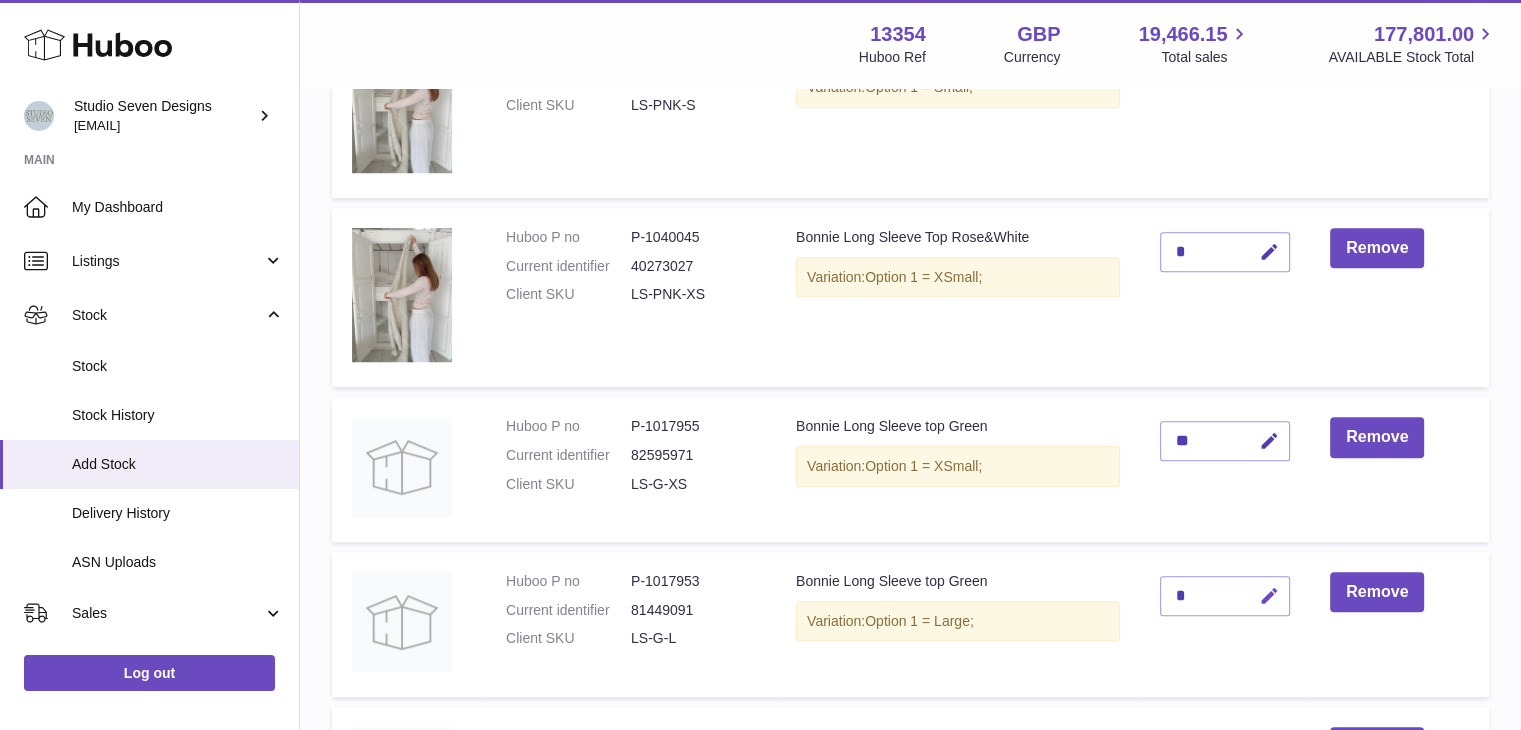 click at bounding box center [1269, 596] 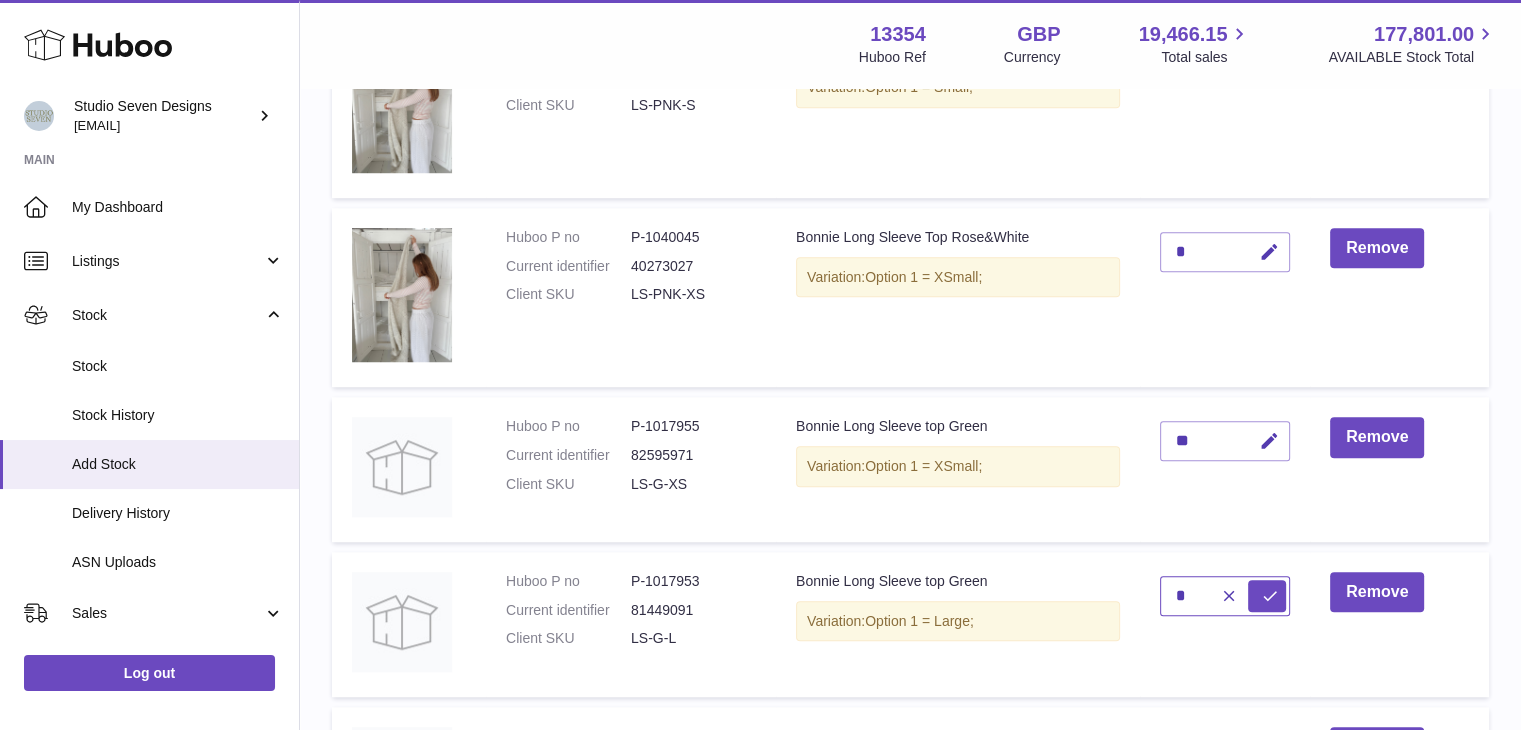type on "*" 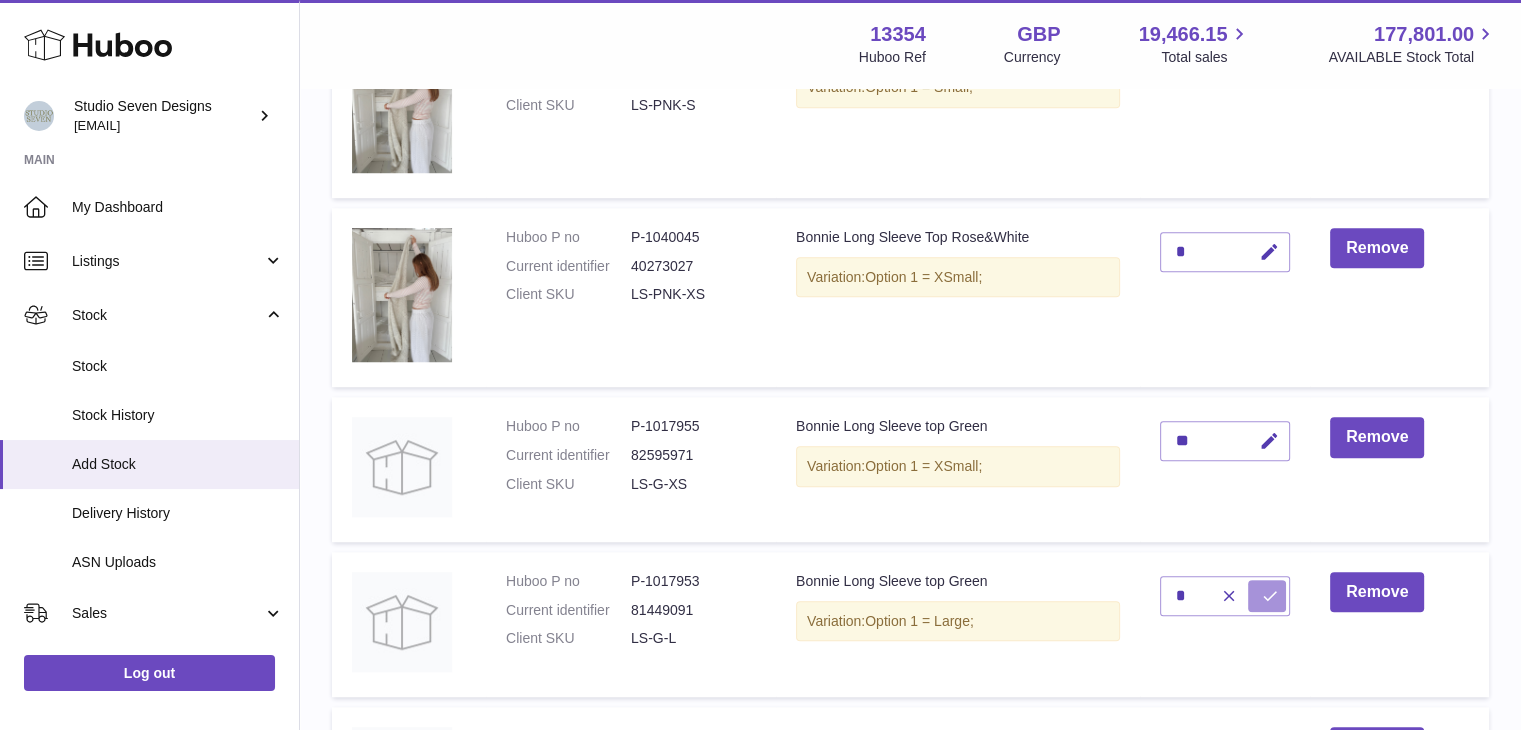 click at bounding box center (1270, 596) 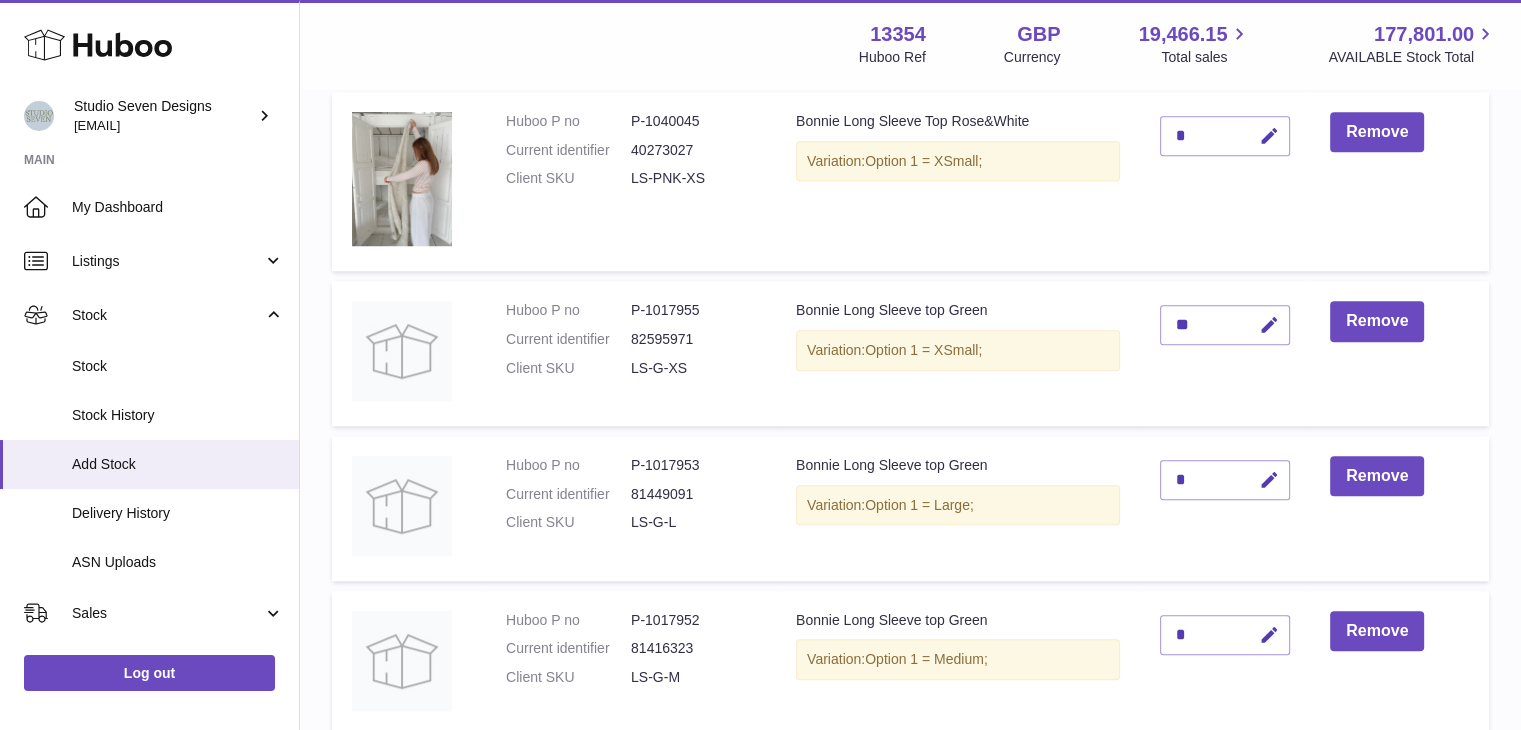 scroll, scrollTop: 1612, scrollLeft: 0, axis: vertical 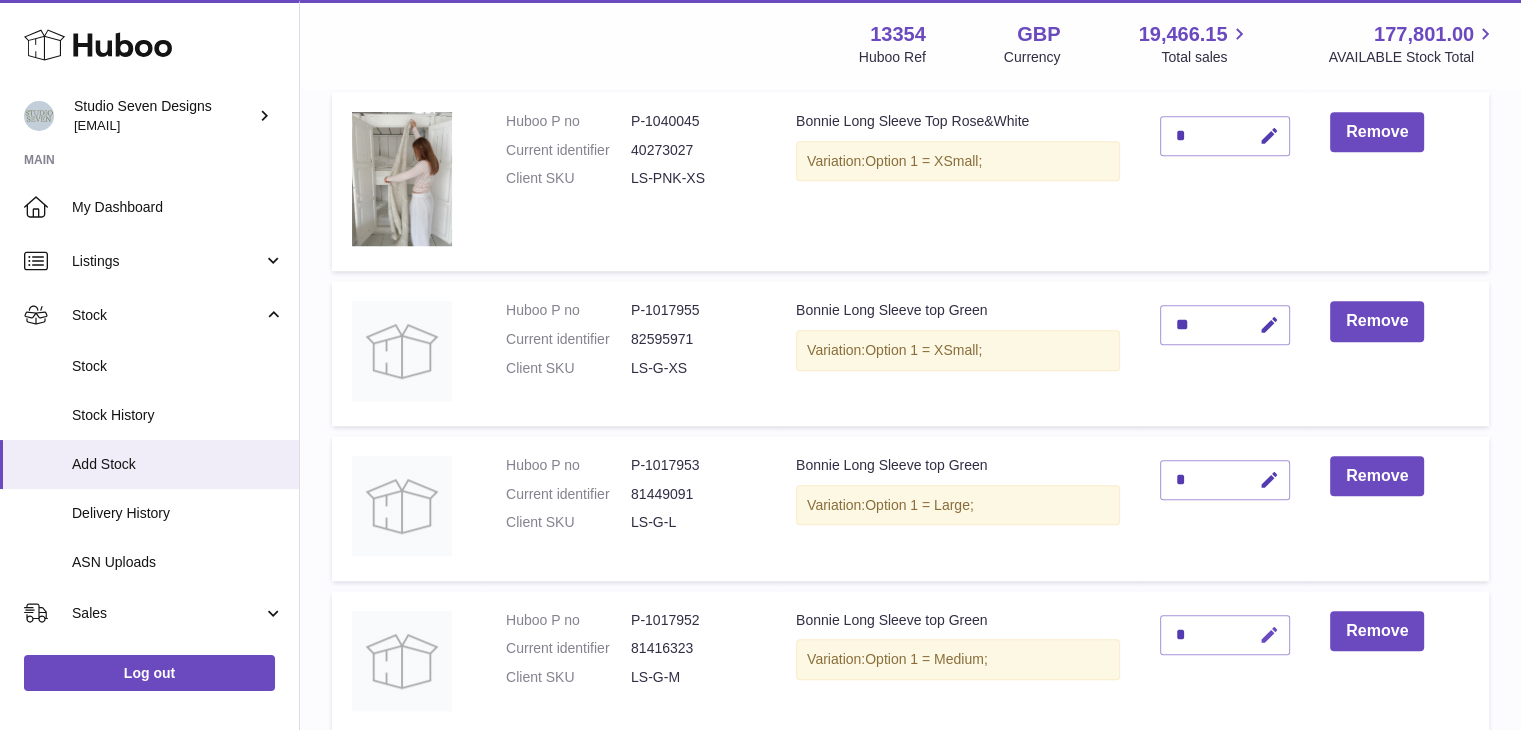 click at bounding box center (1269, 635) 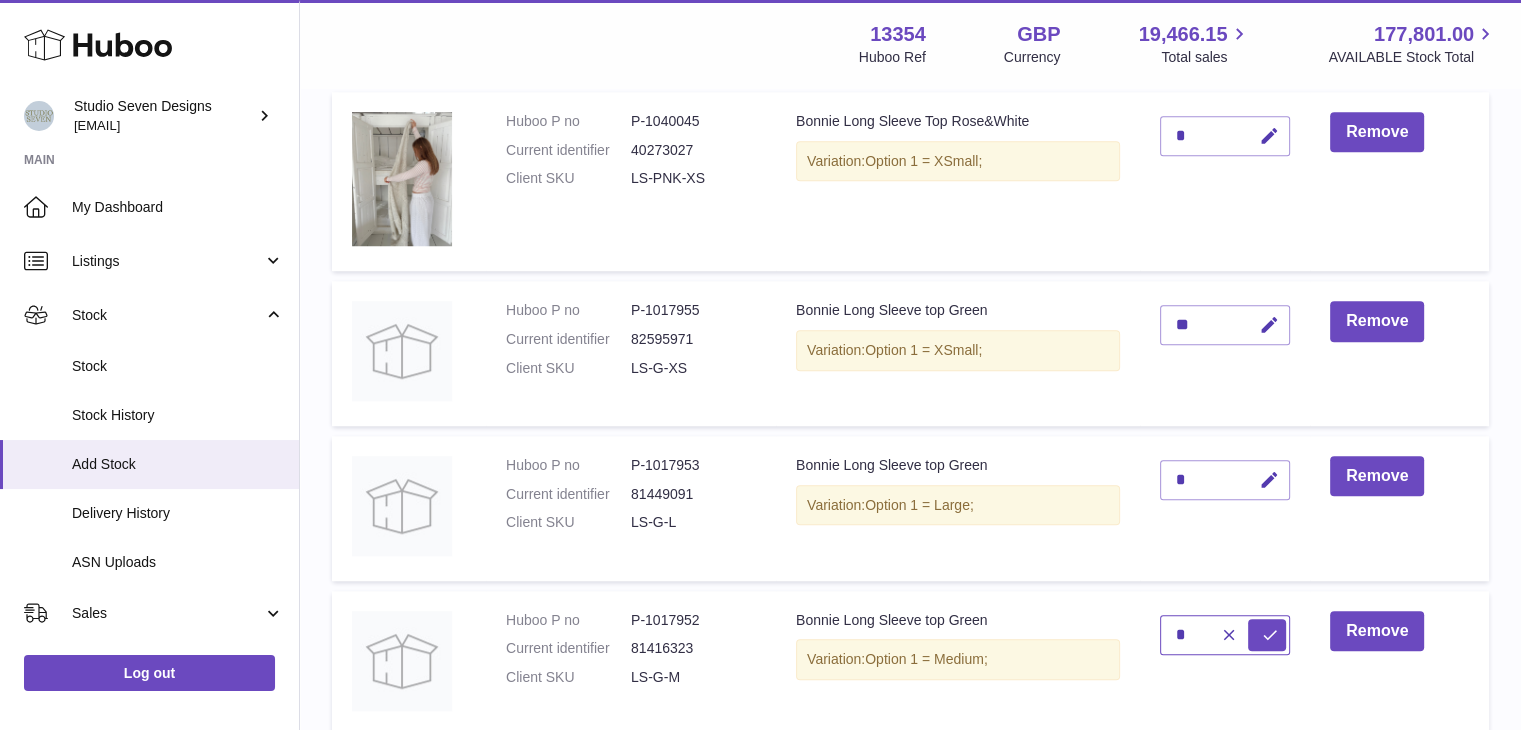 type on "*" 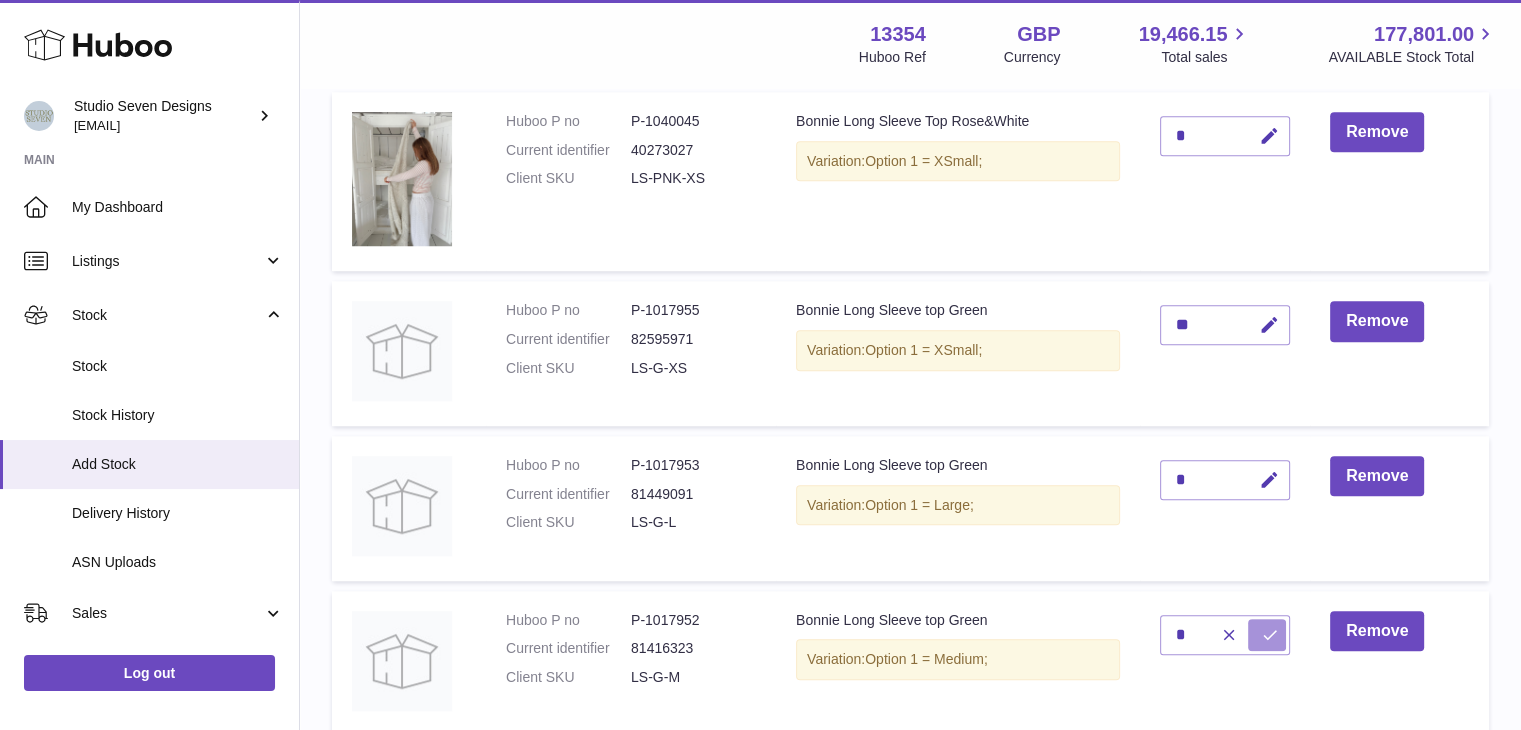 click at bounding box center [1270, 635] 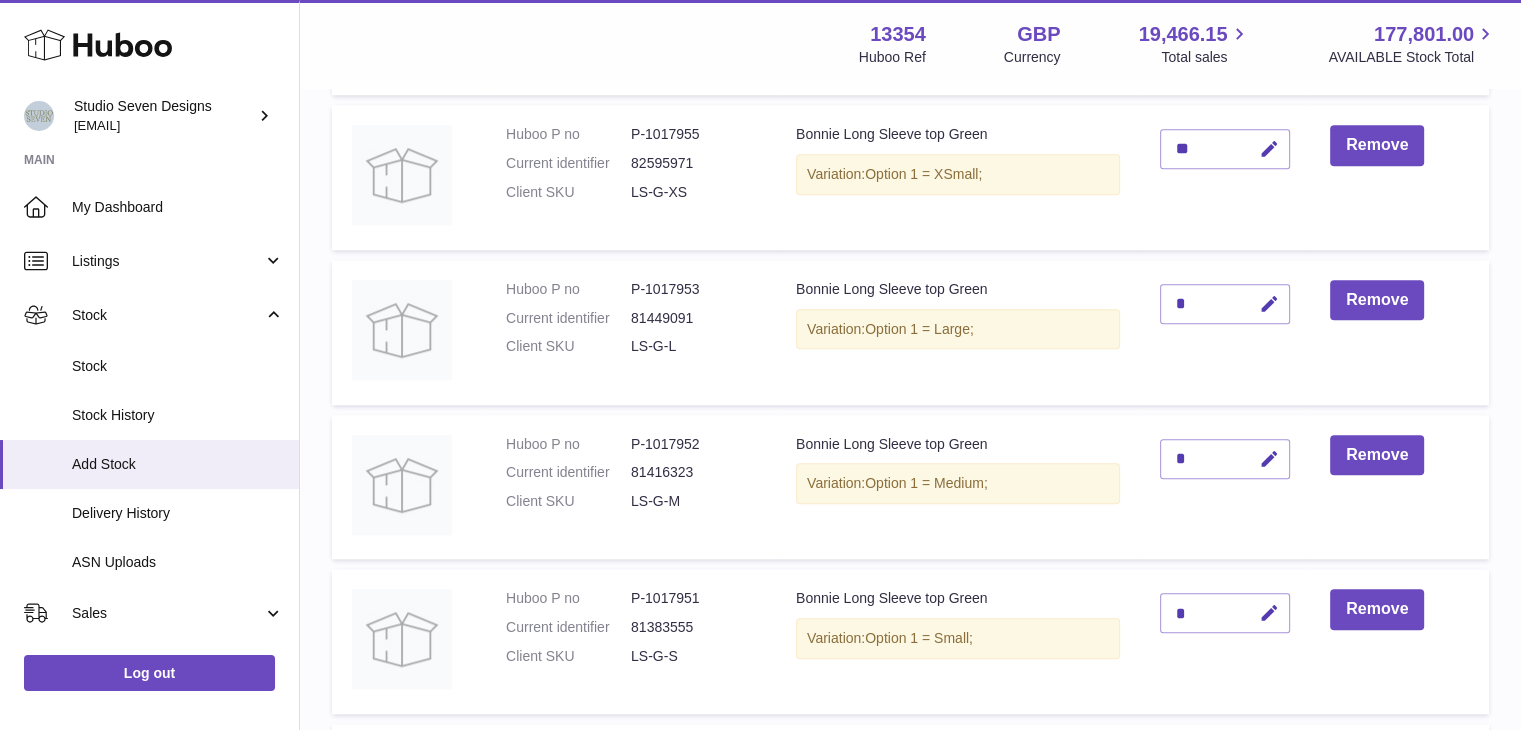 scroll, scrollTop: 1832, scrollLeft: 0, axis: vertical 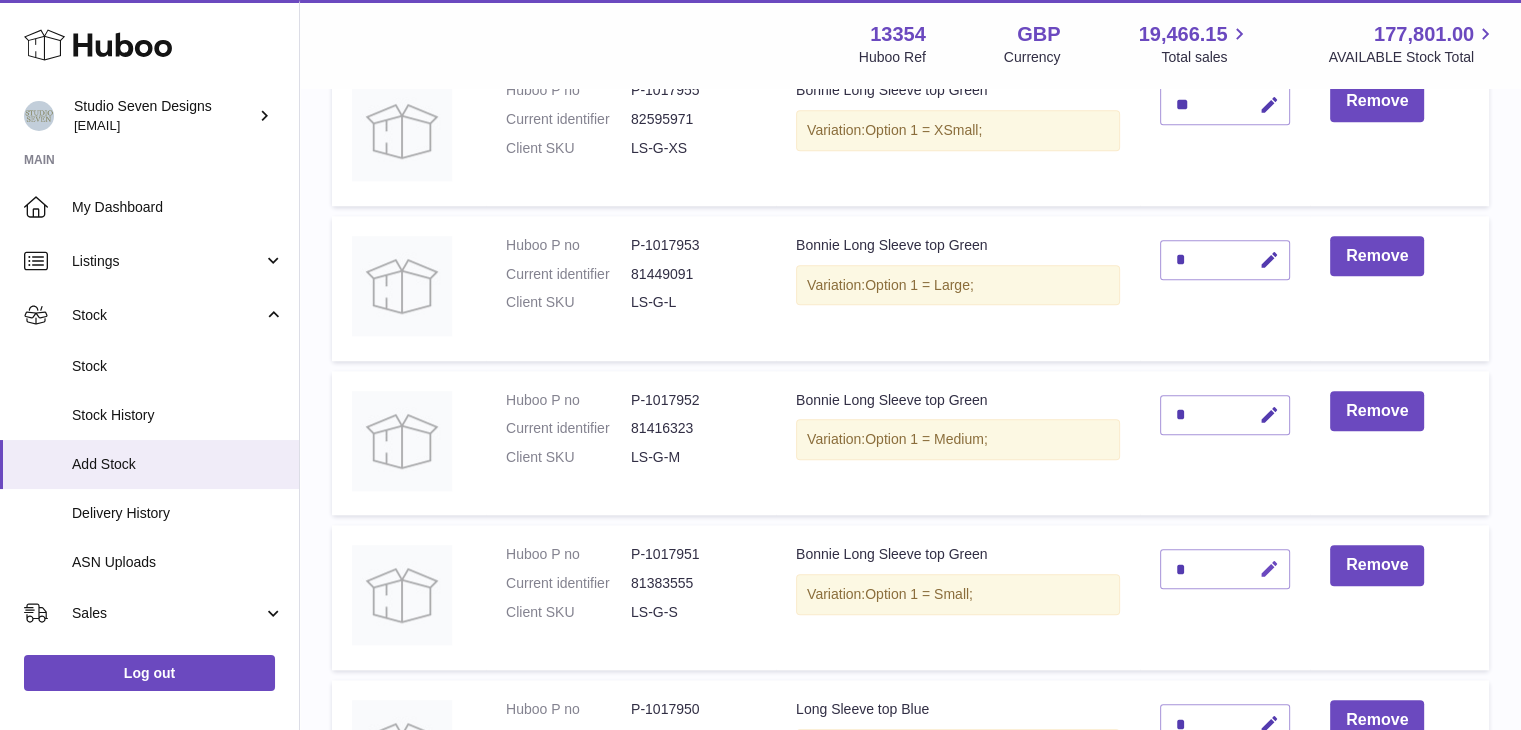 click at bounding box center [1266, 569] 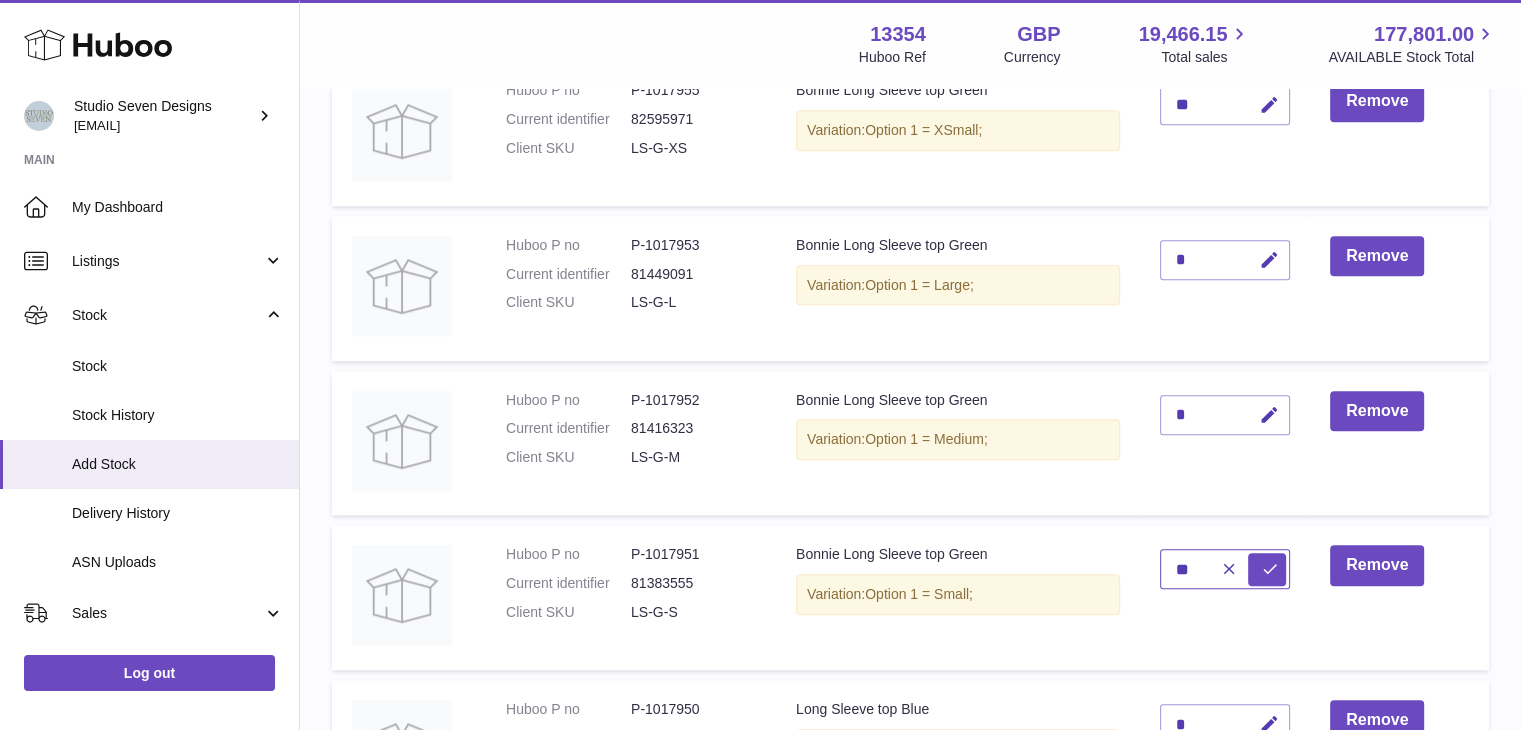 type on "**" 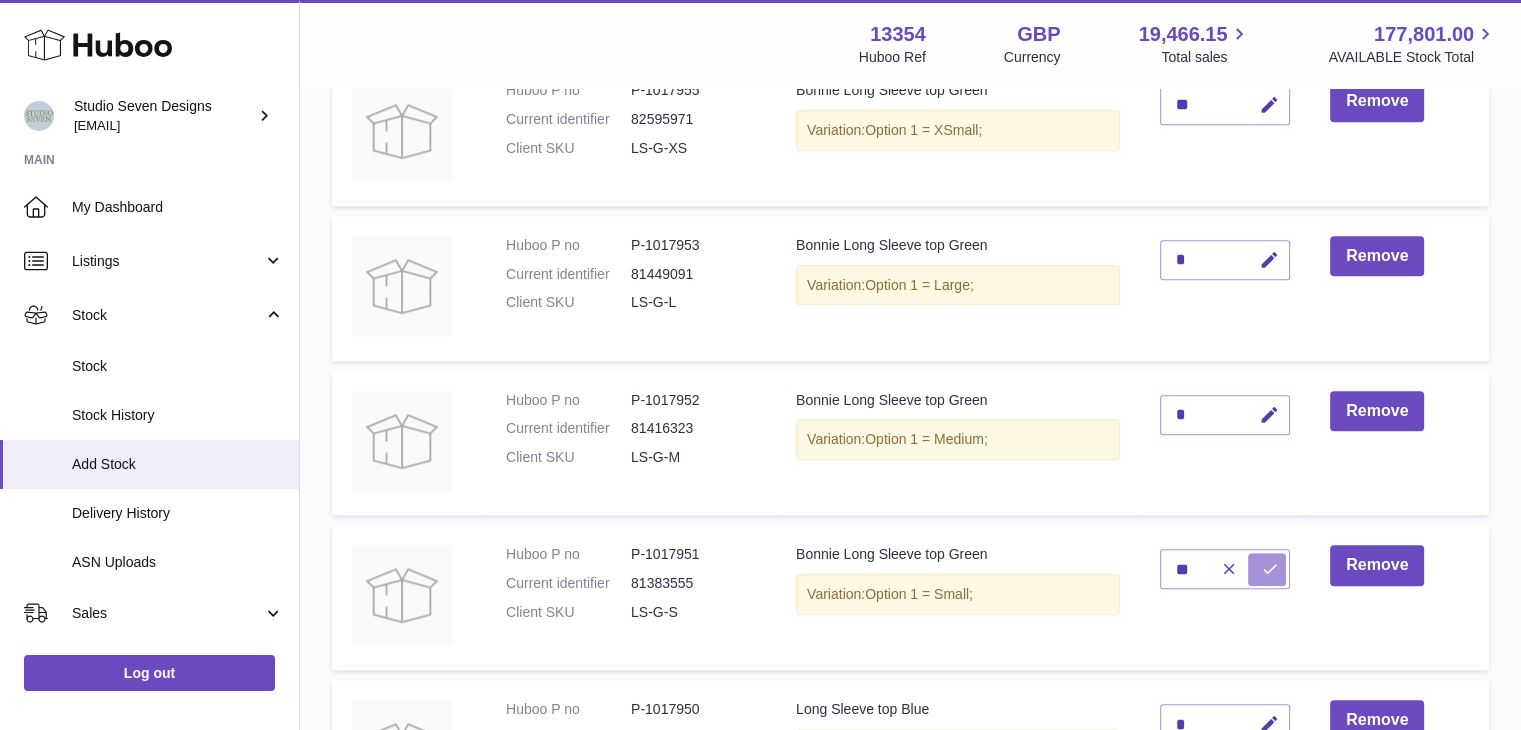 click at bounding box center [1267, 569] 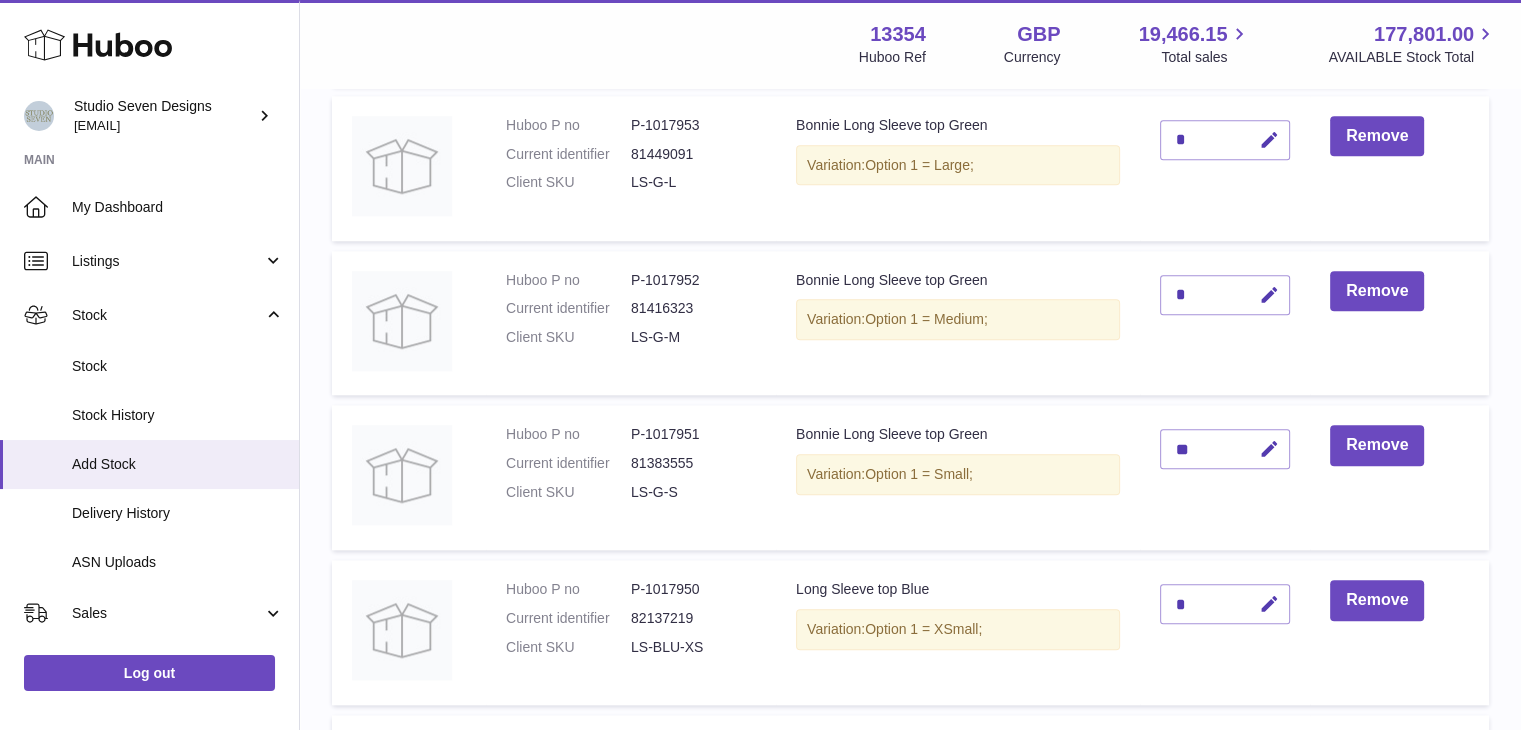 scroll, scrollTop: 1979, scrollLeft: 0, axis: vertical 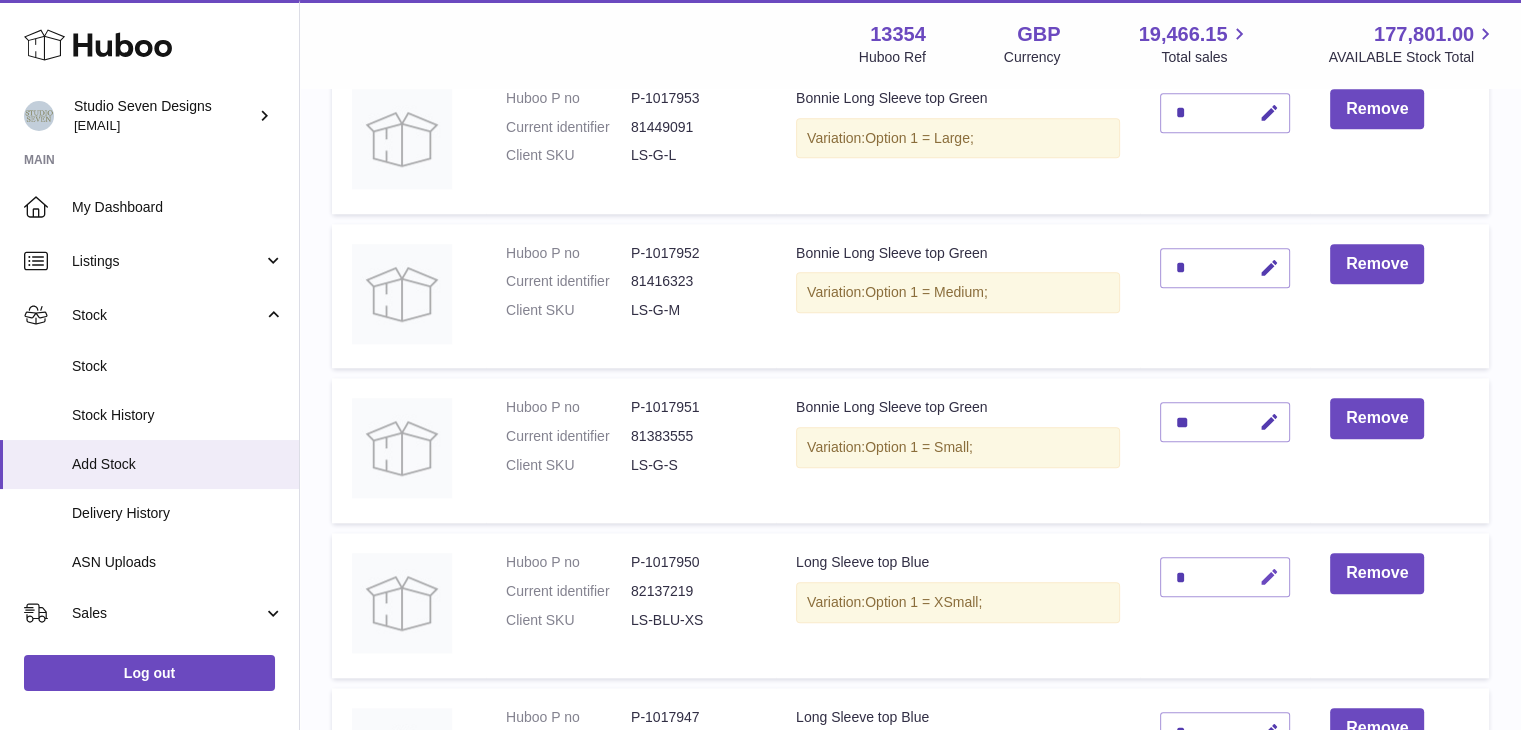 click at bounding box center [1269, 577] 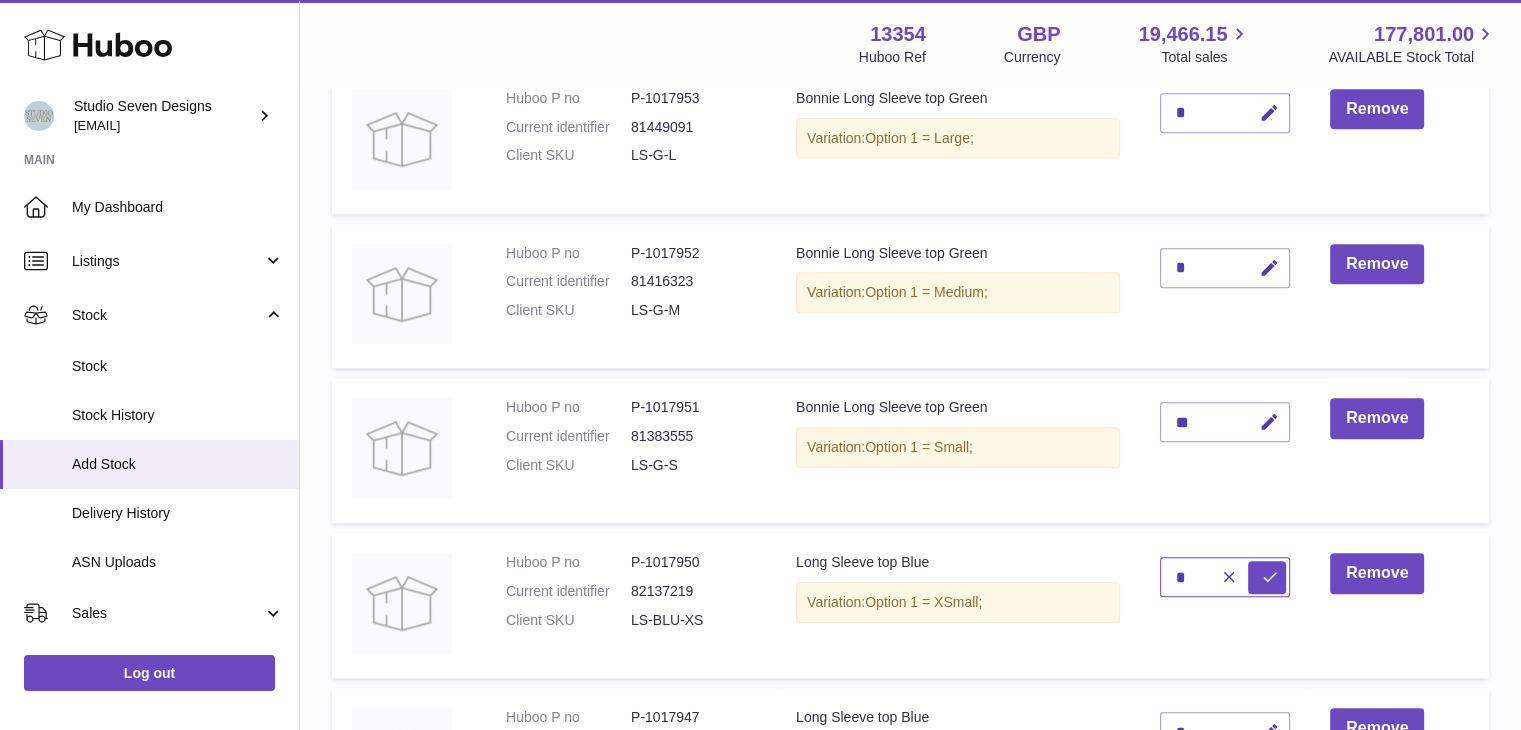 type on "*" 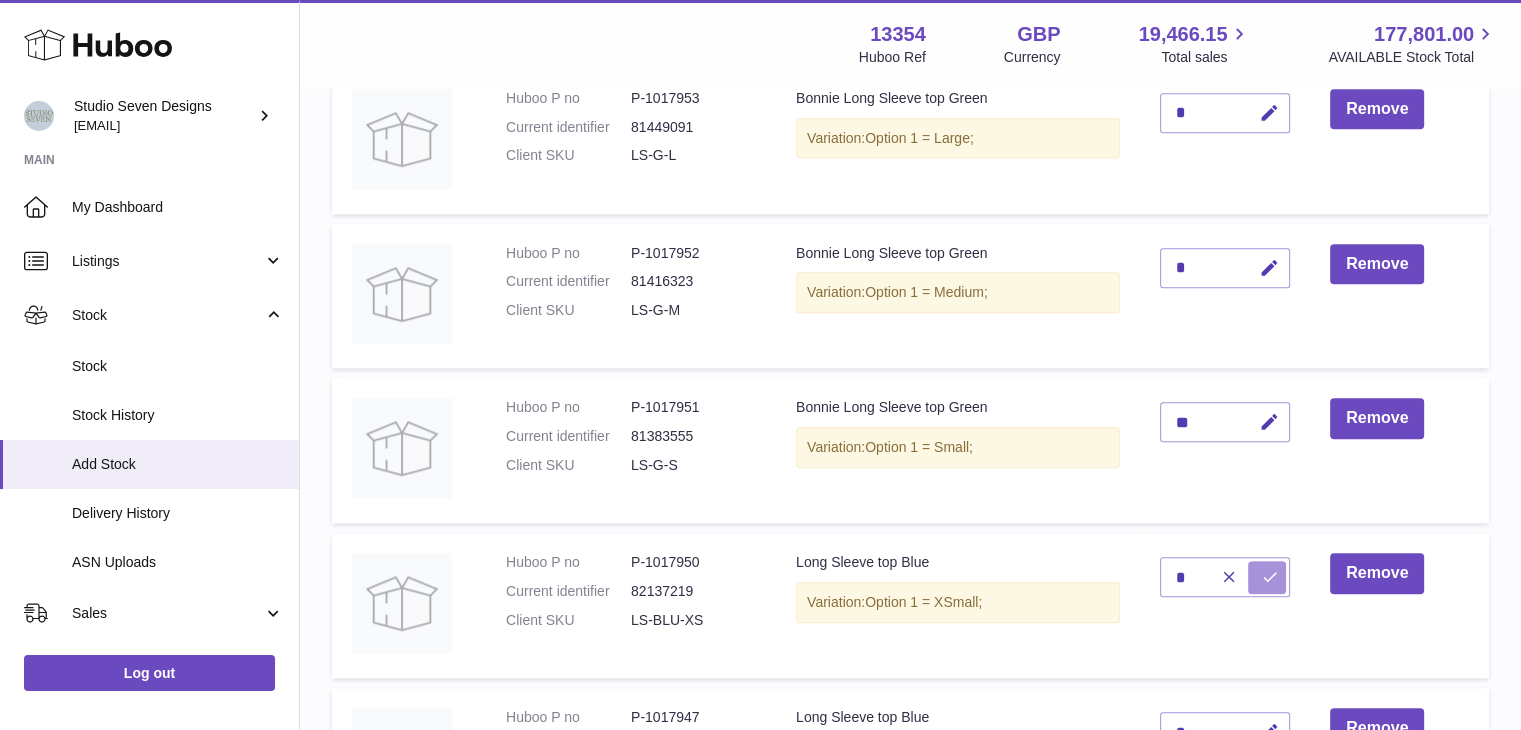 click at bounding box center (1270, 577) 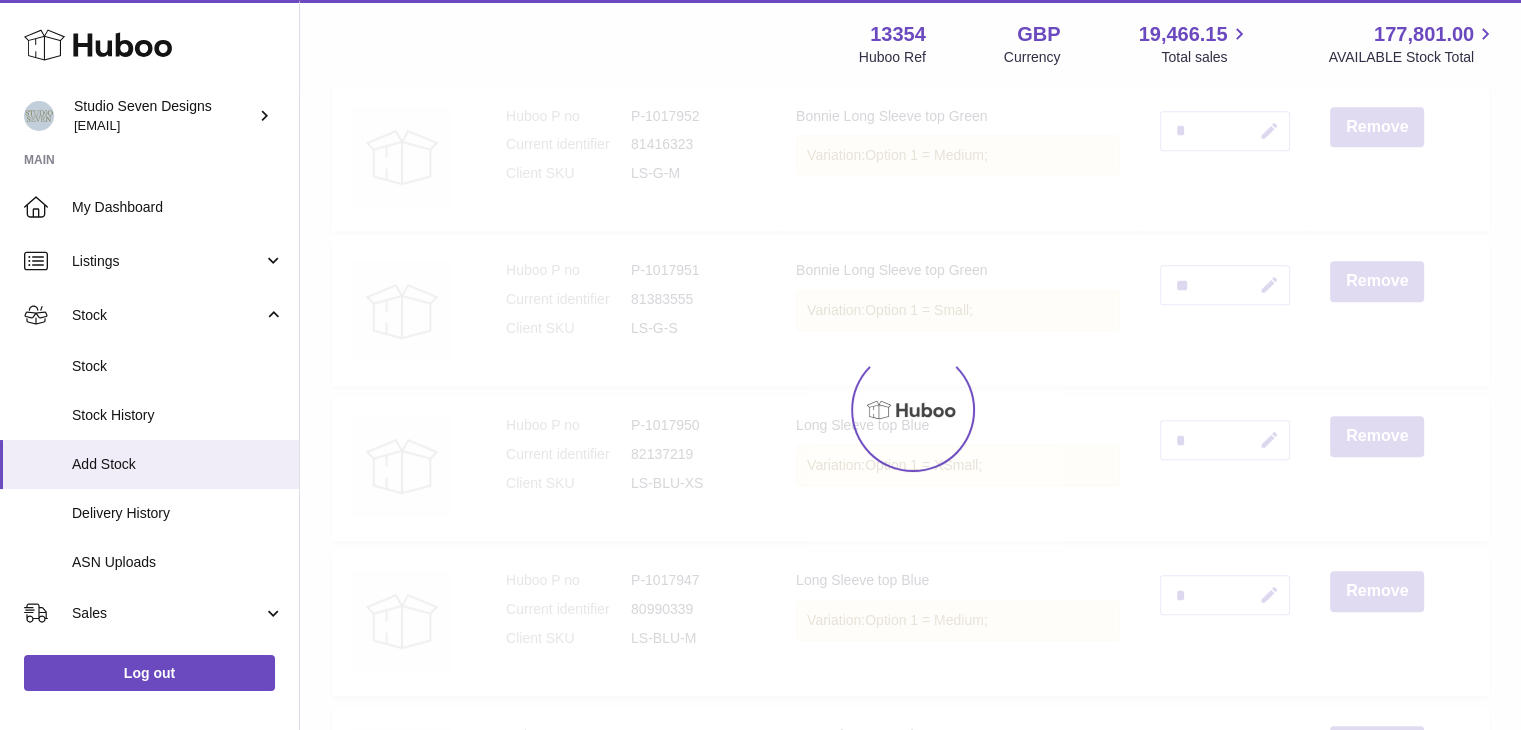 scroll, scrollTop: 2116, scrollLeft: 0, axis: vertical 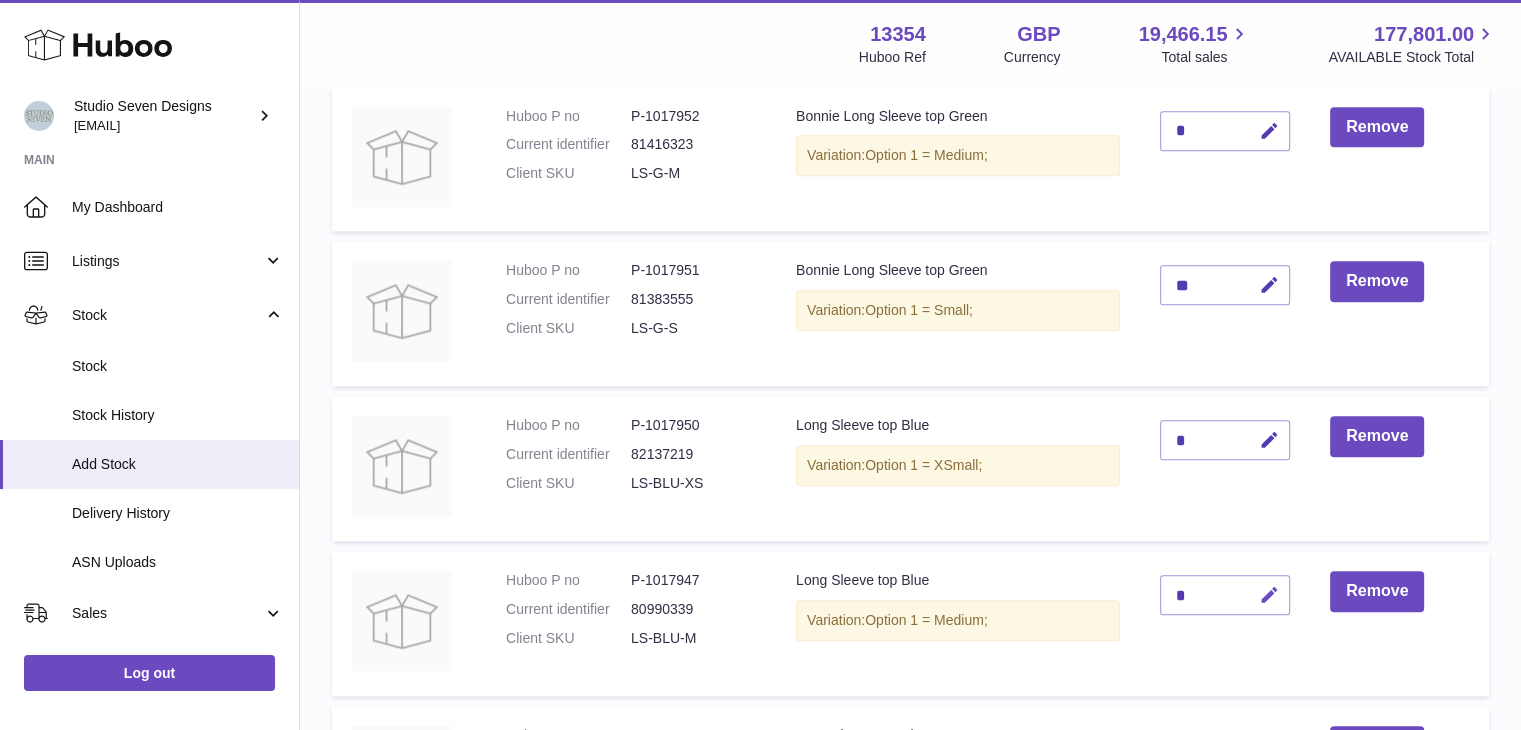 click at bounding box center [1269, 595] 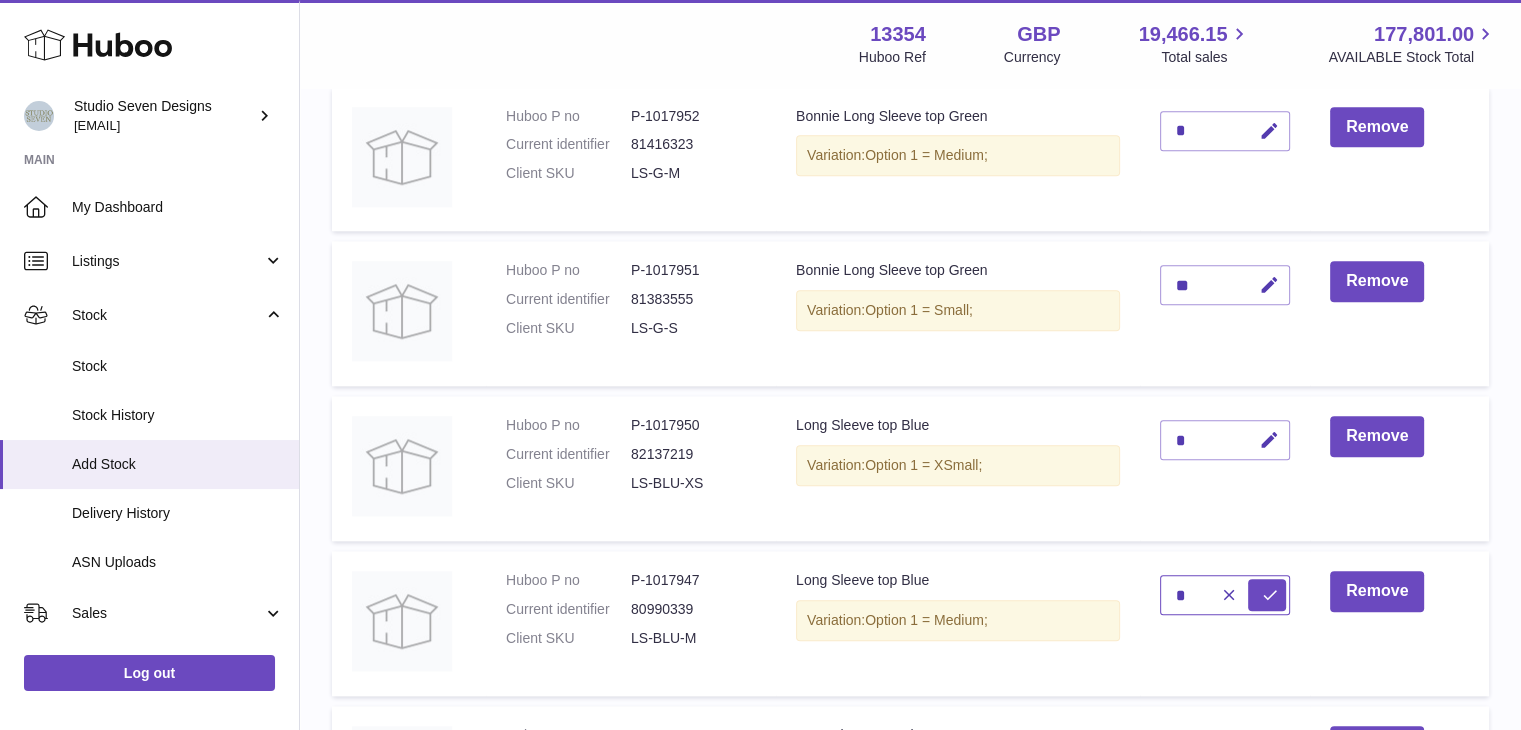 type on "*" 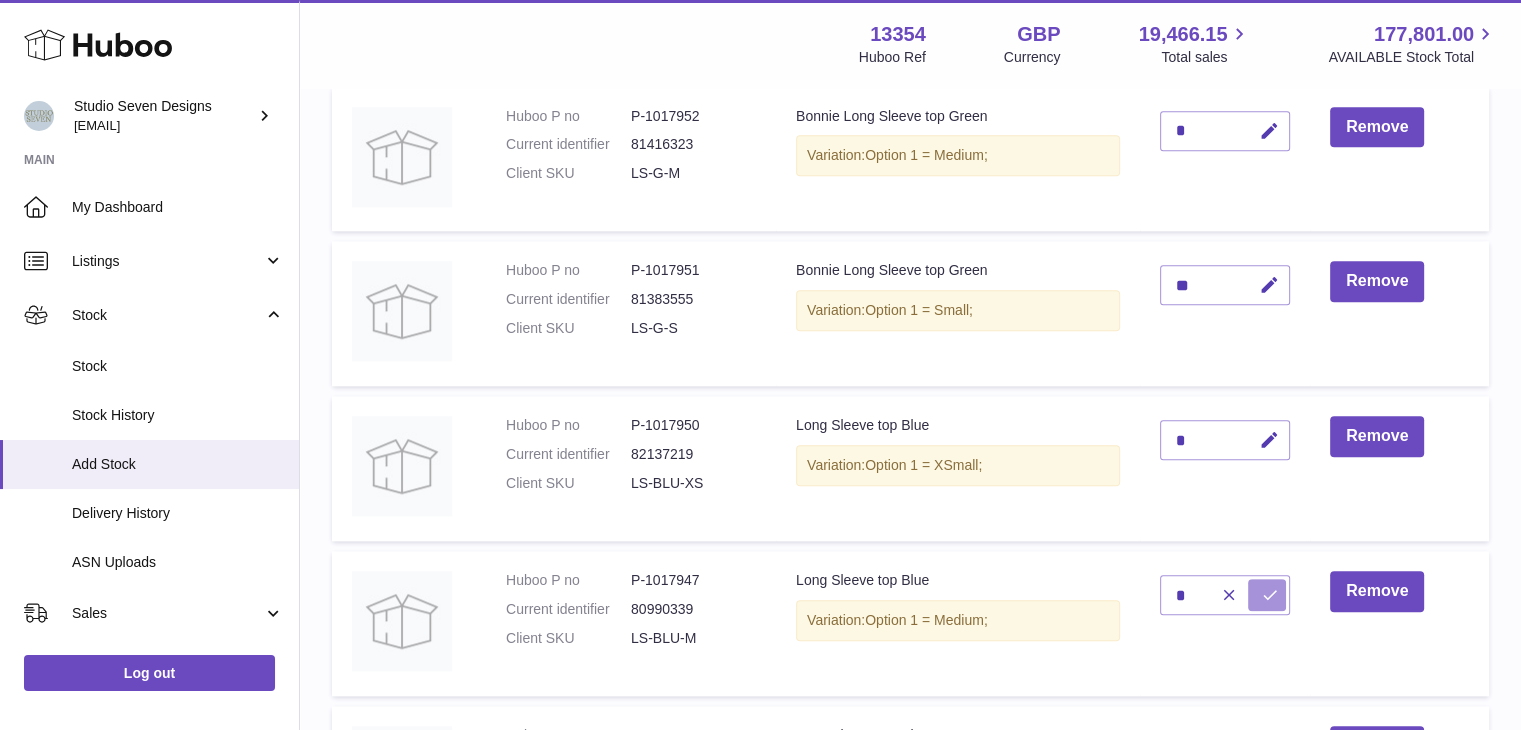 click at bounding box center [1270, 595] 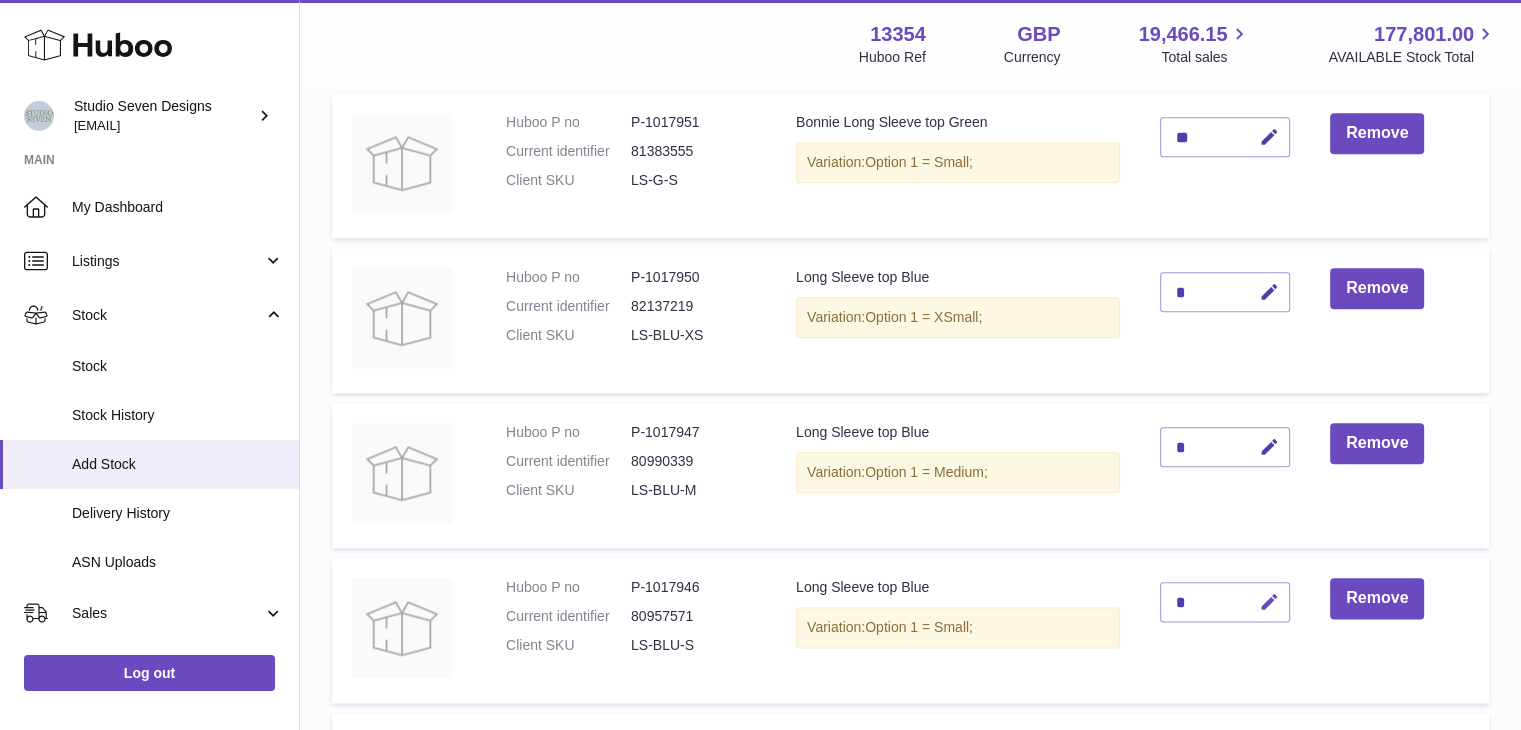 scroll, scrollTop: 2266, scrollLeft: 0, axis: vertical 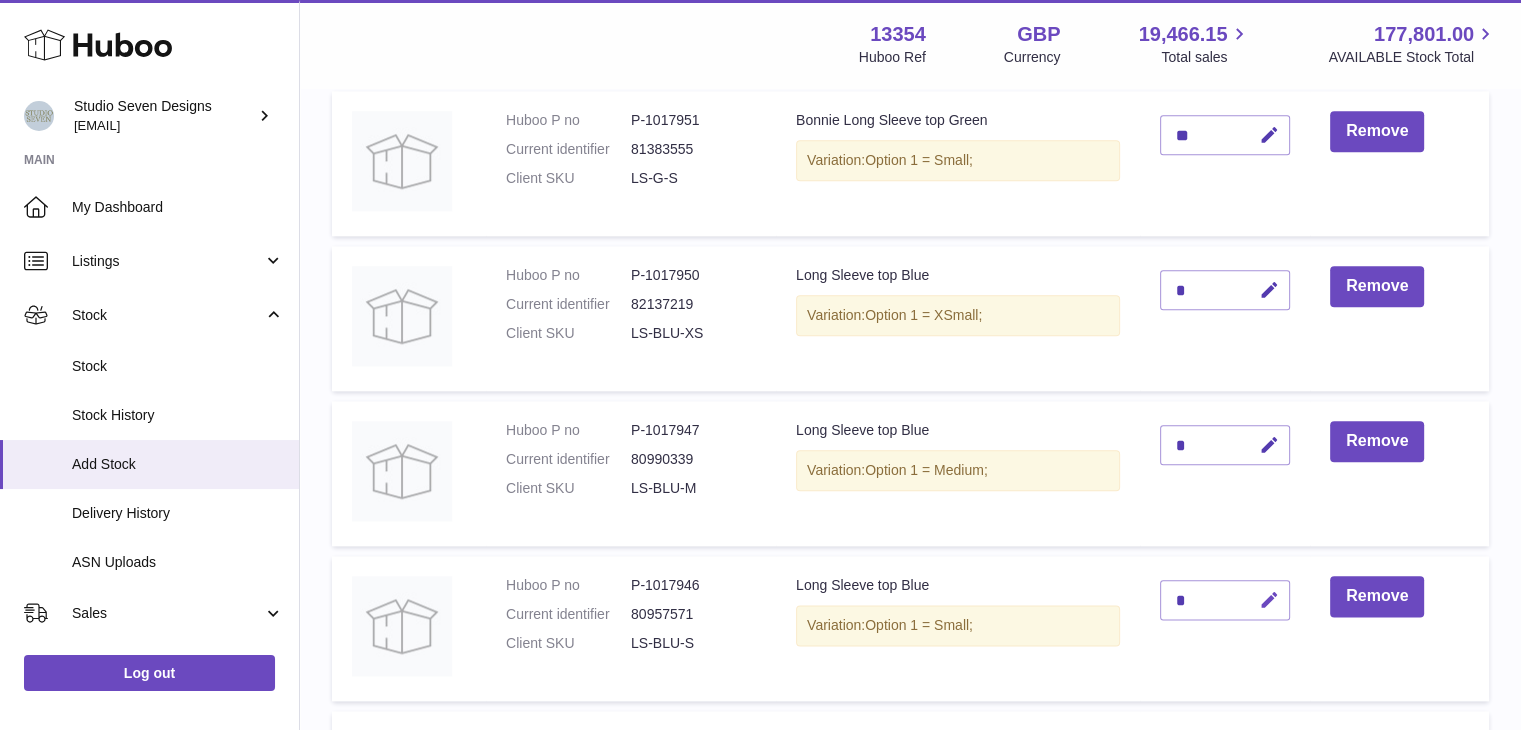 click at bounding box center [1266, 600] 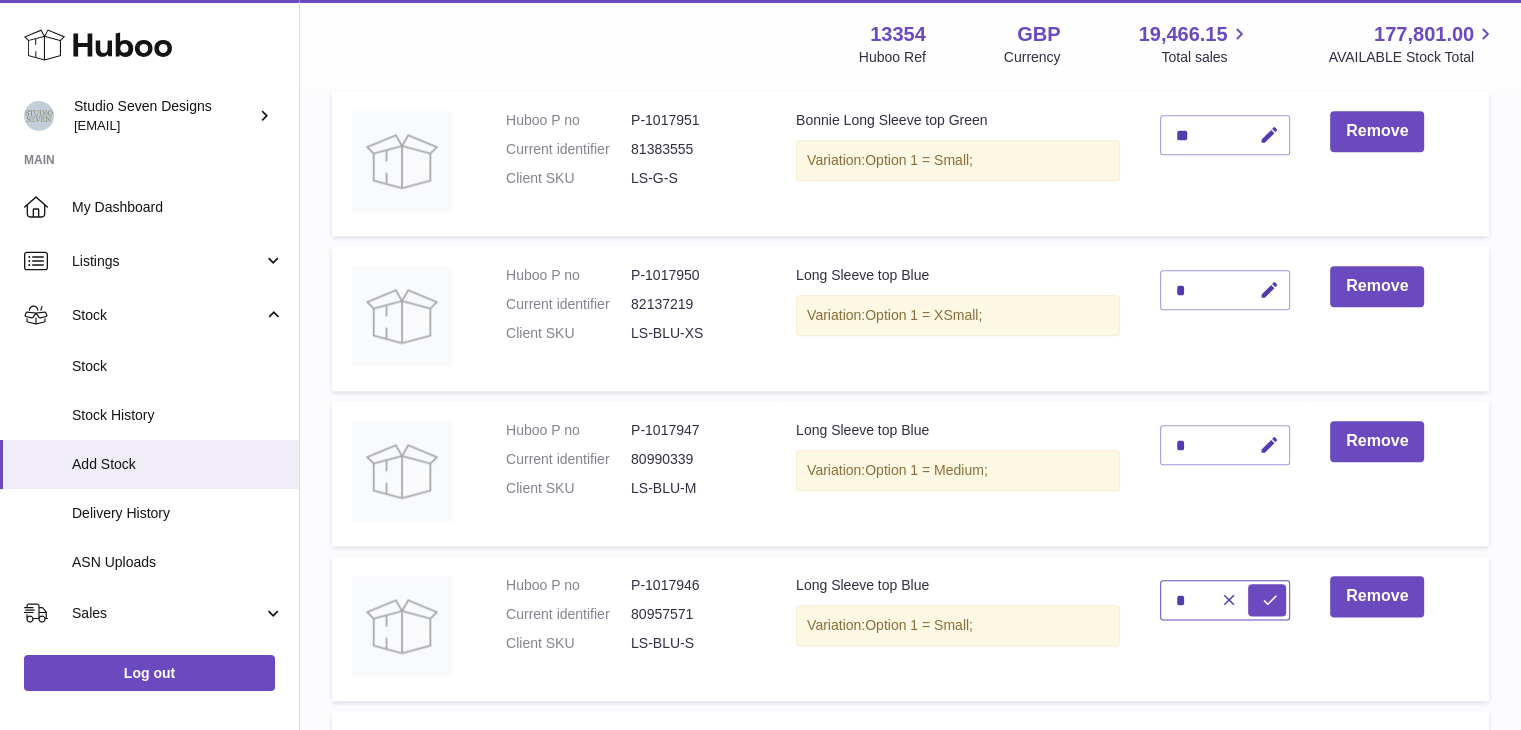 type on "*" 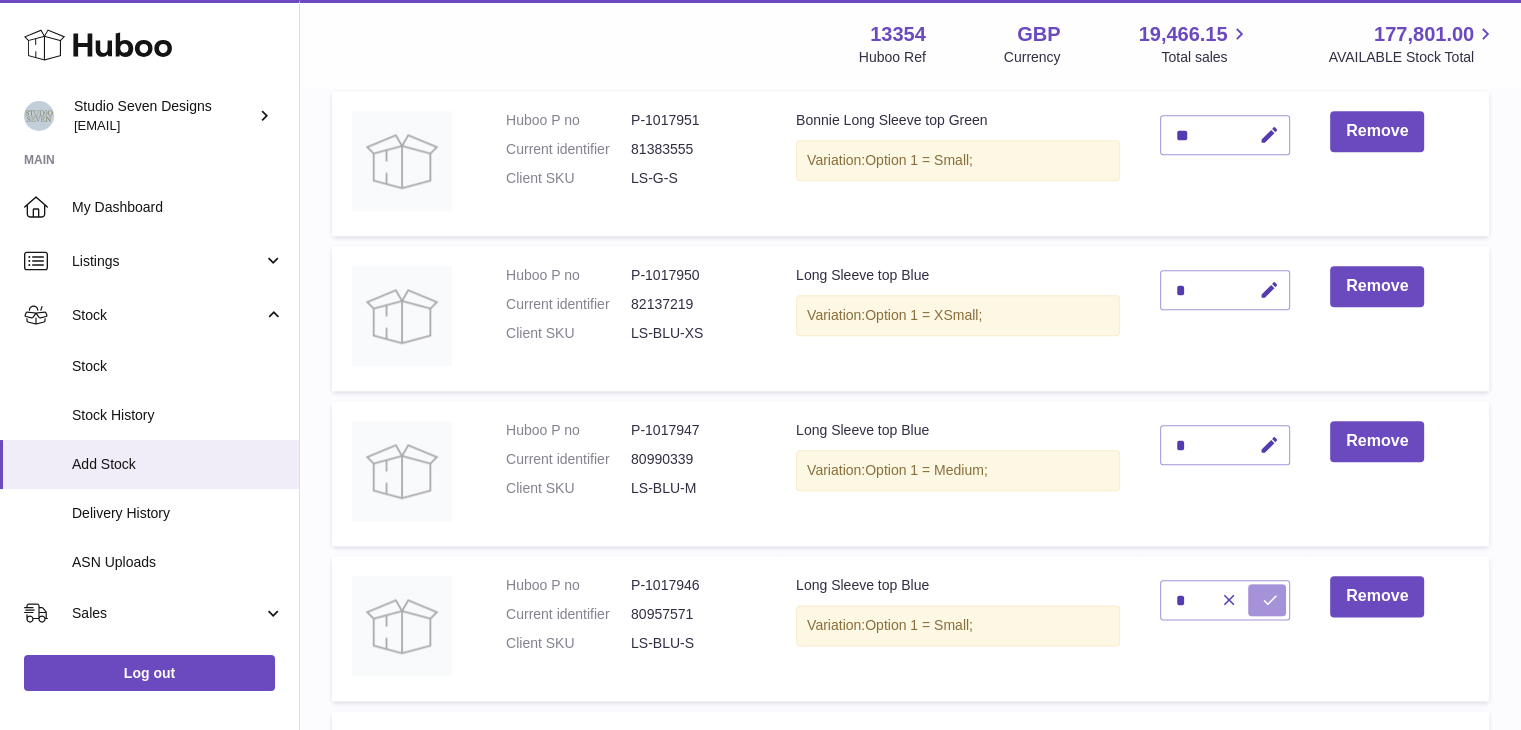 click at bounding box center (1267, 600) 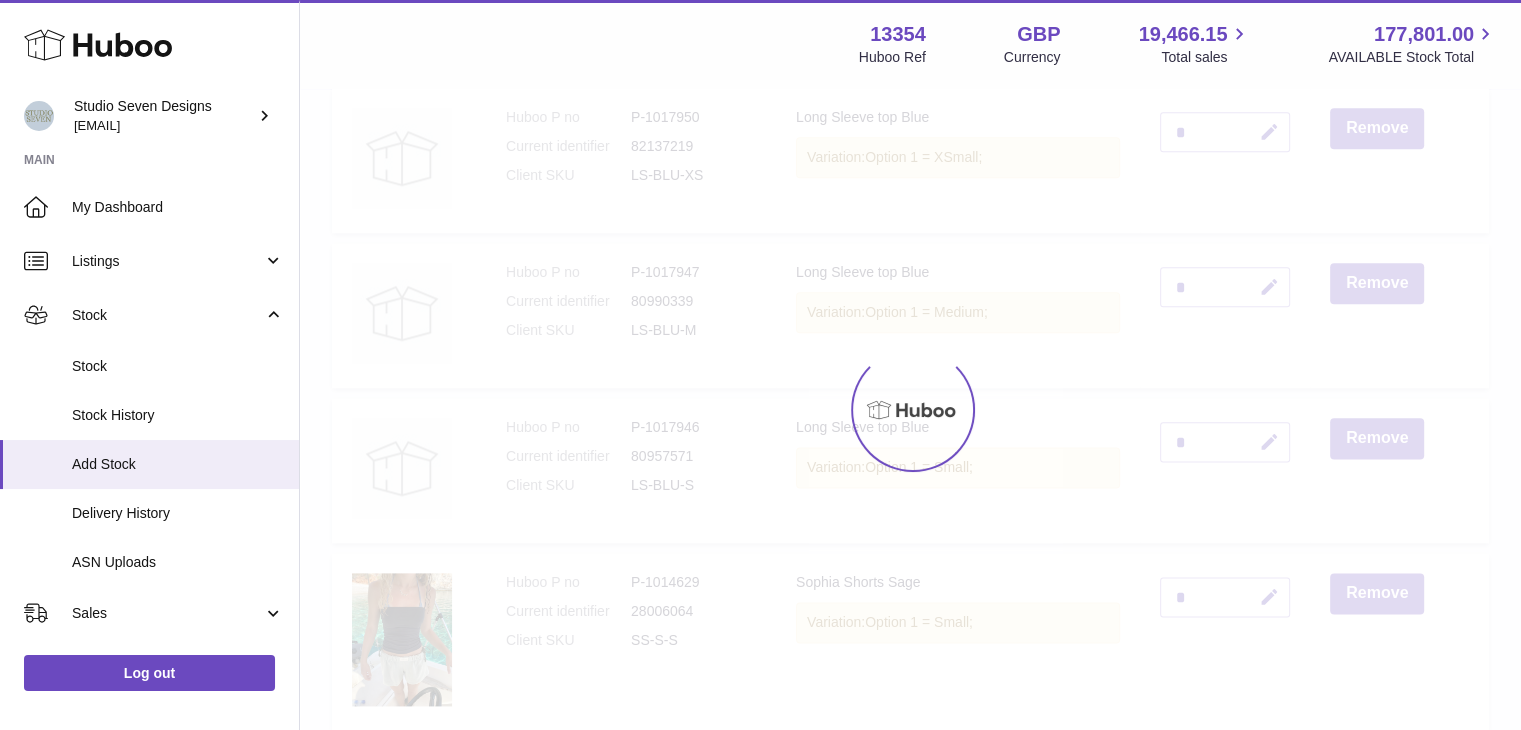 scroll, scrollTop: 2424, scrollLeft: 0, axis: vertical 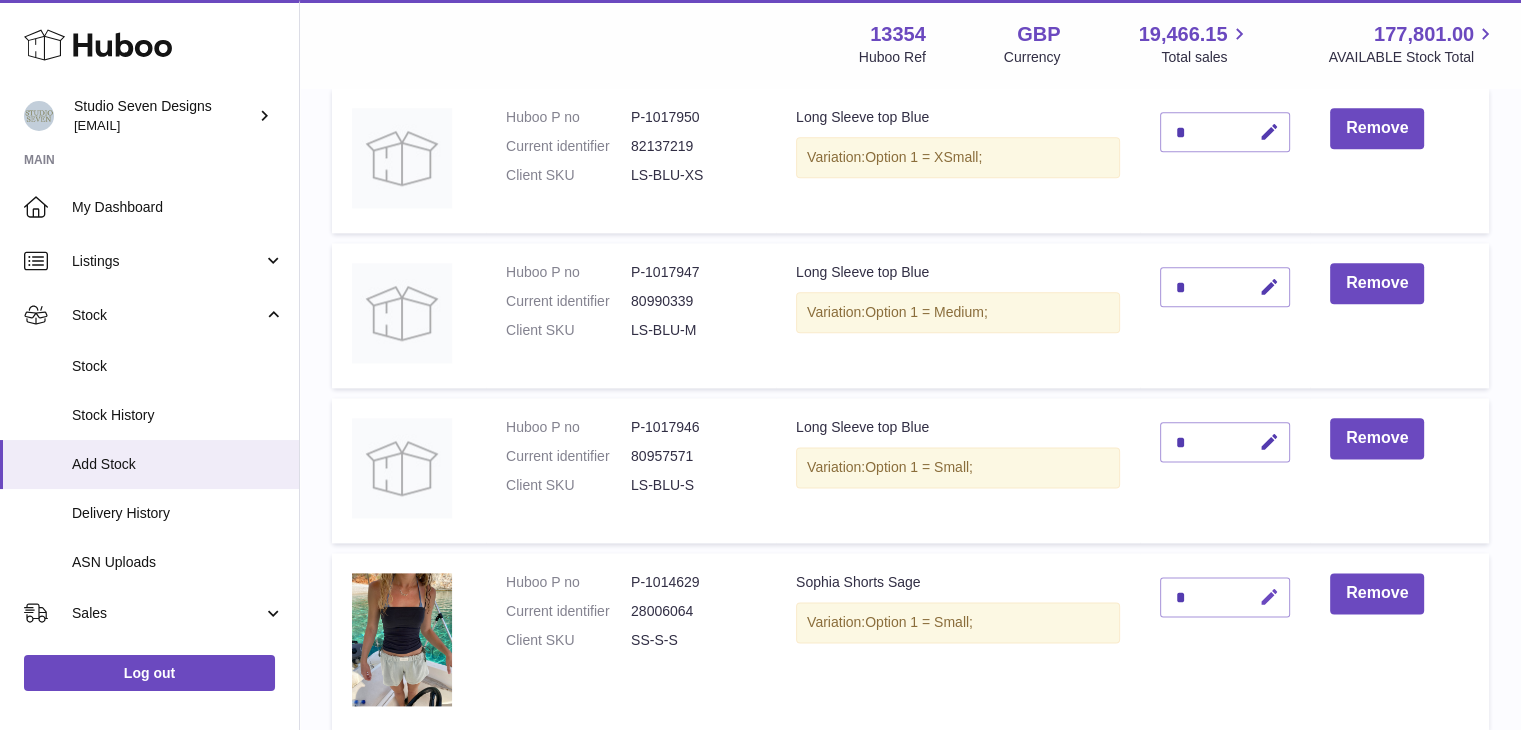 click at bounding box center (1269, 597) 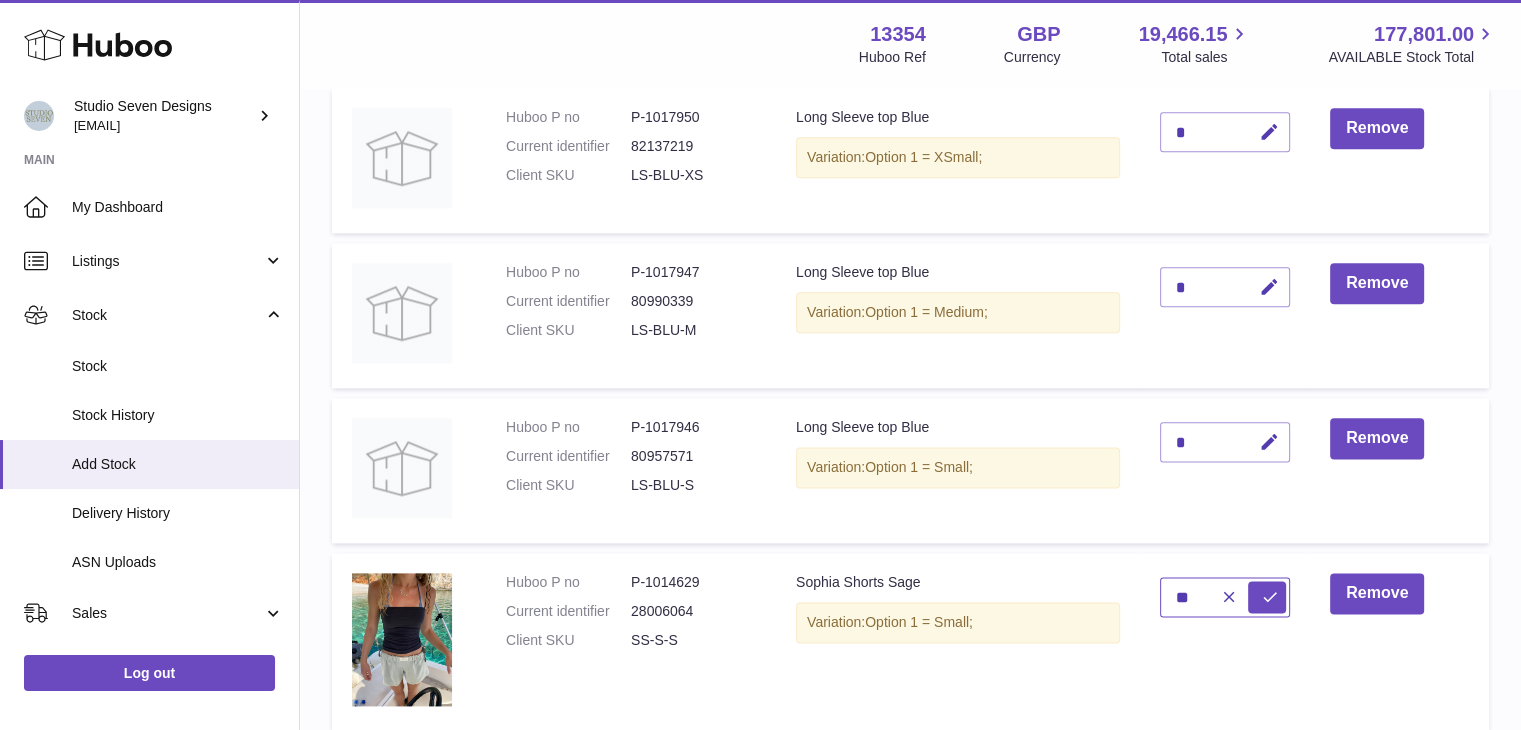 type on "**" 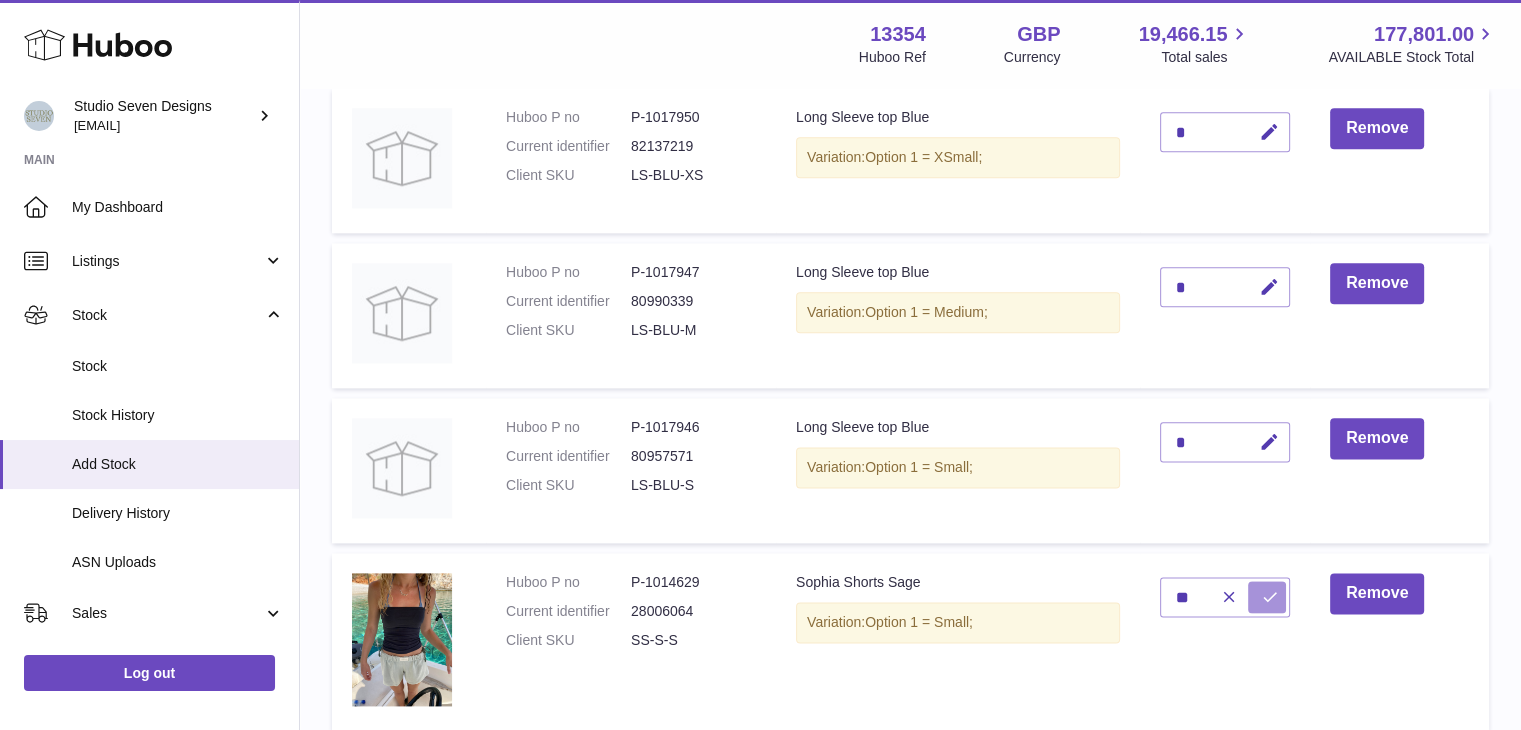 click at bounding box center (1270, 597) 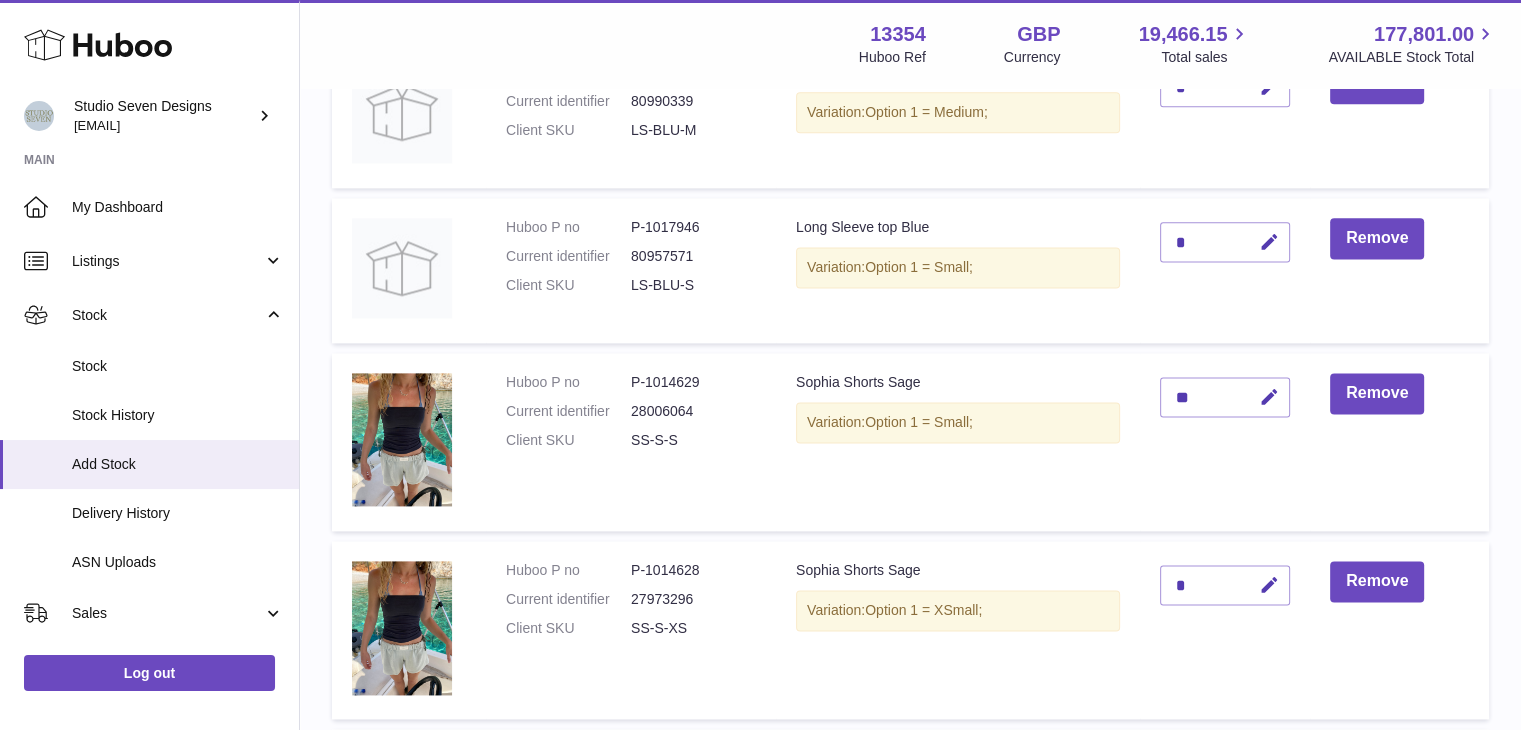 scroll, scrollTop: 2630, scrollLeft: 0, axis: vertical 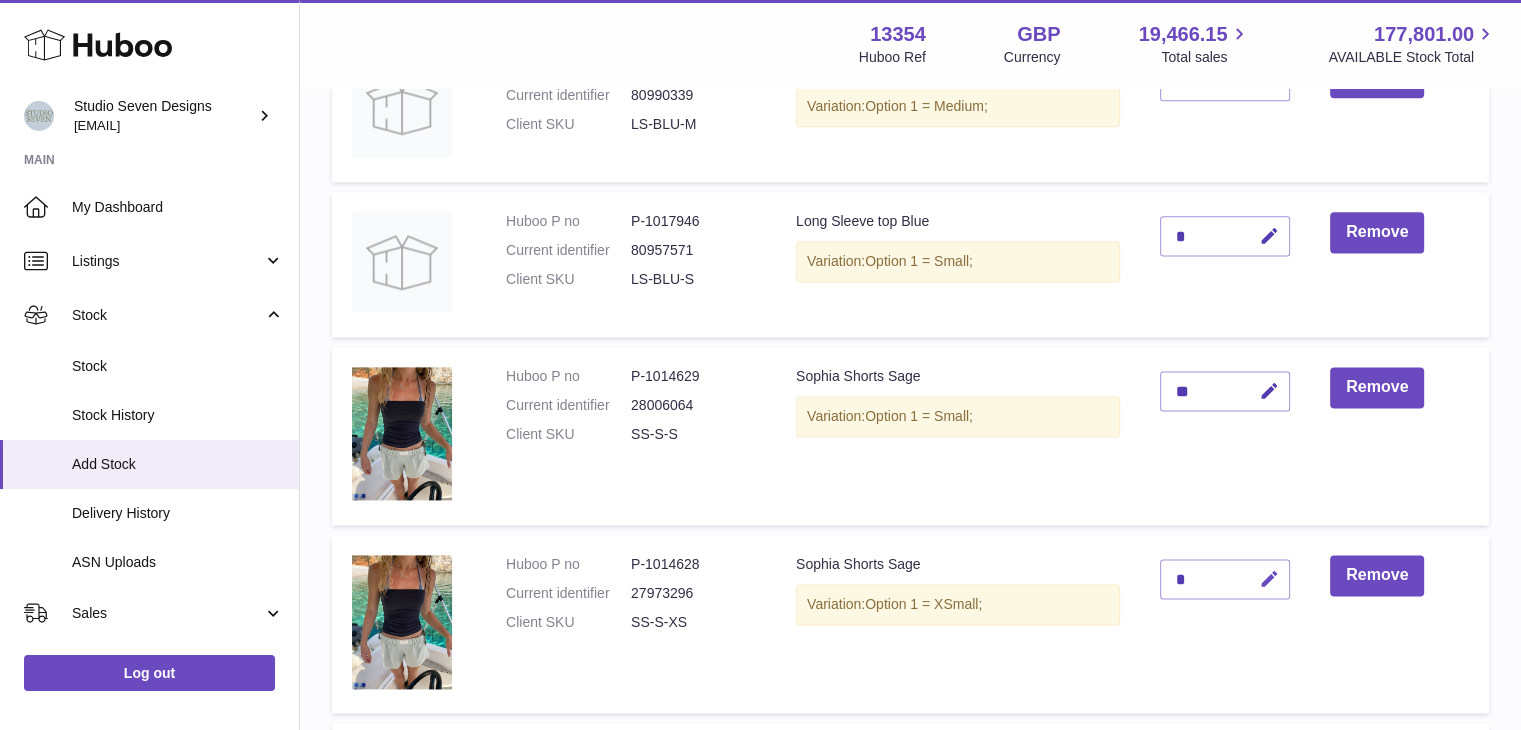 click at bounding box center (1269, 579) 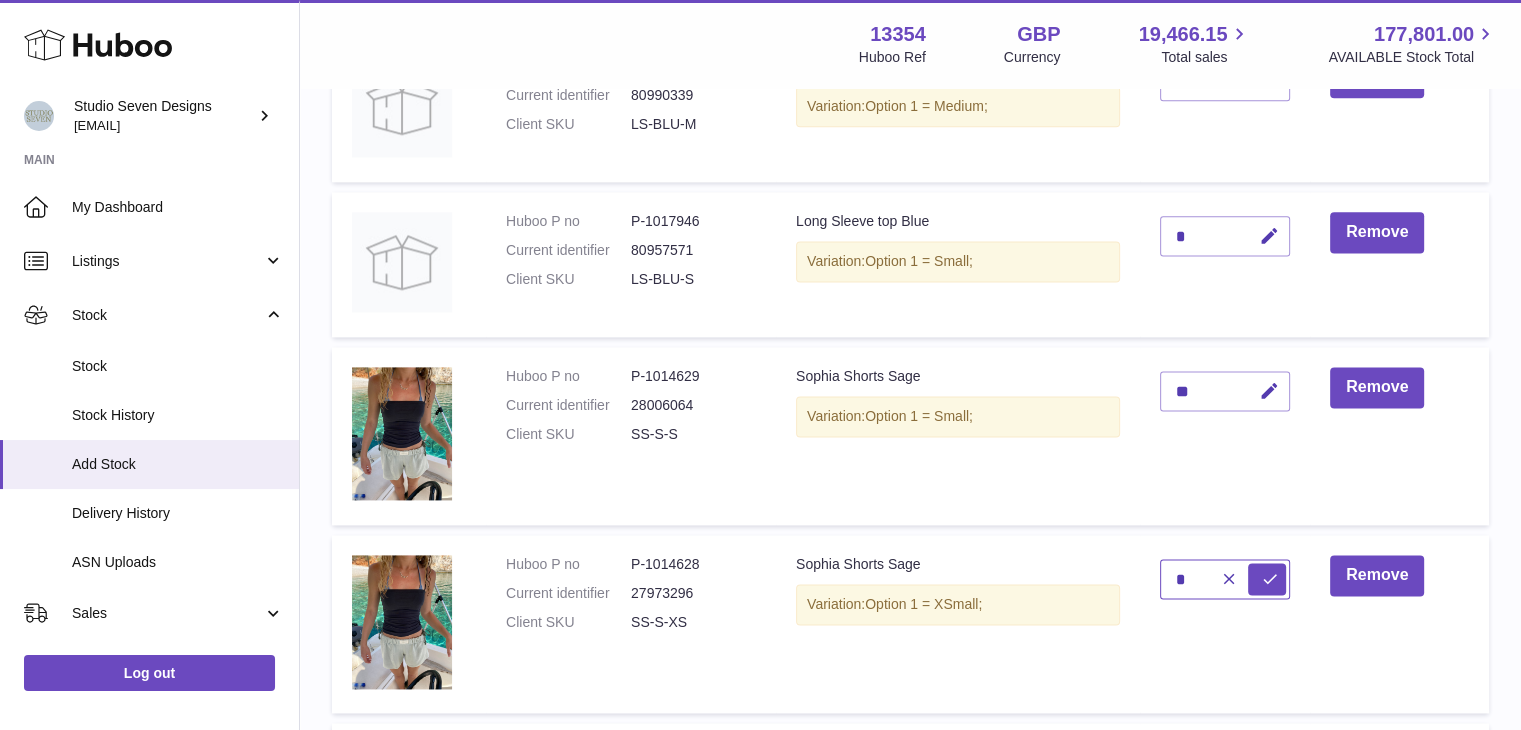 type on "*" 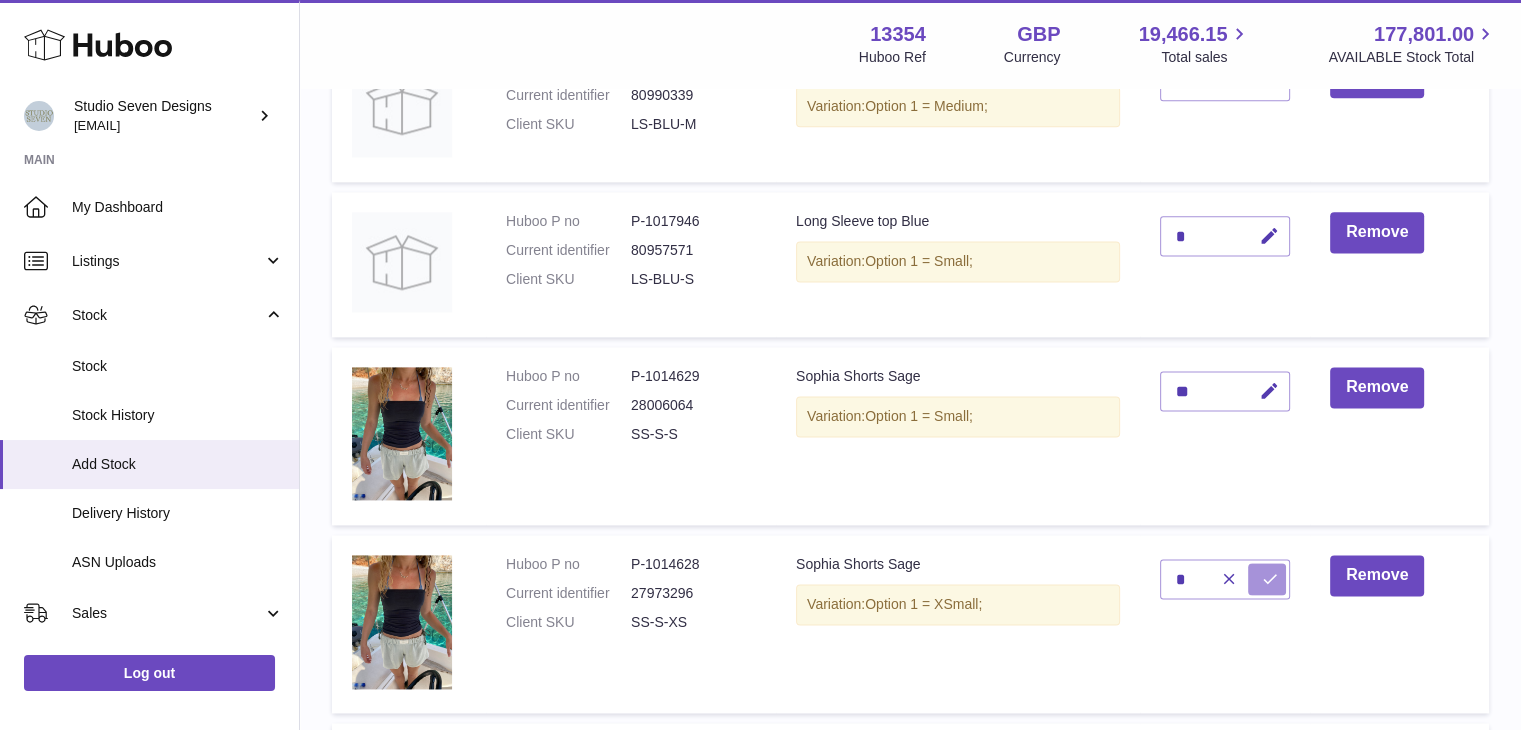 click at bounding box center [1270, 579] 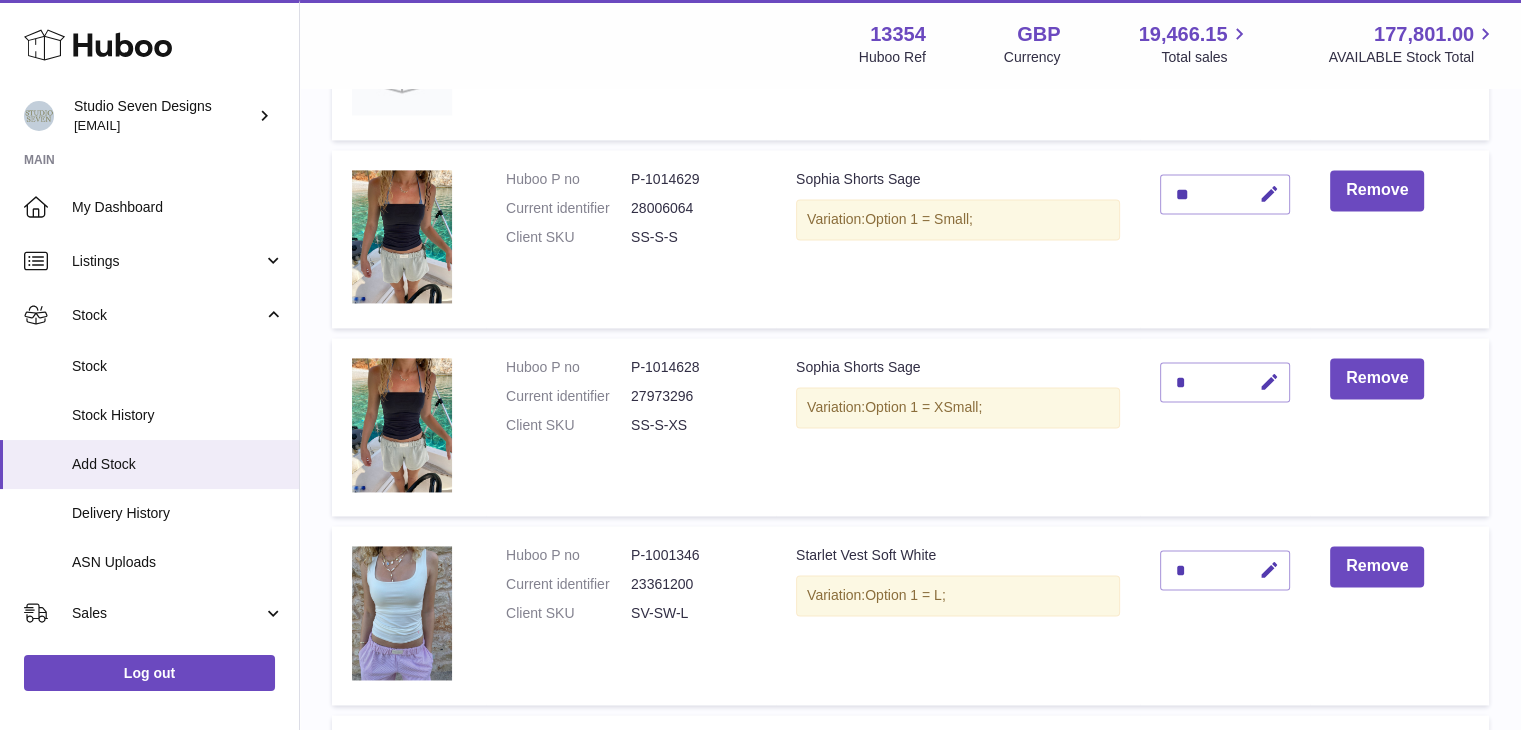 scroll, scrollTop: 2868, scrollLeft: 0, axis: vertical 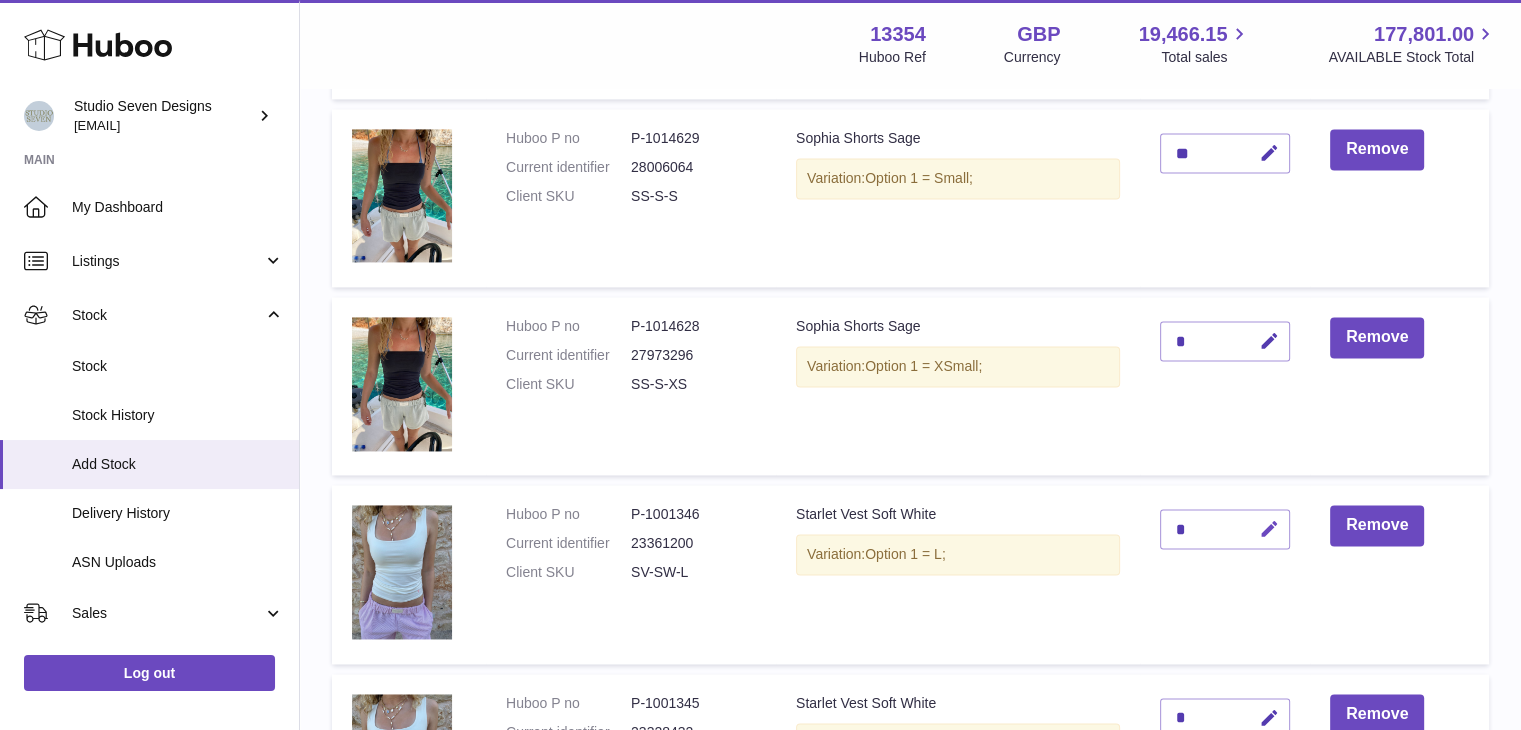 click at bounding box center (1269, 529) 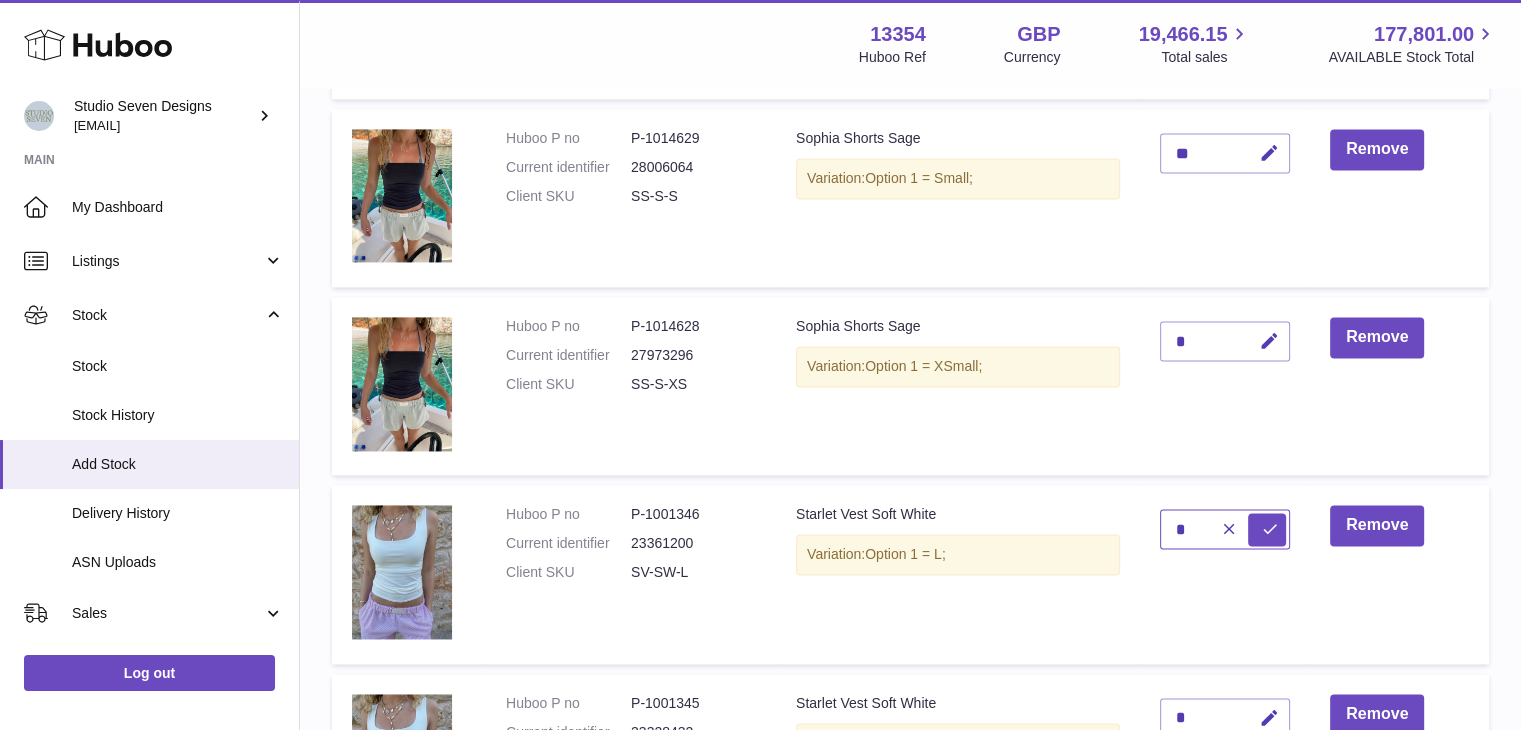 type on "*" 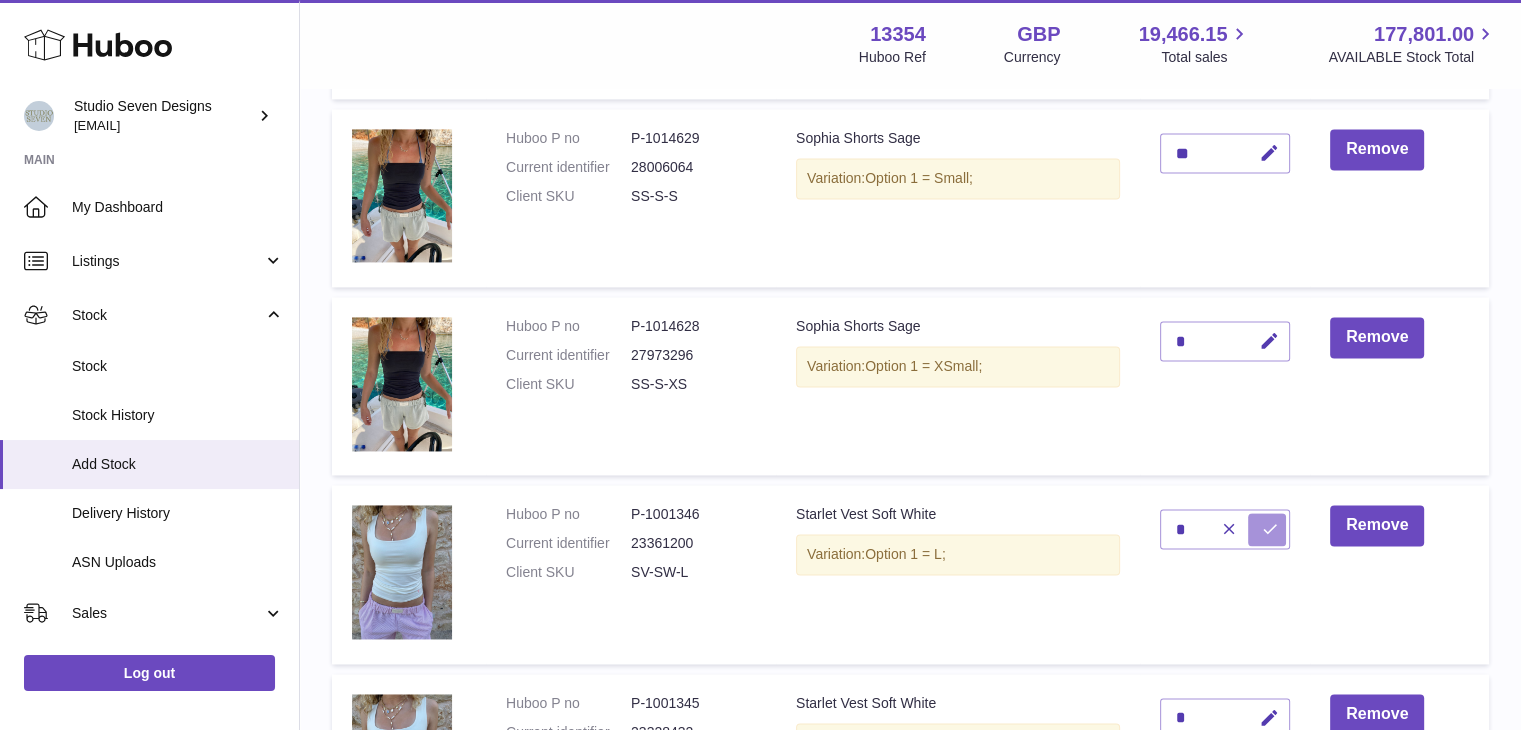 click at bounding box center [1270, 529] 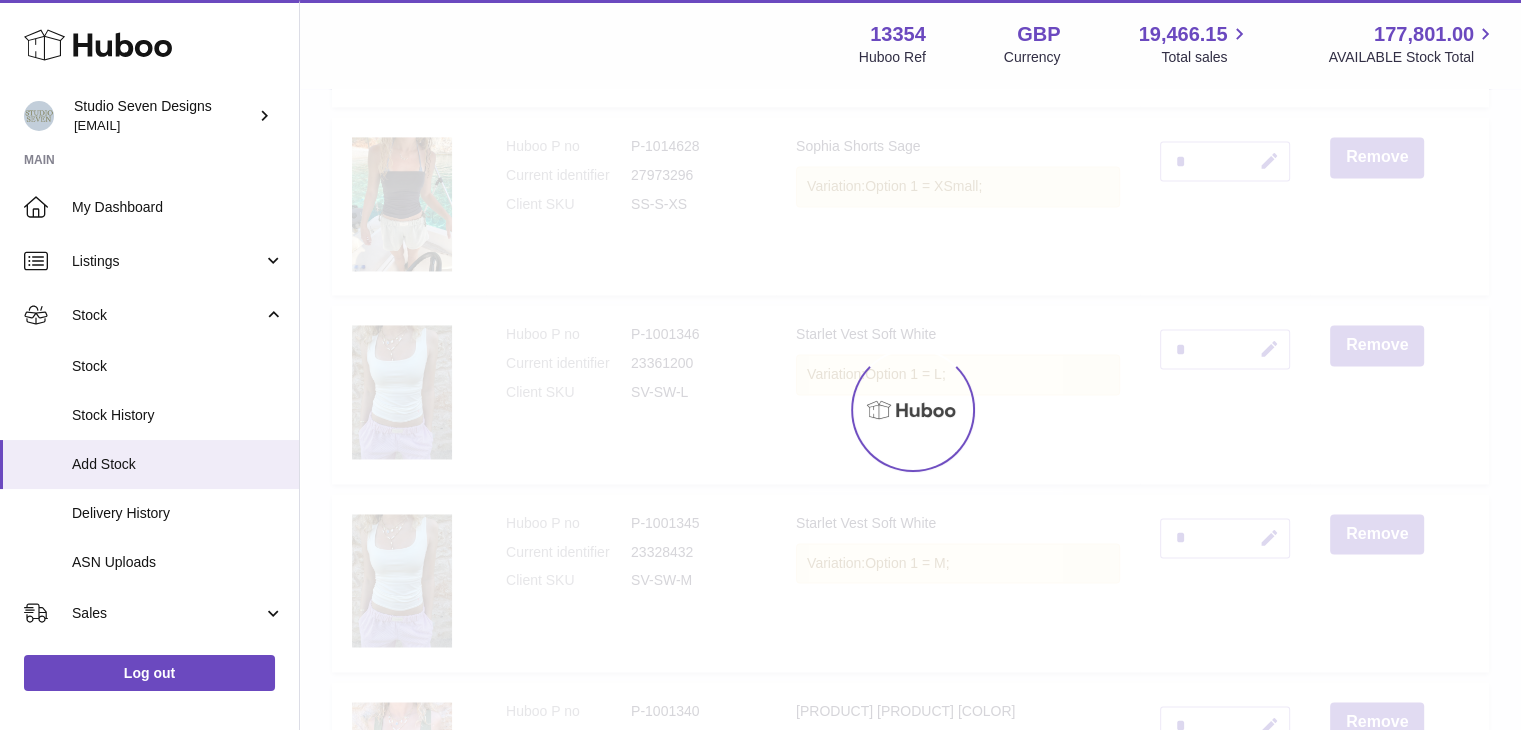 scroll, scrollTop: 3048, scrollLeft: 0, axis: vertical 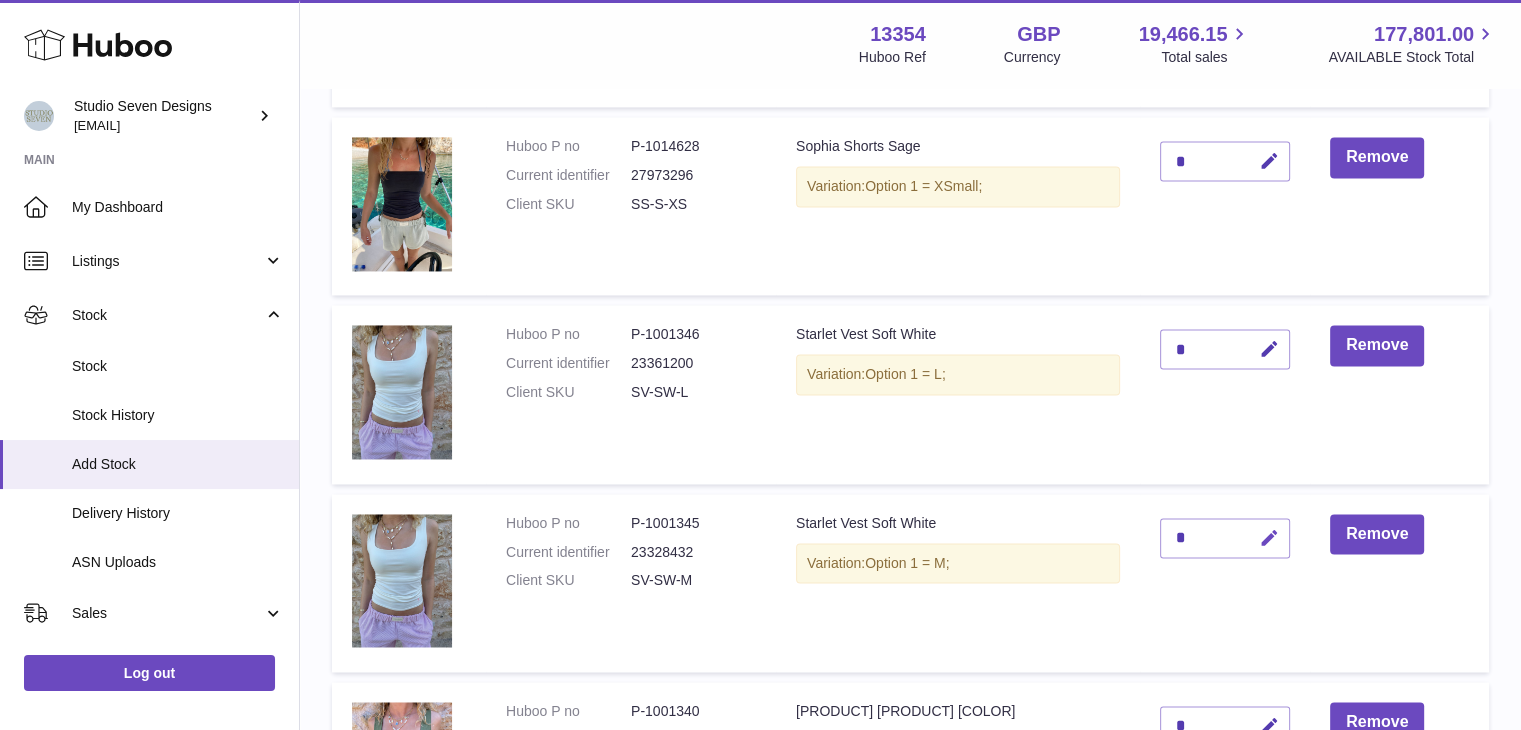 click at bounding box center (1269, 538) 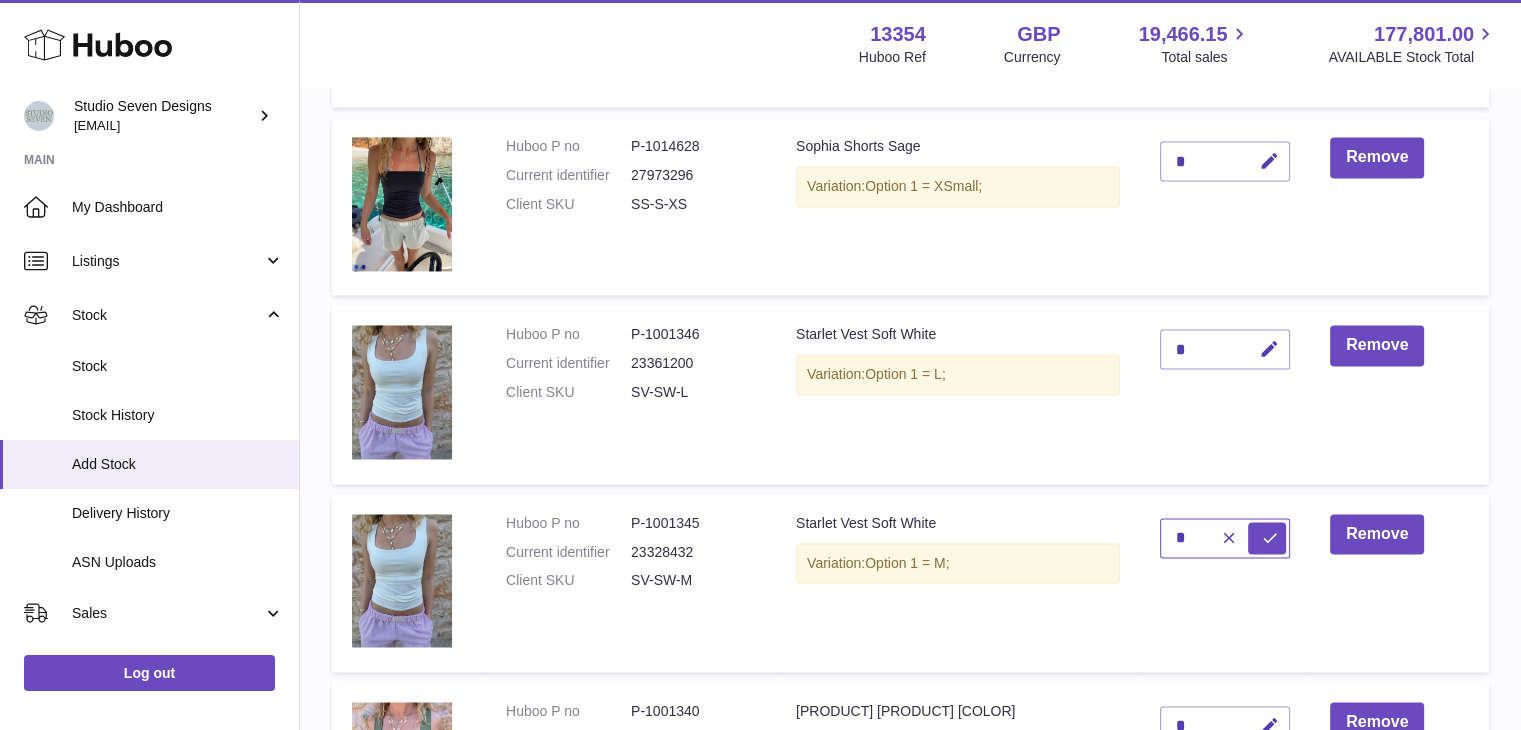 type on "*" 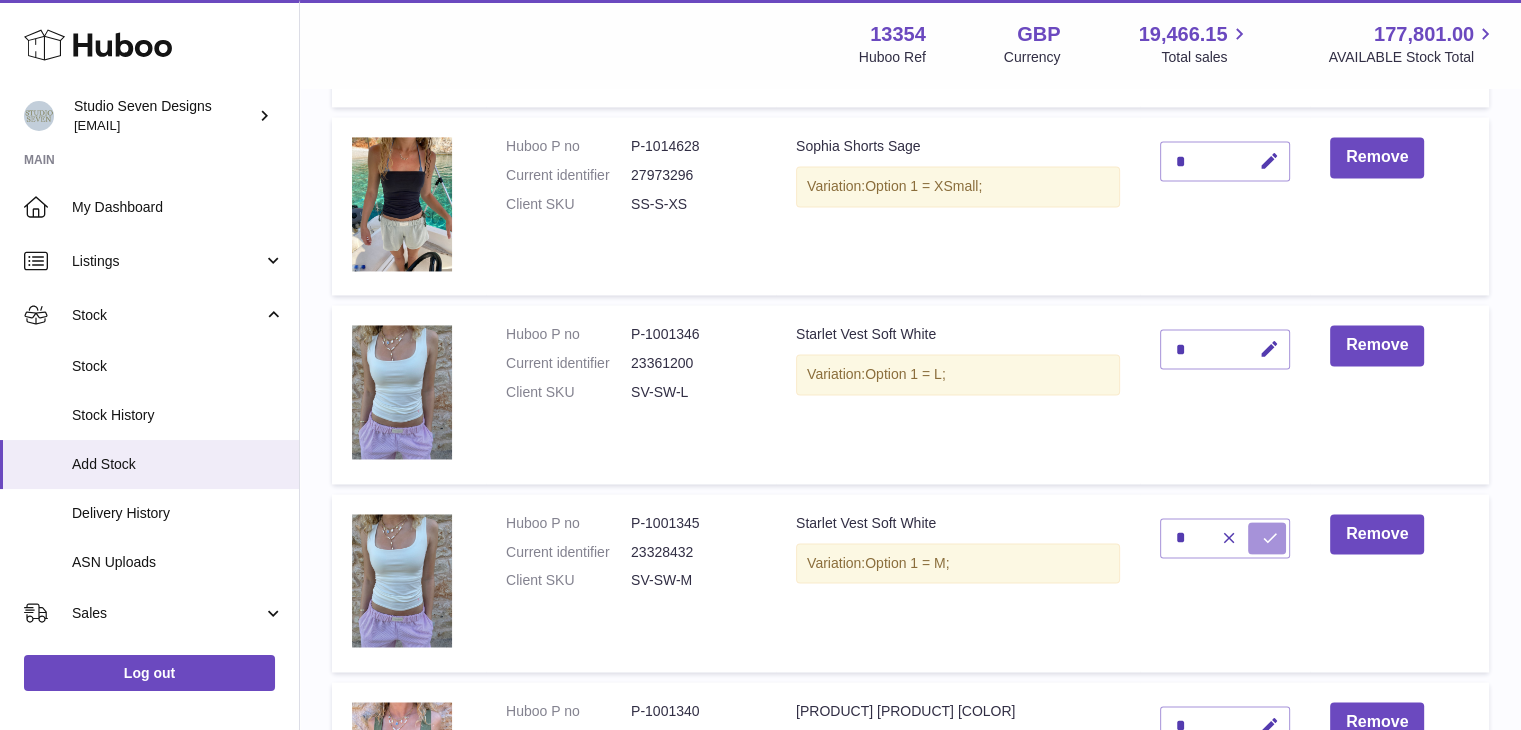 click at bounding box center (1270, 538) 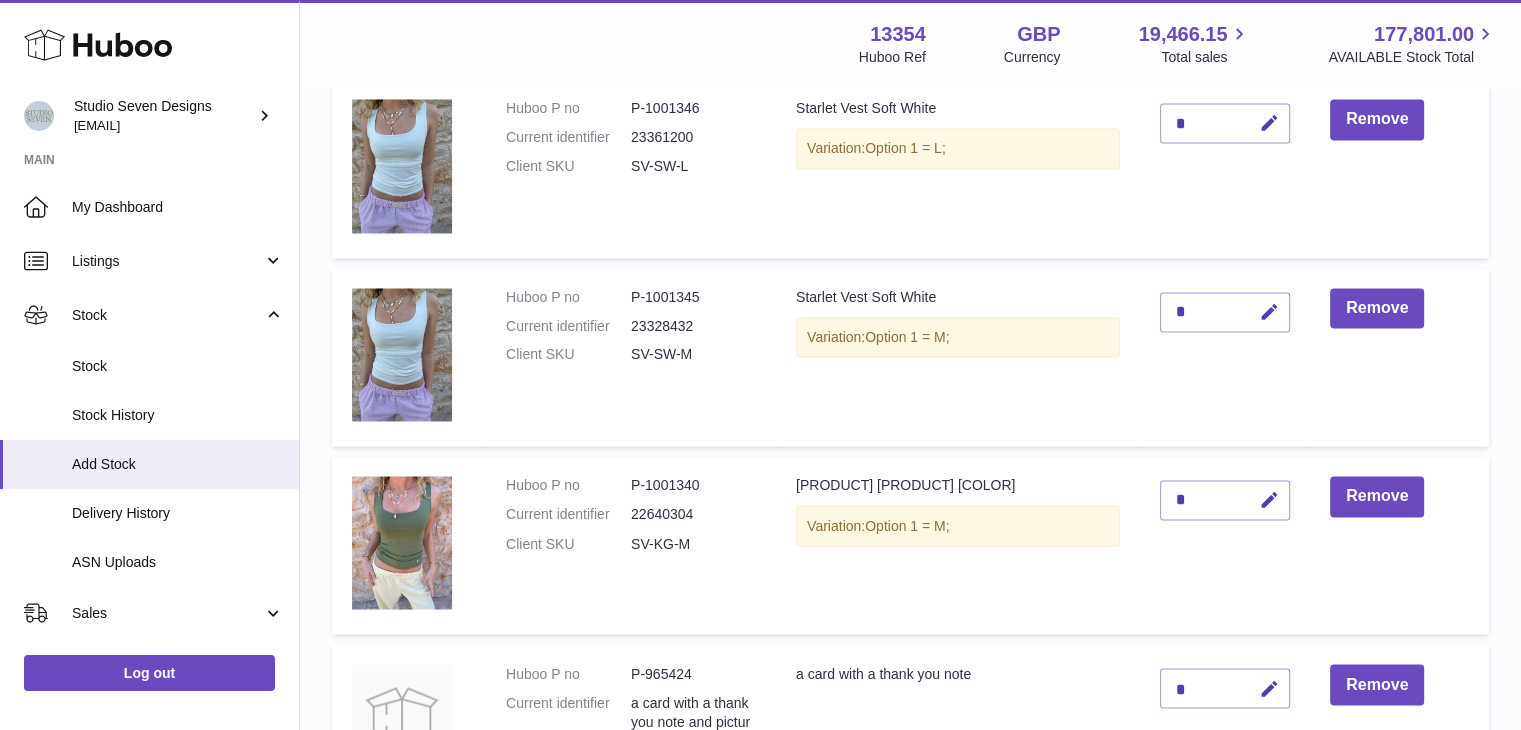 scroll, scrollTop: 3278, scrollLeft: 0, axis: vertical 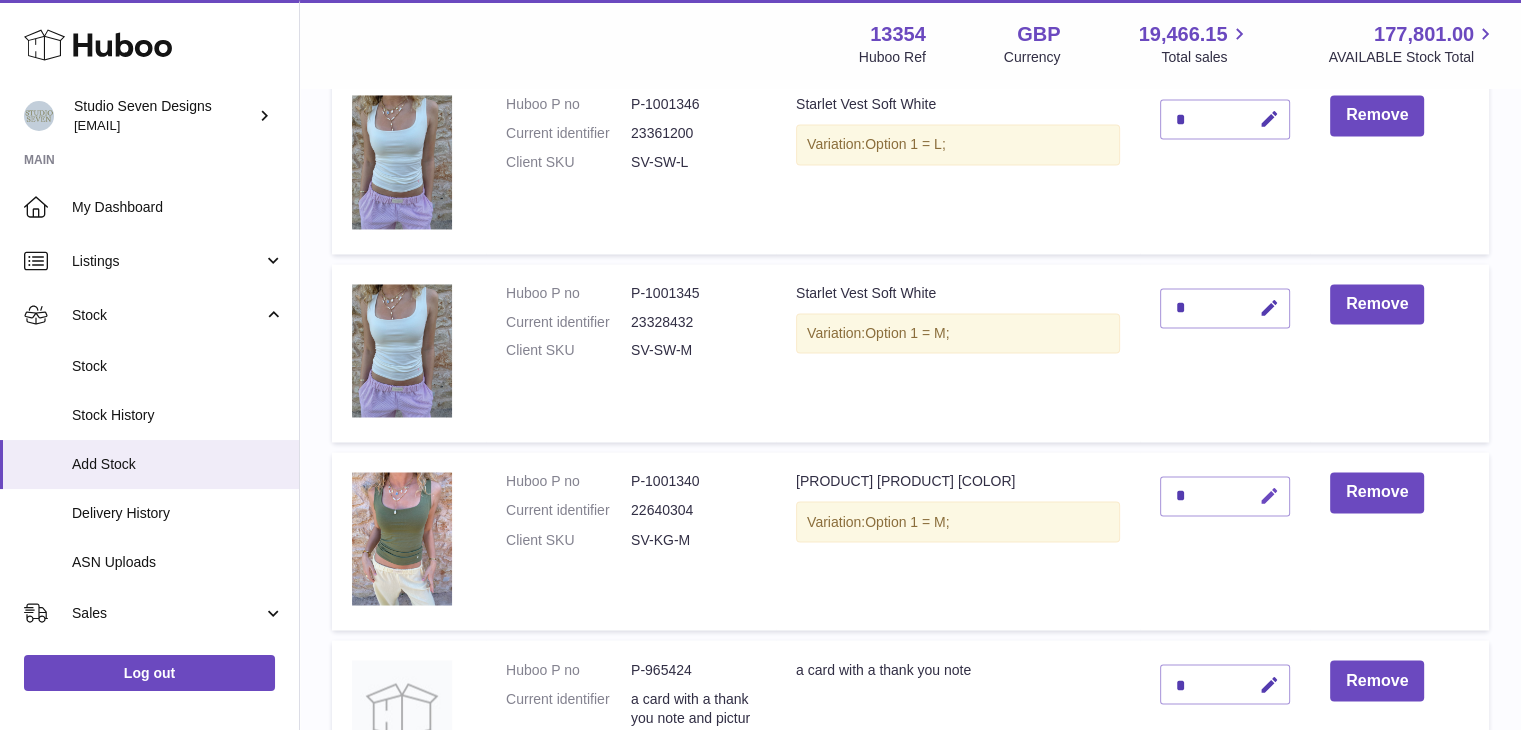 click at bounding box center (1269, 496) 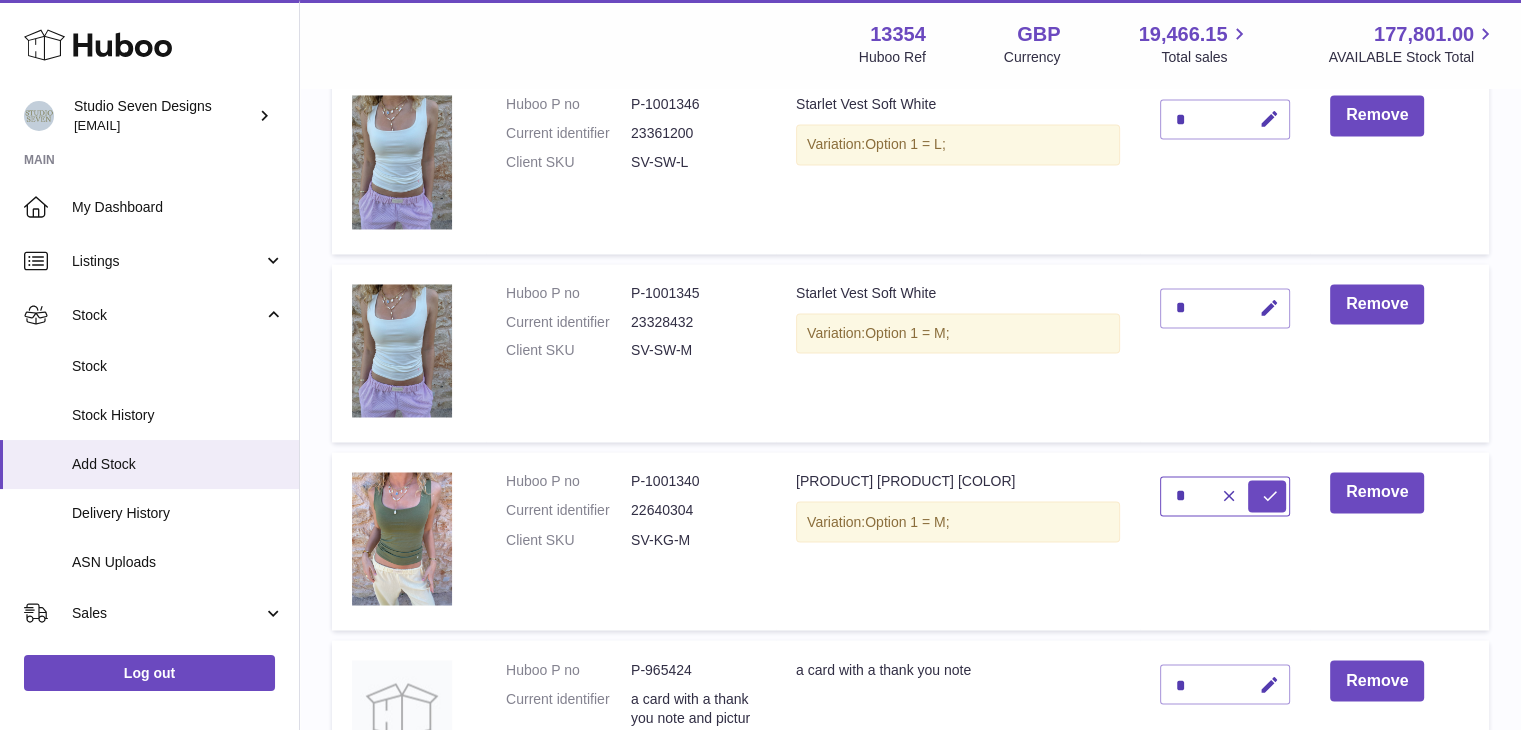 type on "*" 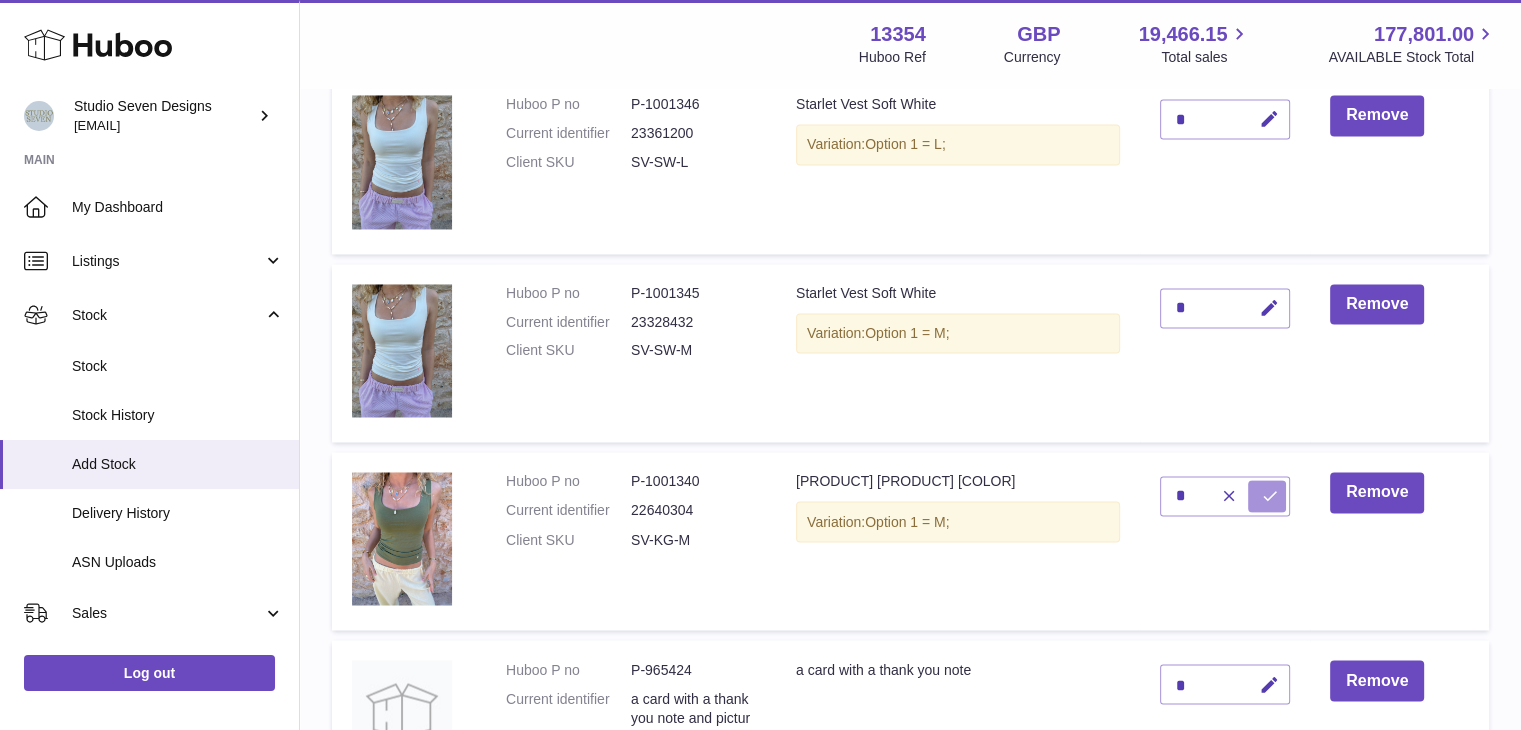 click at bounding box center (1270, 496) 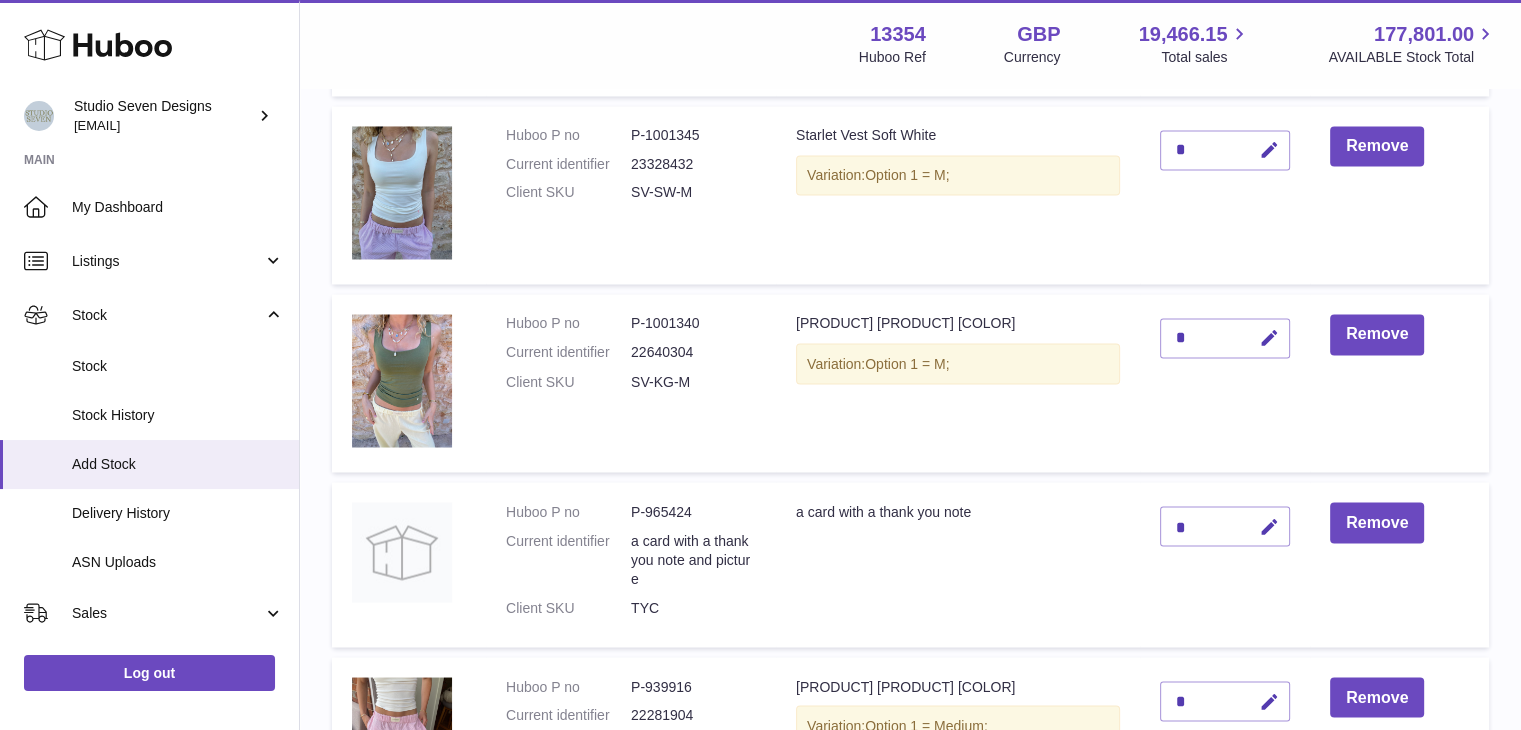 scroll, scrollTop: 3436, scrollLeft: 0, axis: vertical 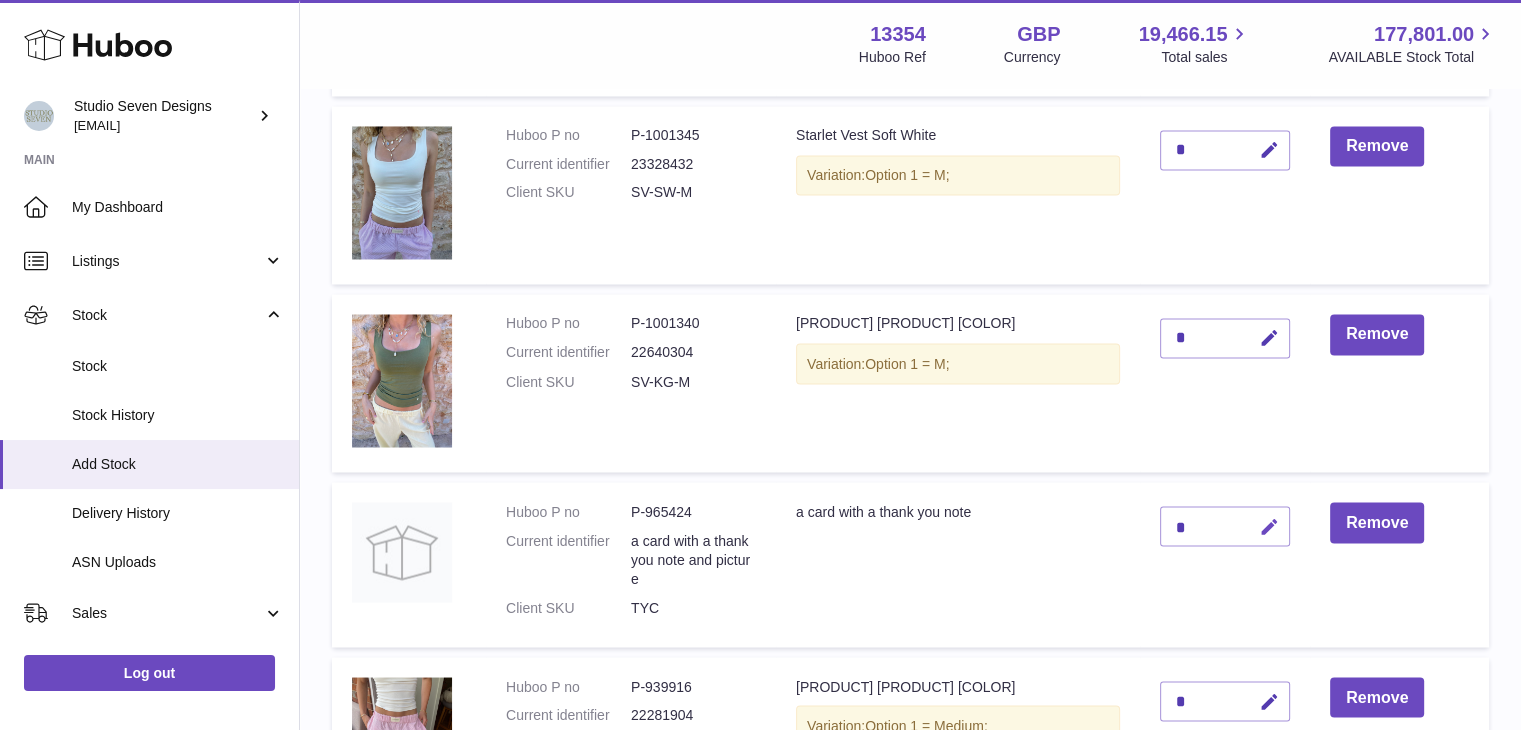 click at bounding box center [1269, 526] 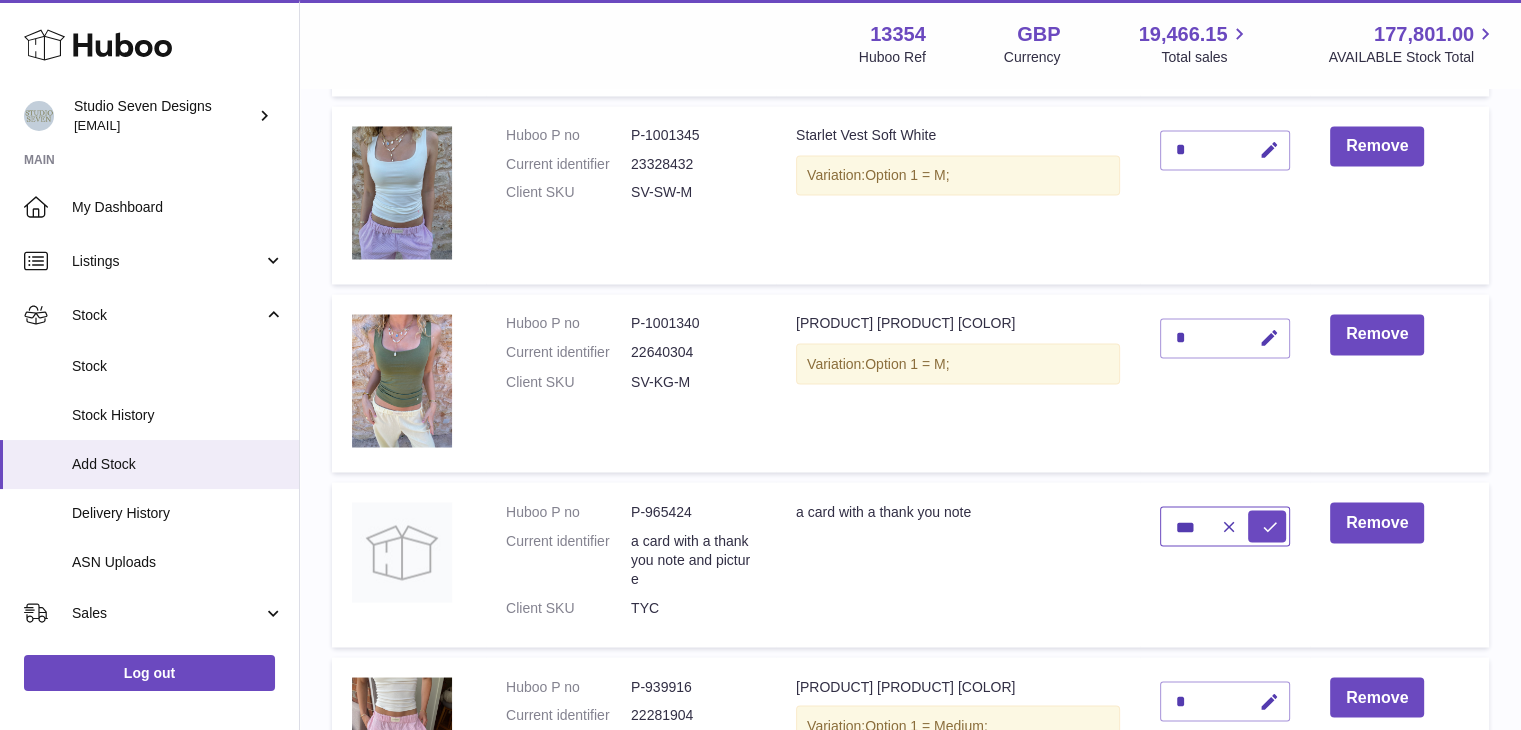 type on "***" 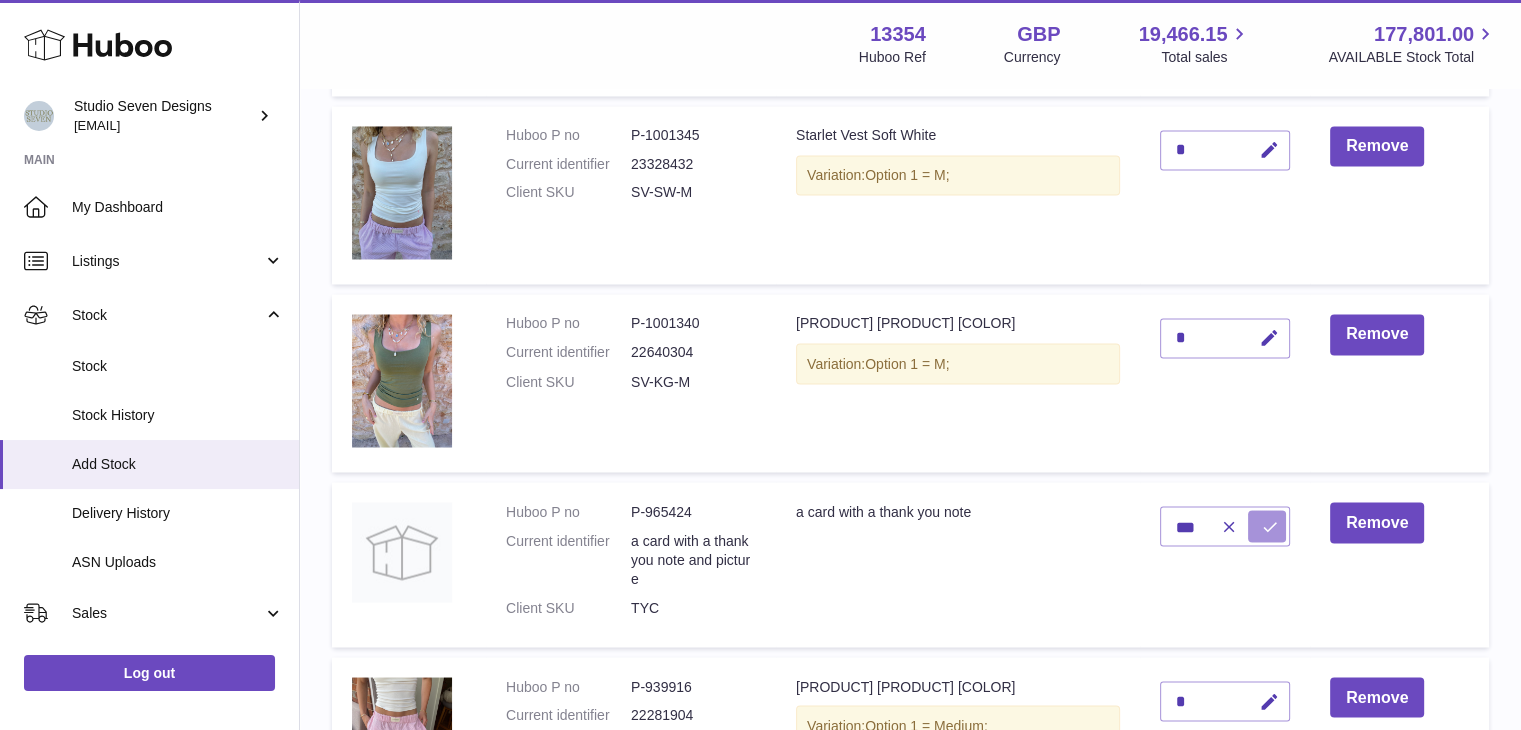 click at bounding box center (1270, 526) 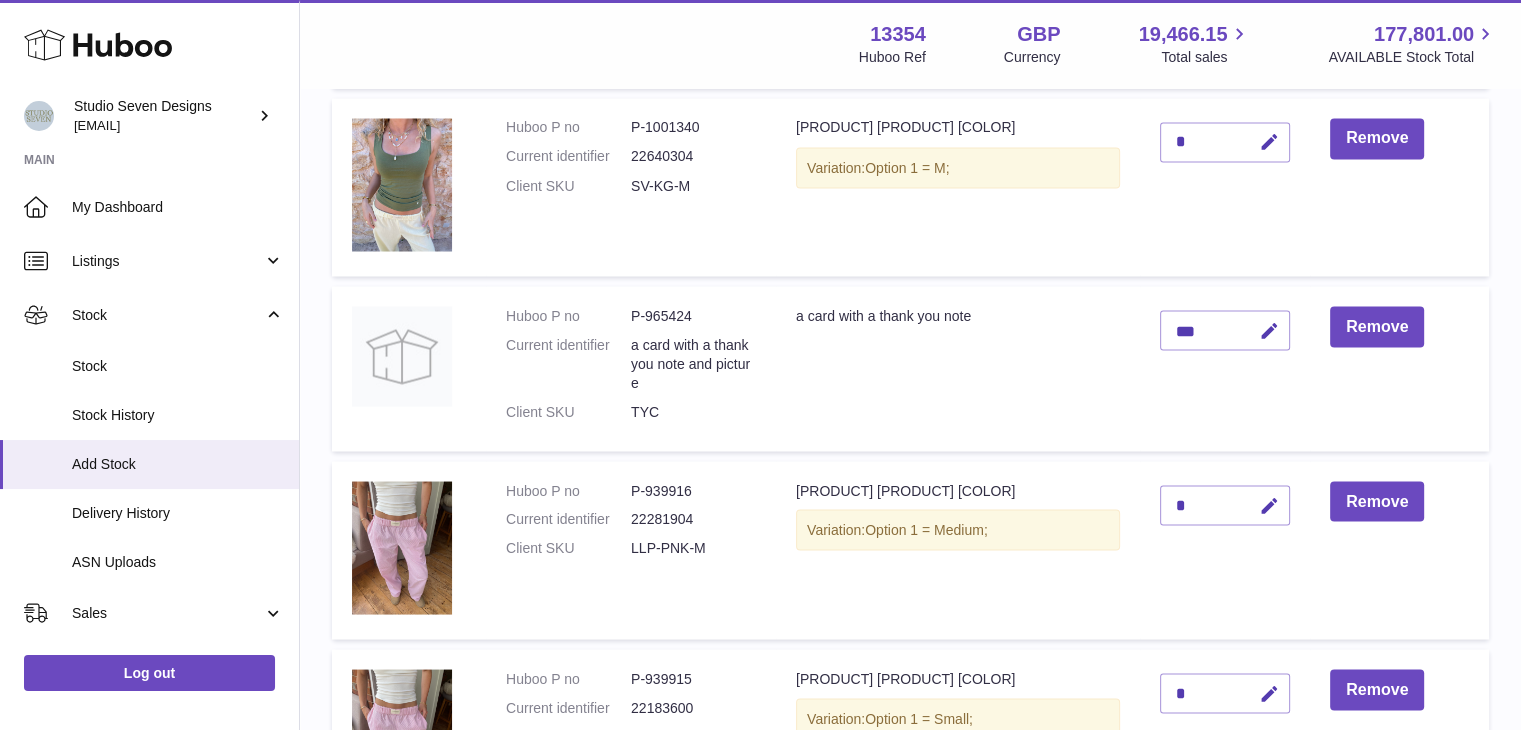 scroll, scrollTop: 3634, scrollLeft: 0, axis: vertical 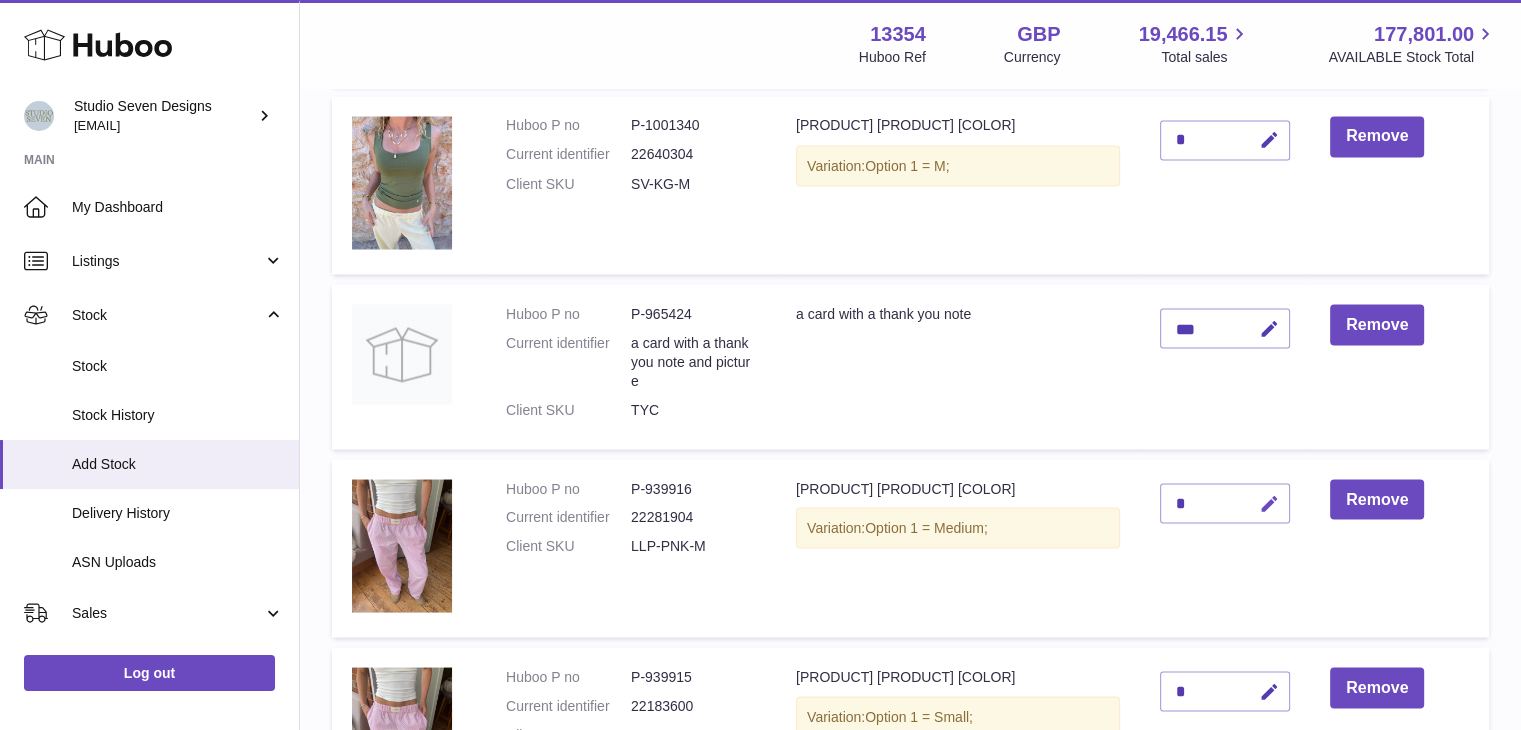 click at bounding box center [1269, 503] 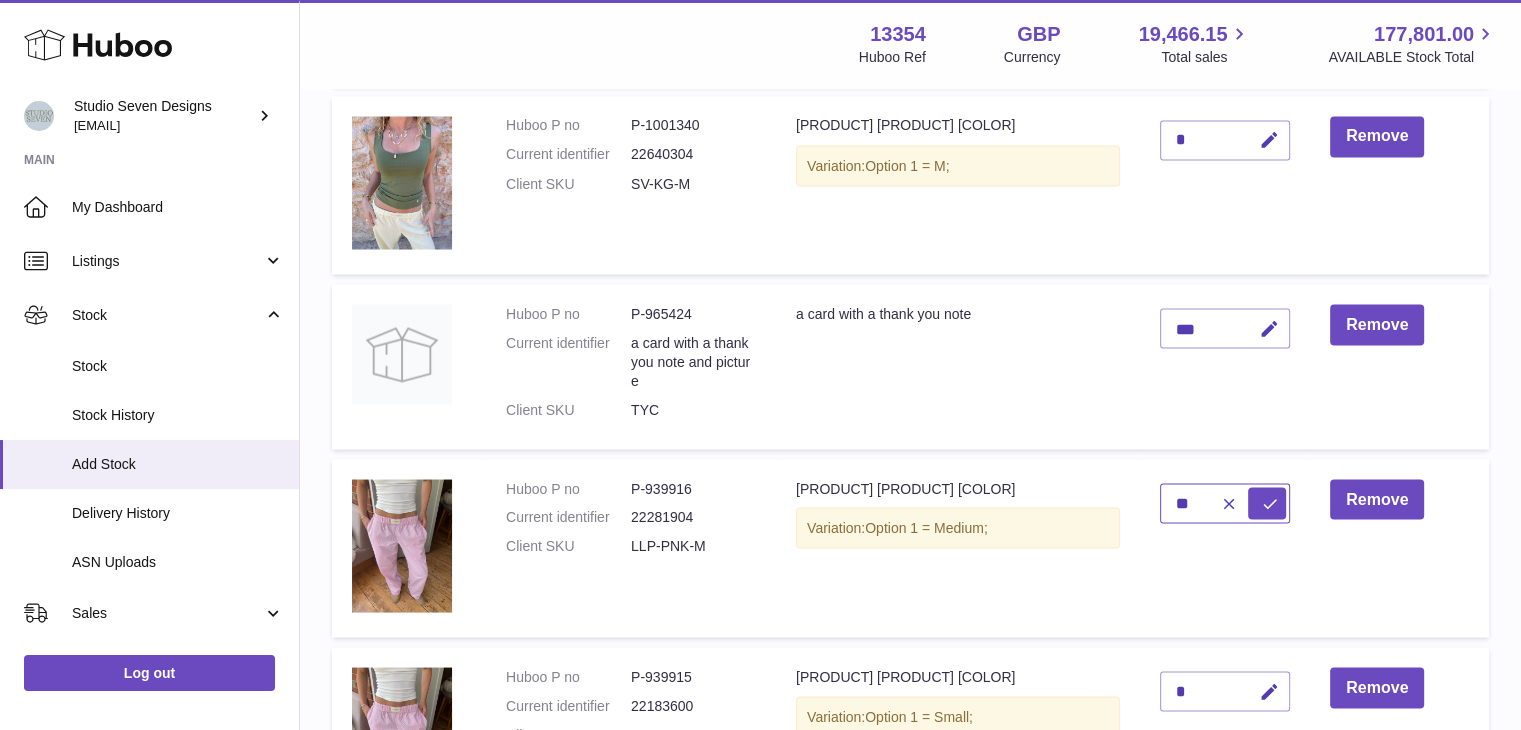 type on "**" 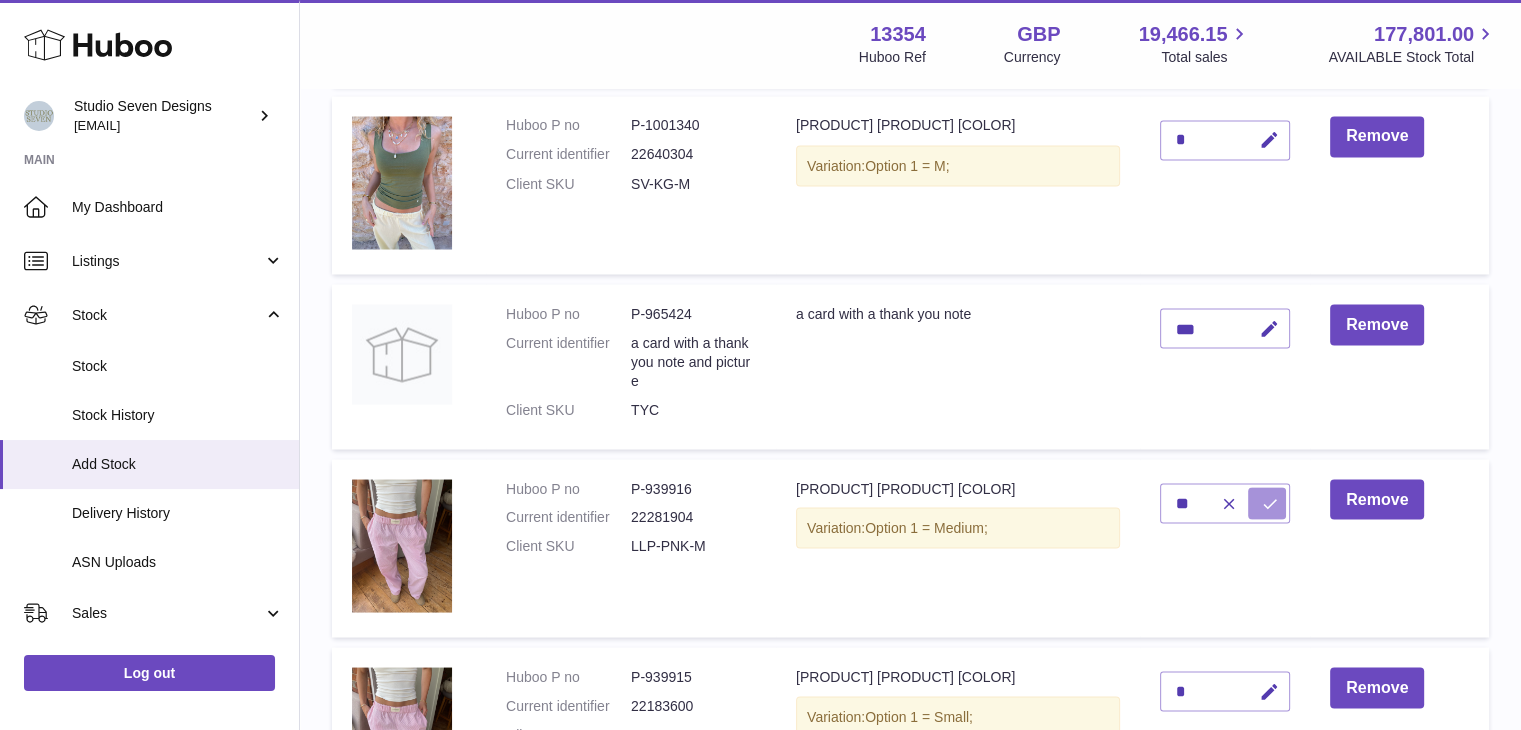 click at bounding box center (1270, 503) 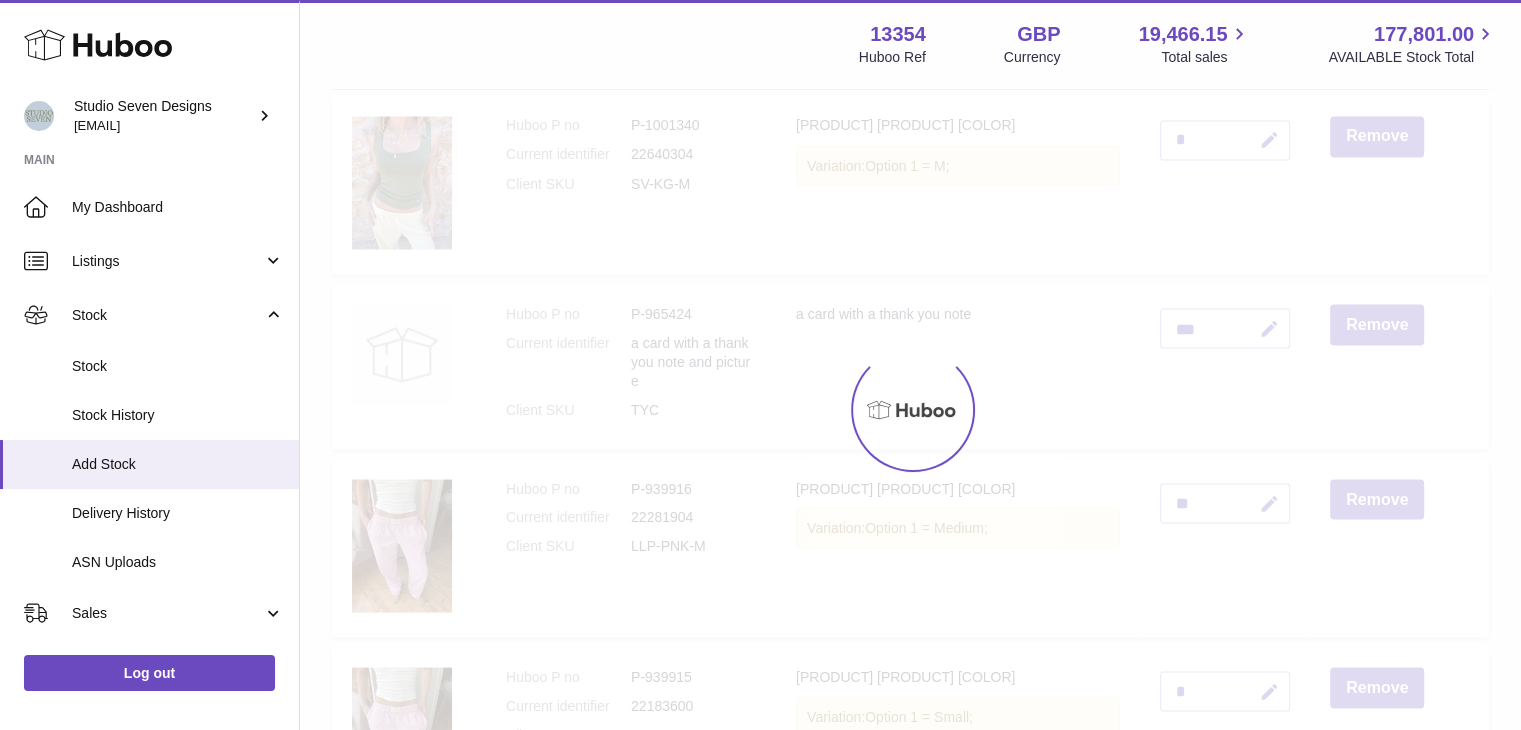 scroll, scrollTop: 3852, scrollLeft: 0, axis: vertical 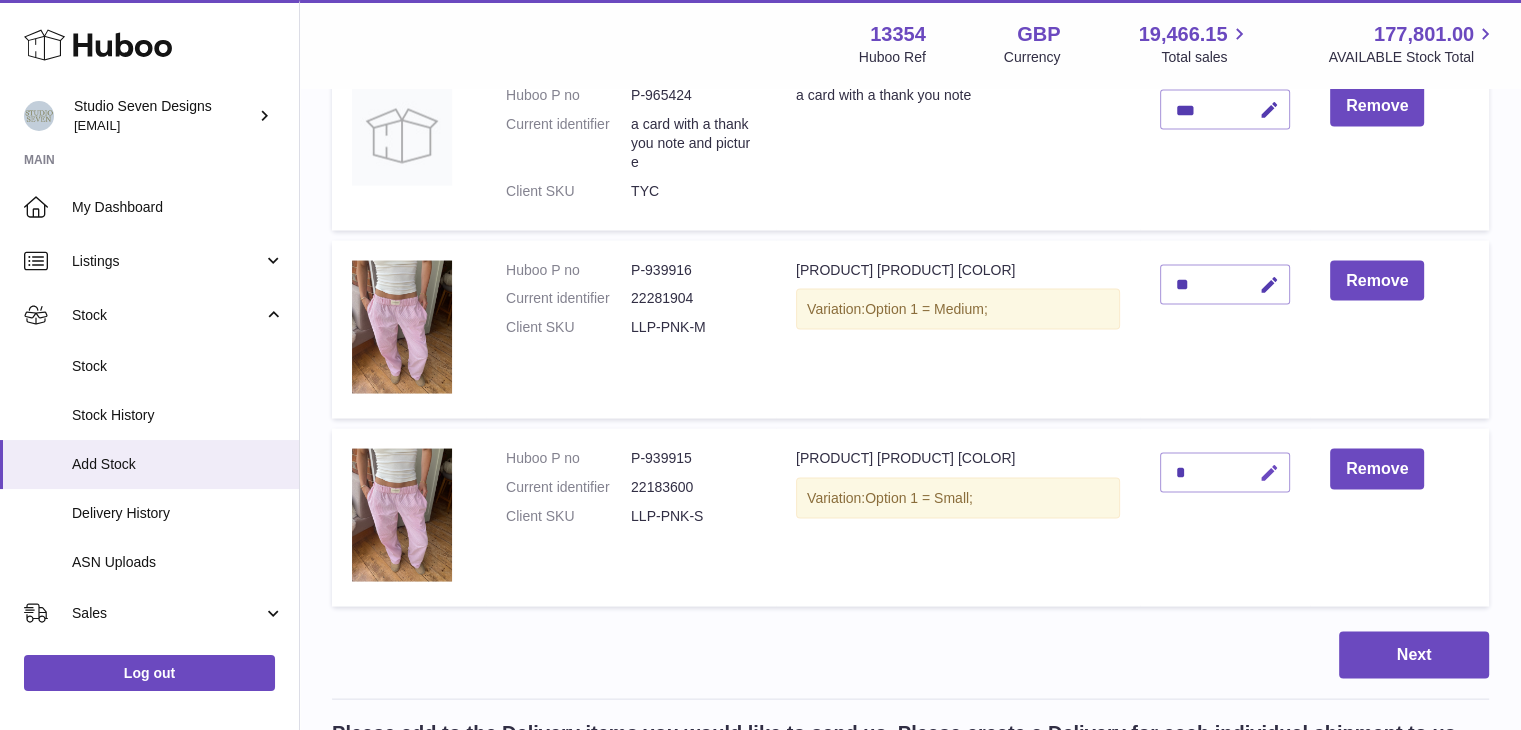 click at bounding box center (1269, 473) 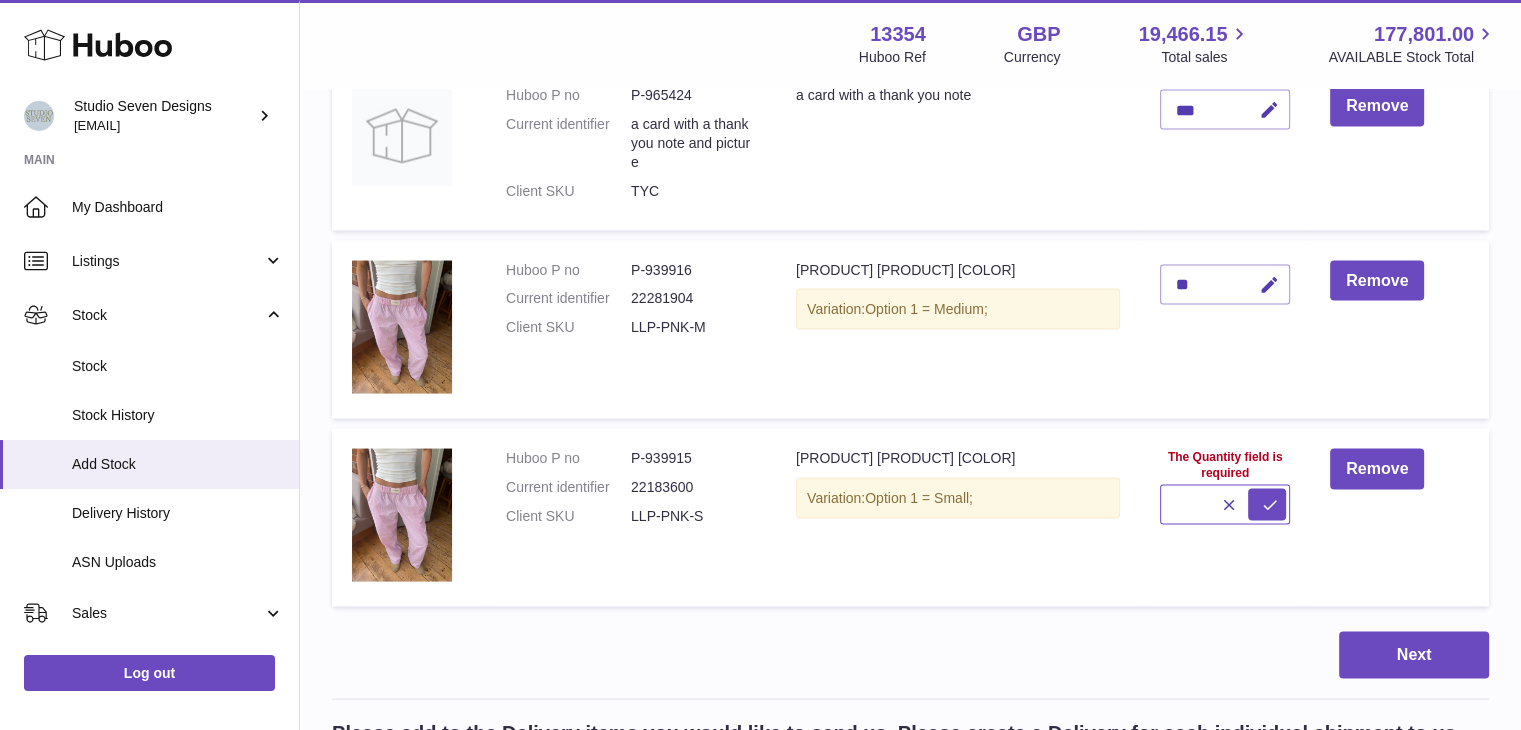 type on "*" 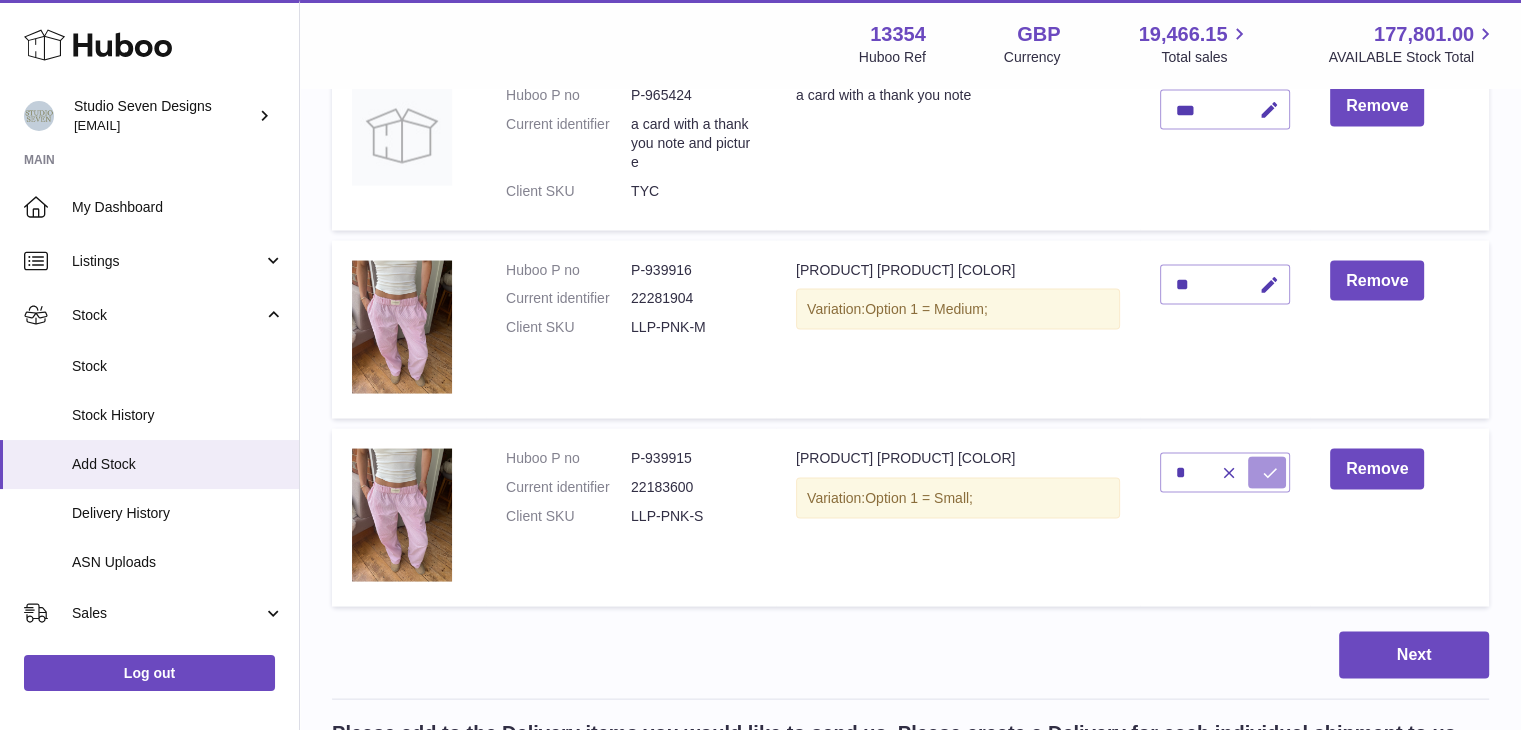 click at bounding box center (1270, 473) 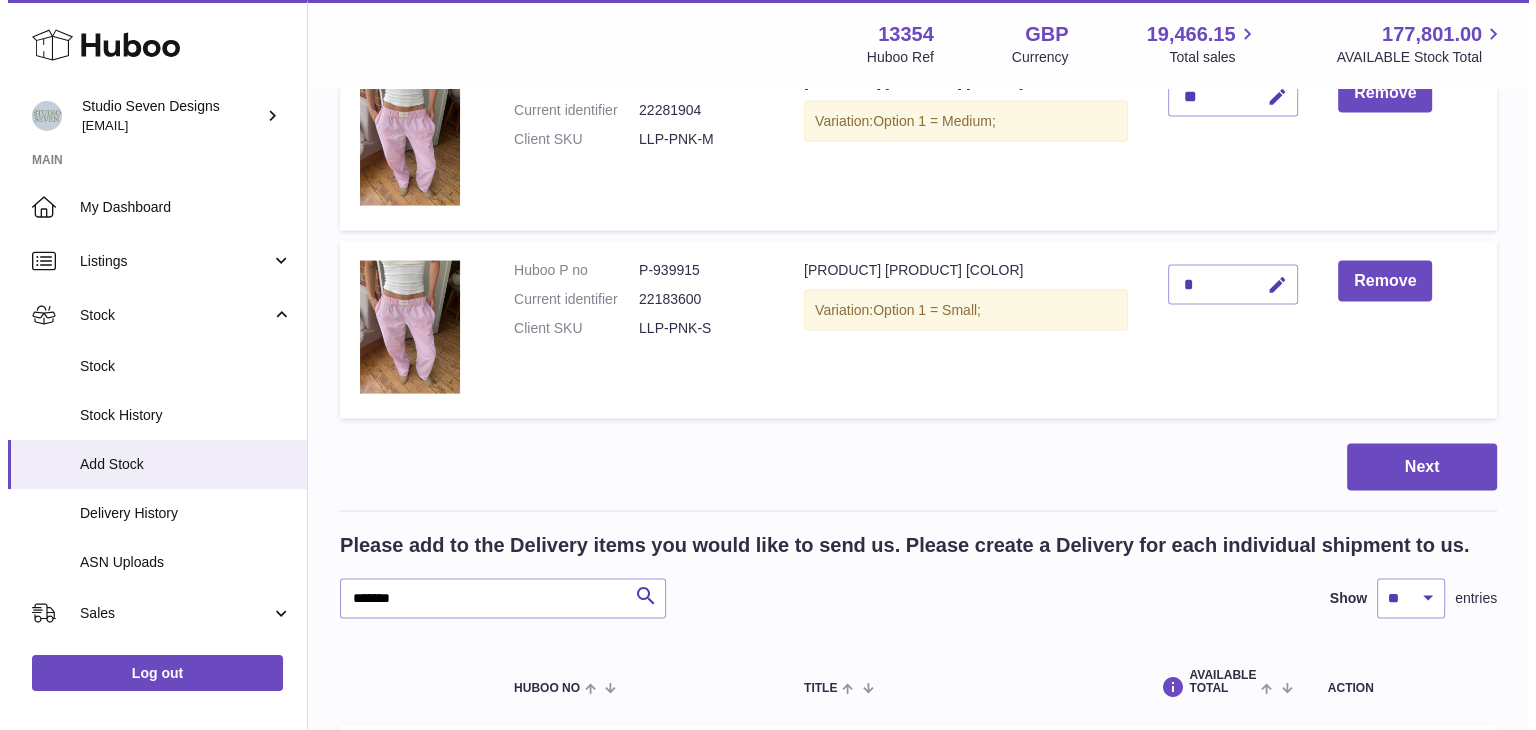 scroll, scrollTop: 4042, scrollLeft: 0, axis: vertical 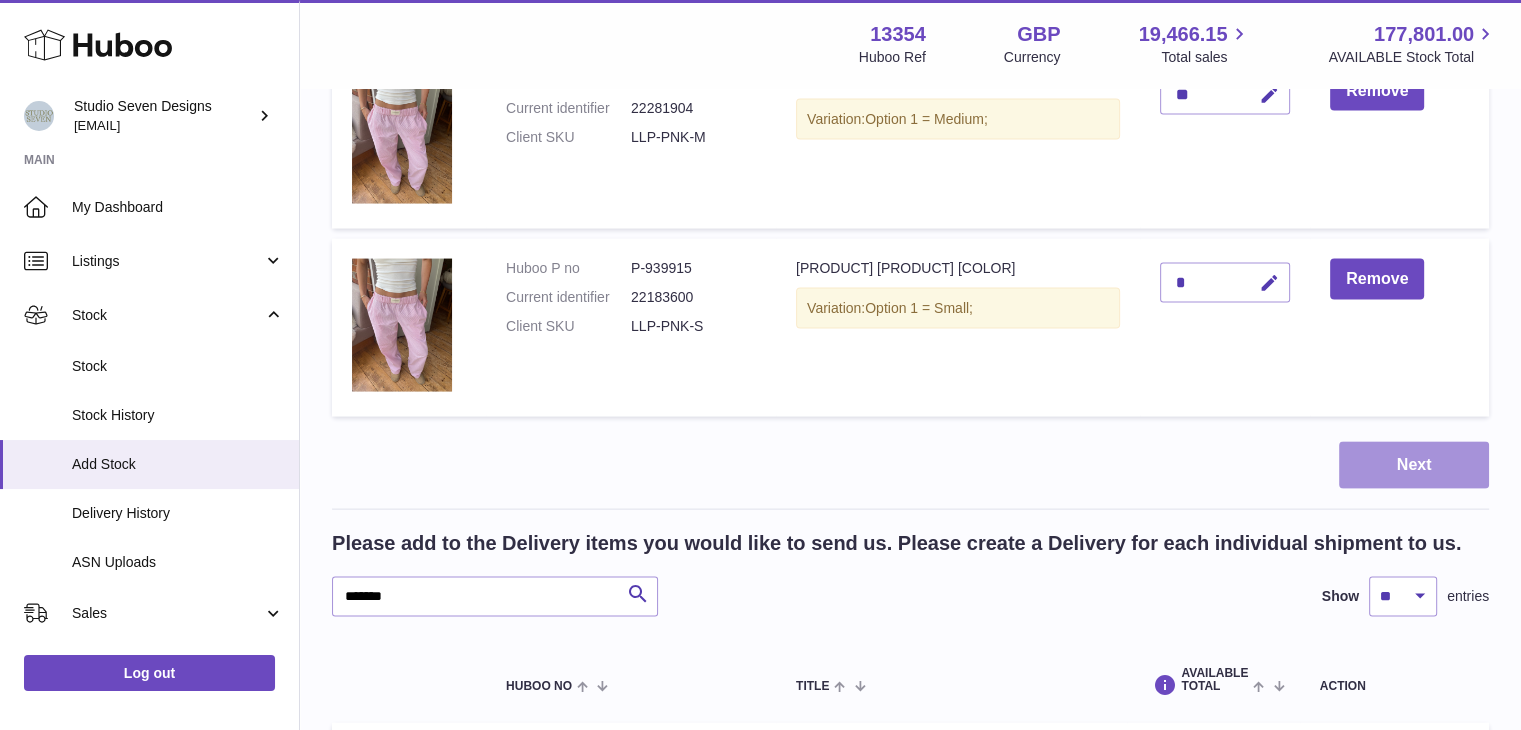 click on "Next" at bounding box center (1414, 465) 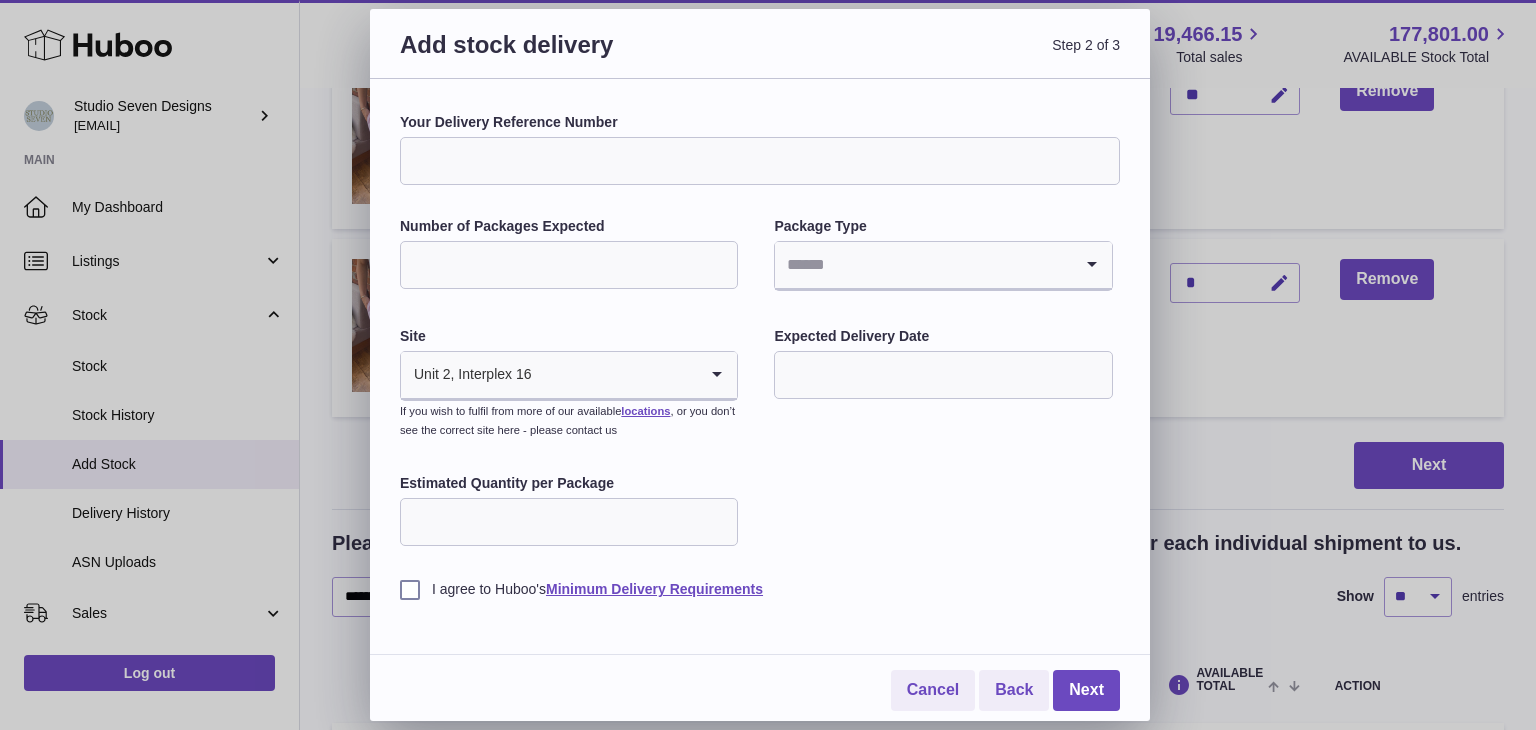 click on "Your Delivery Reference Number" at bounding box center (760, 161) 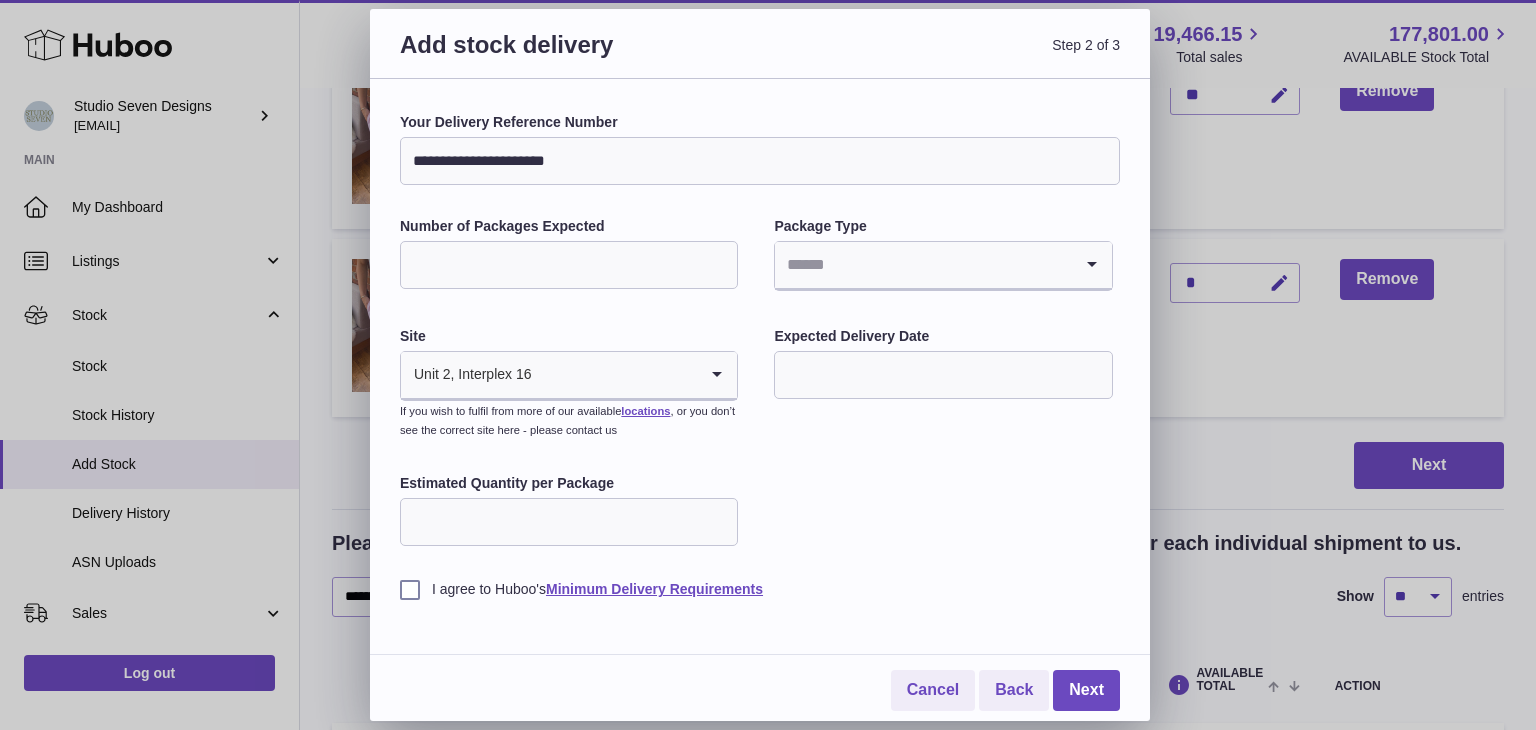 type on "**********" 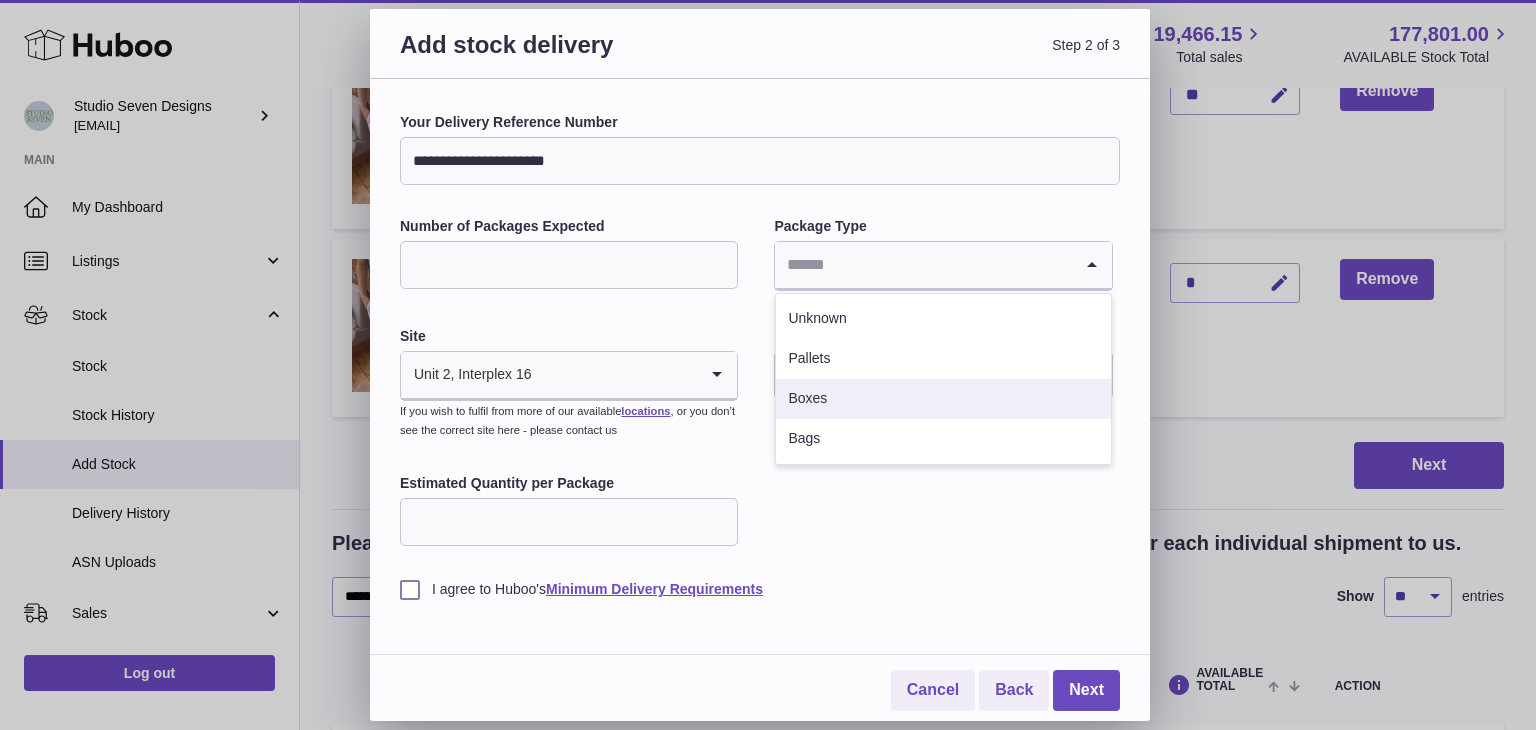 click on "Boxes" at bounding box center [943, 399] 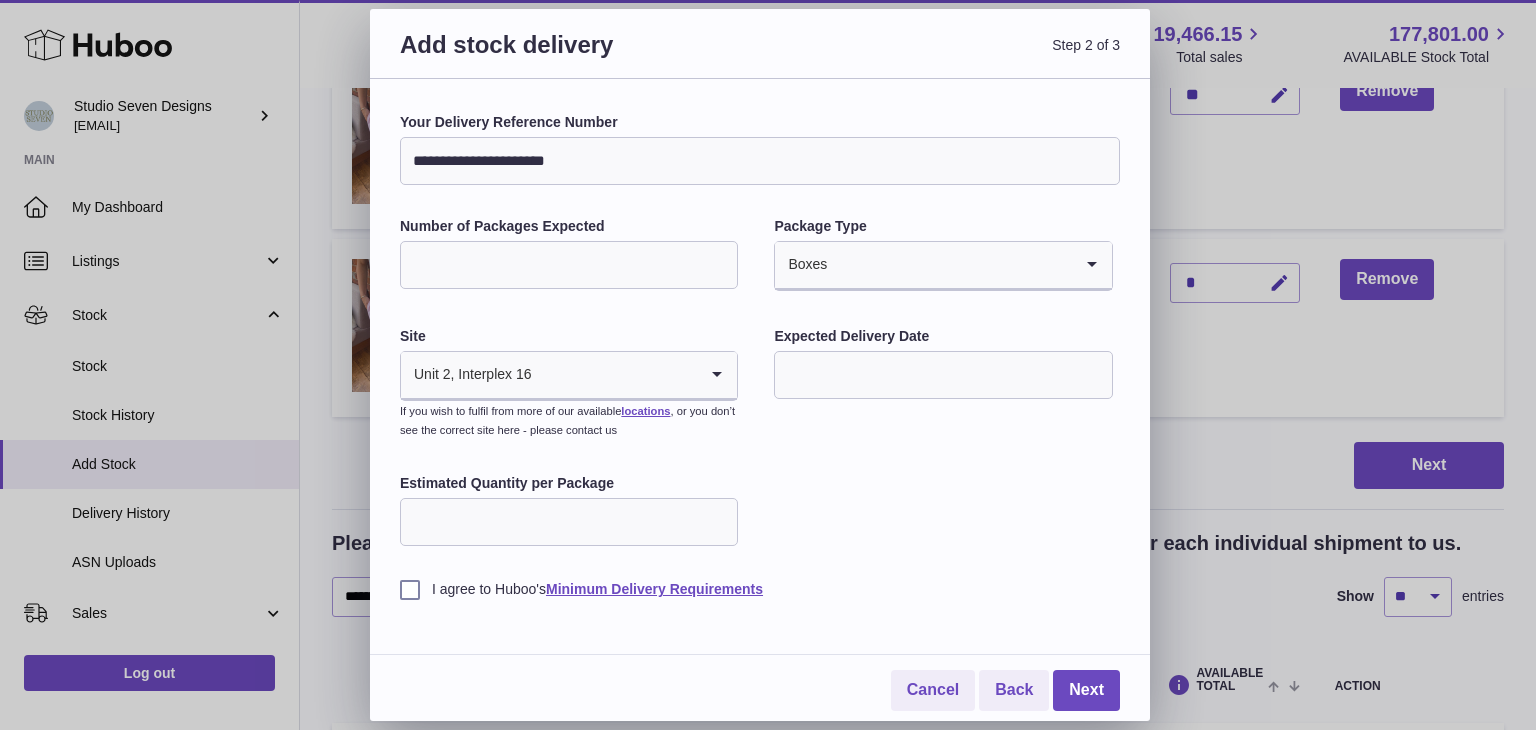 click on "Estimated Quantity per Package" at bounding box center [569, 522] 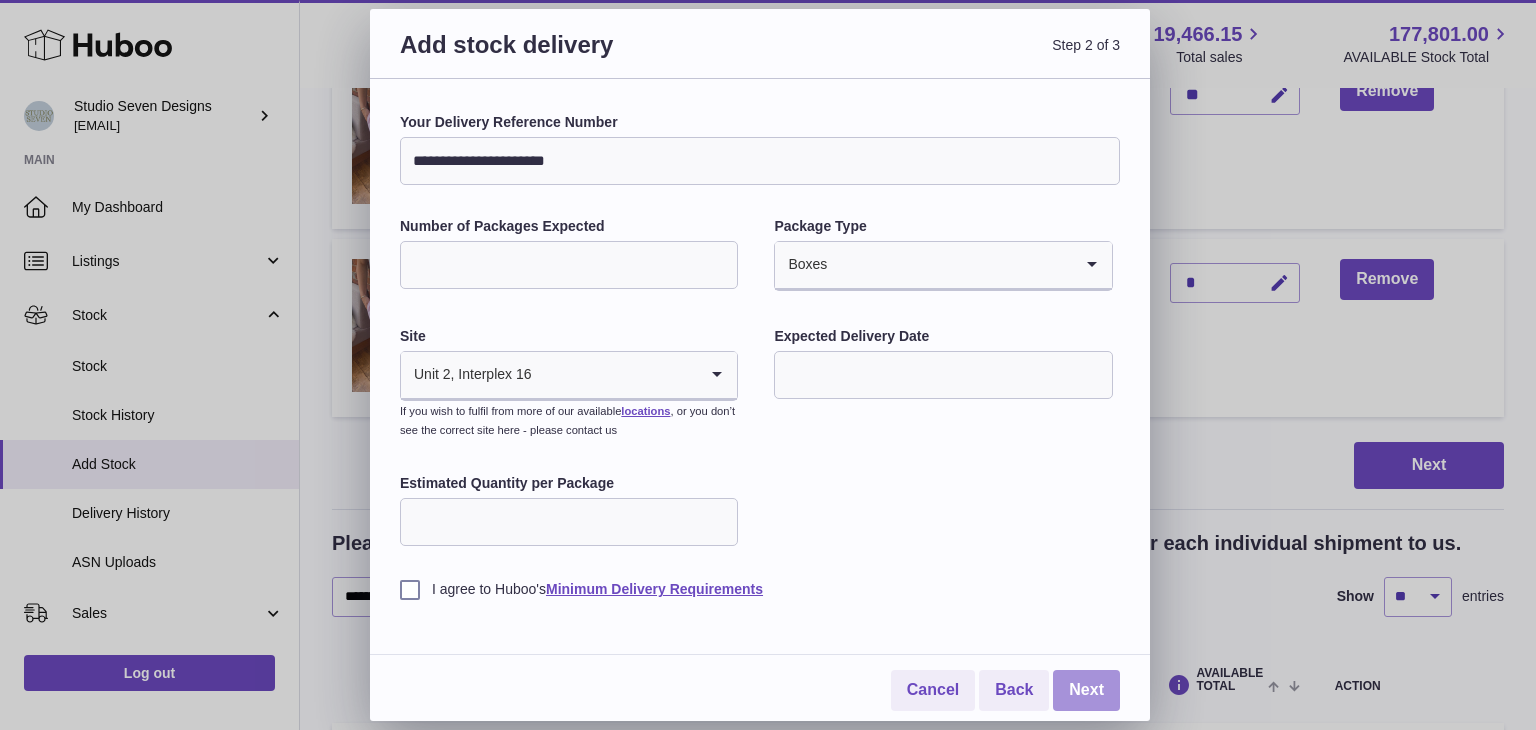 click on "Next" at bounding box center [1086, 690] 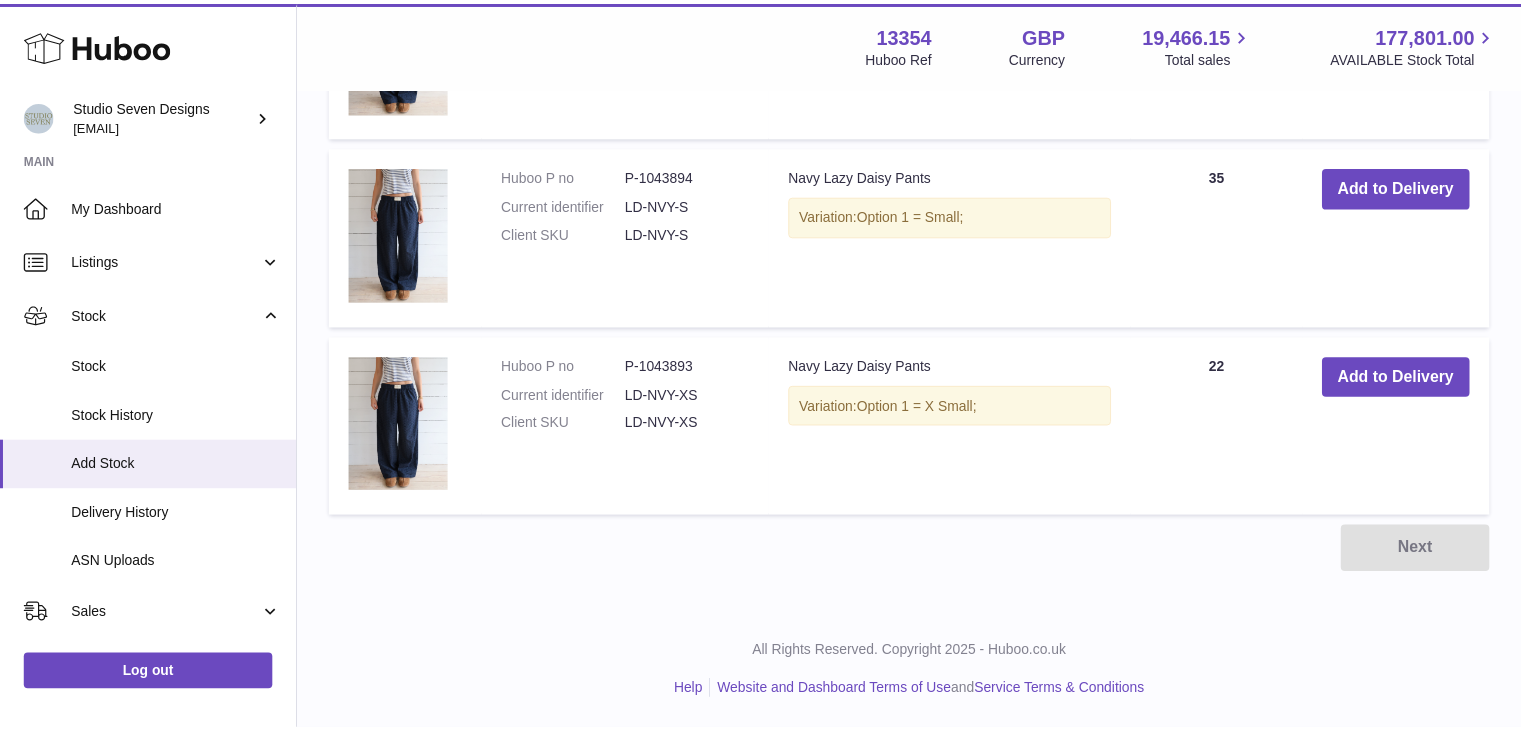 scroll, scrollTop: 1060, scrollLeft: 0, axis: vertical 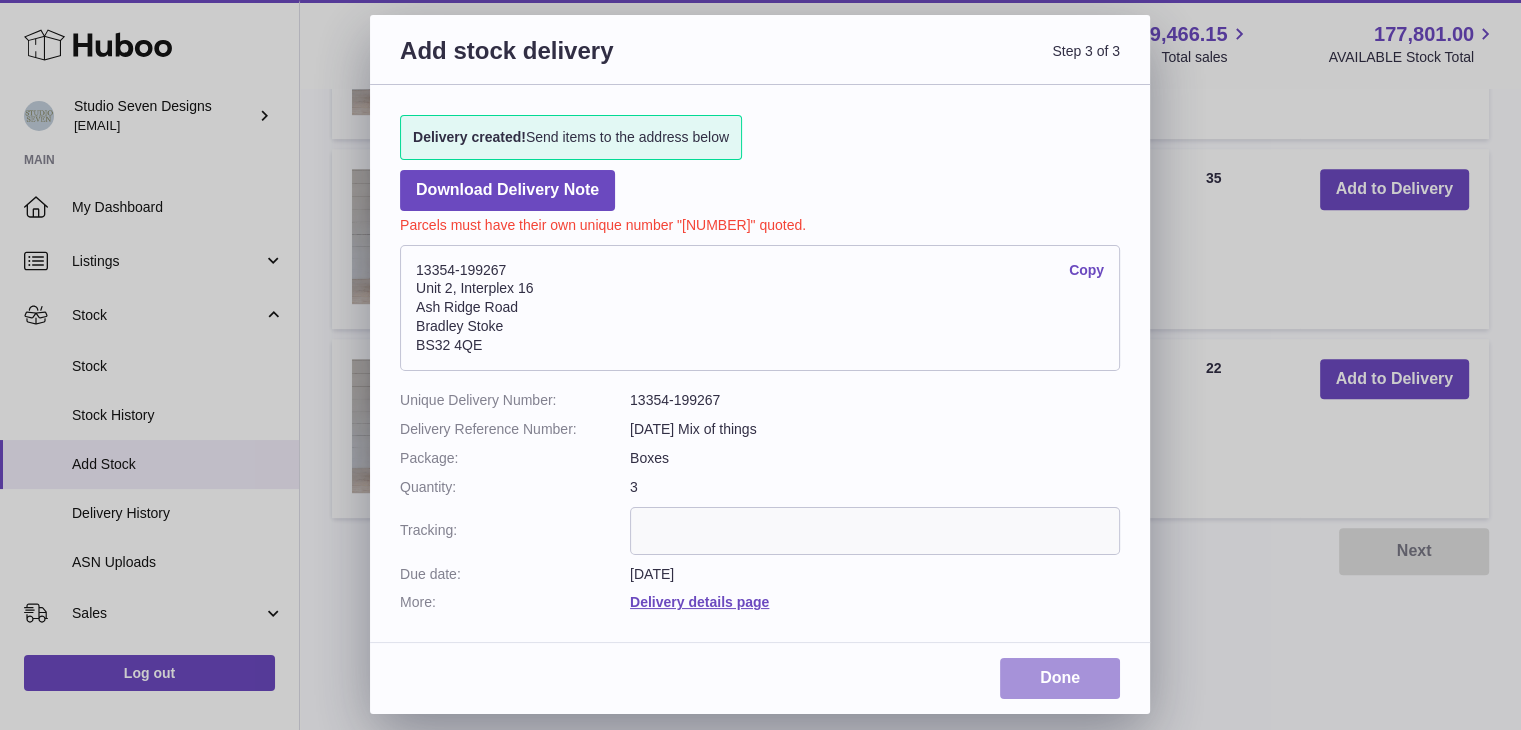 click on "Done" at bounding box center (1060, 678) 